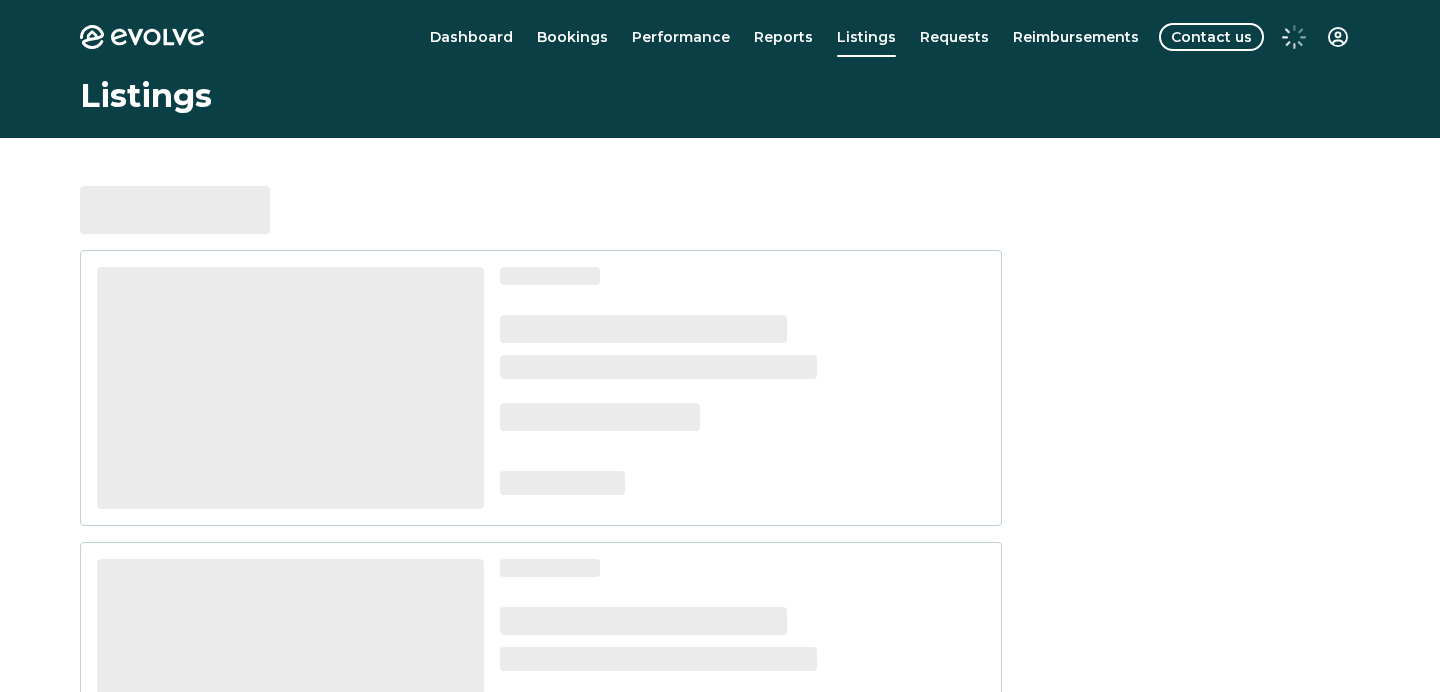 scroll, scrollTop: 0, scrollLeft: 0, axis: both 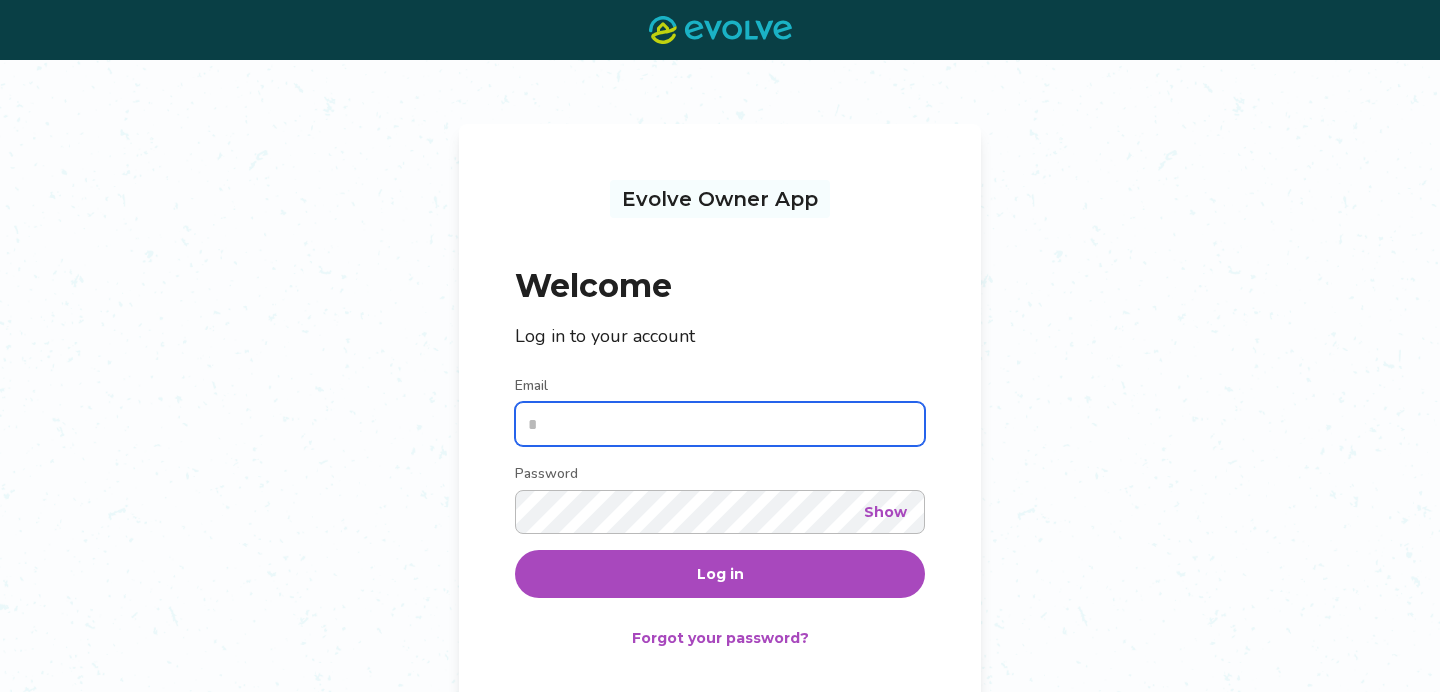 type on "**********" 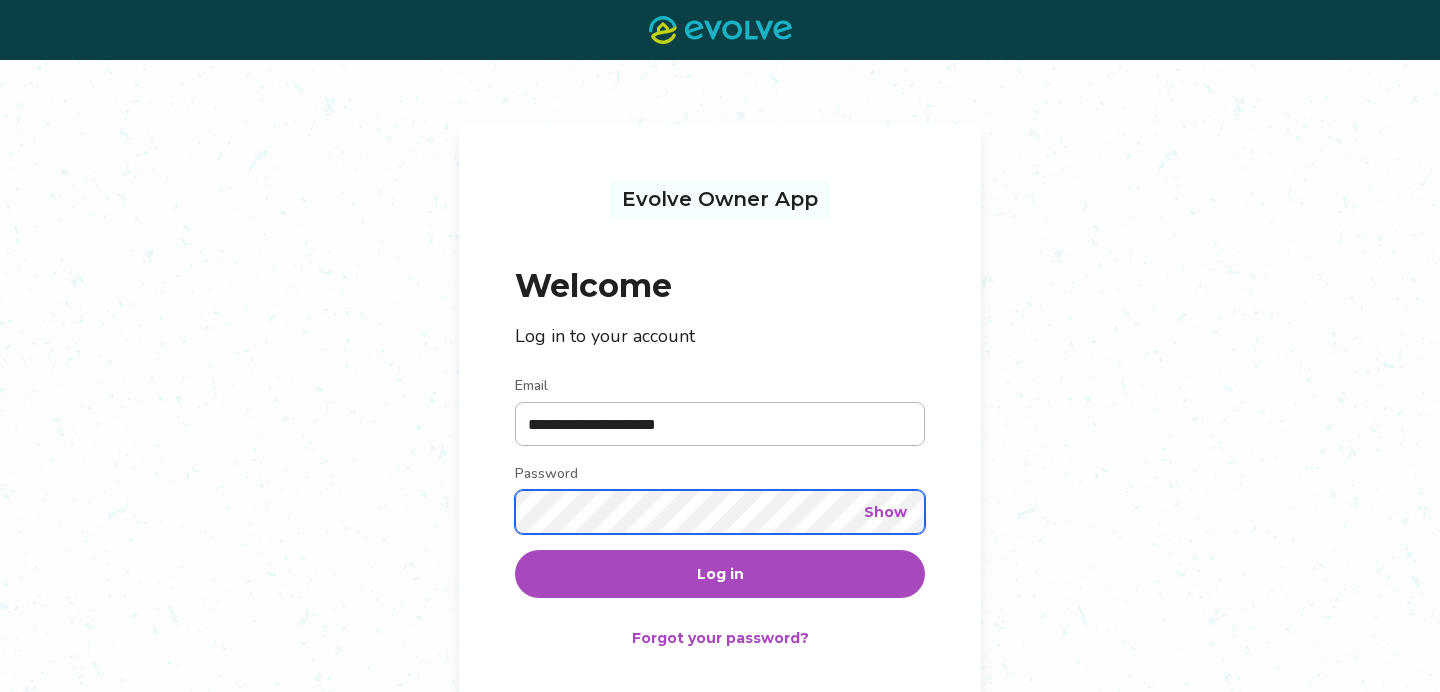 click on "Log in" at bounding box center (720, 574) 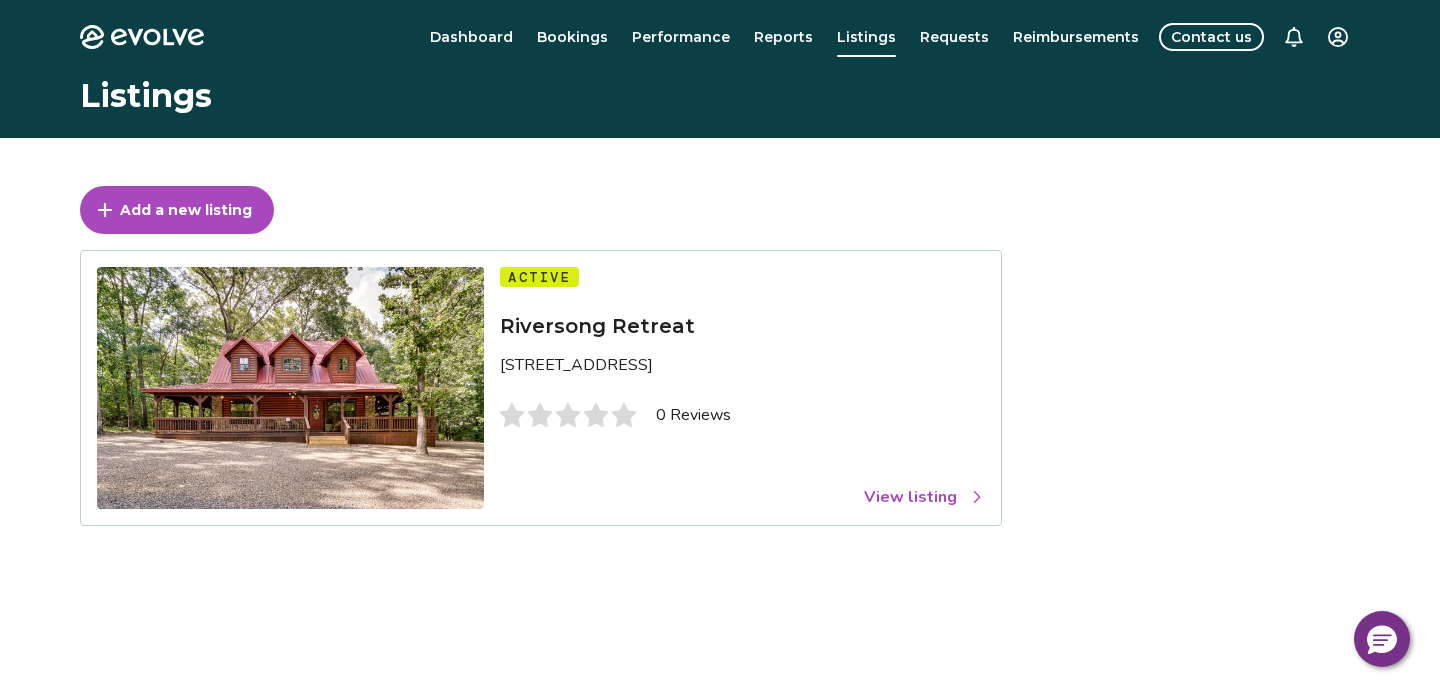 click on "View listing" at bounding box center [924, 497] 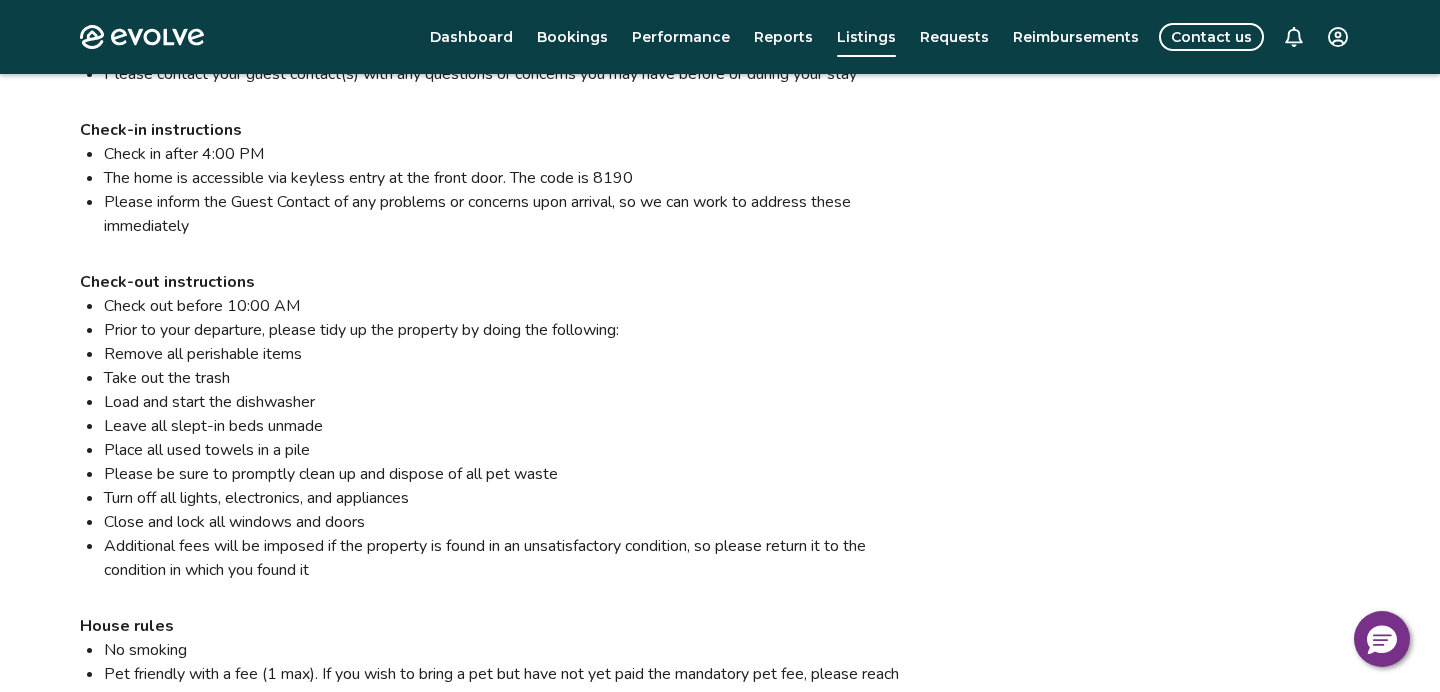 scroll, scrollTop: 1841, scrollLeft: 0, axis: vertical 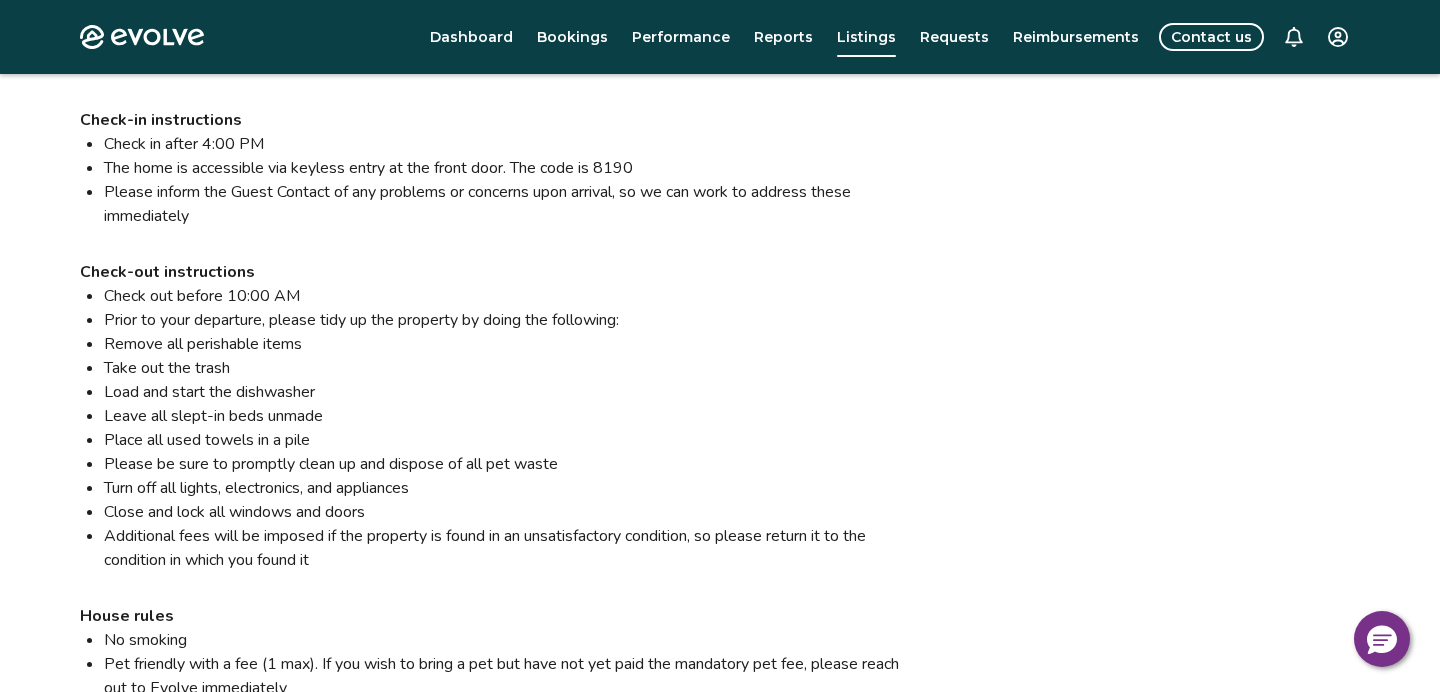 click on "Bookings" at bounding box center [572, 37] 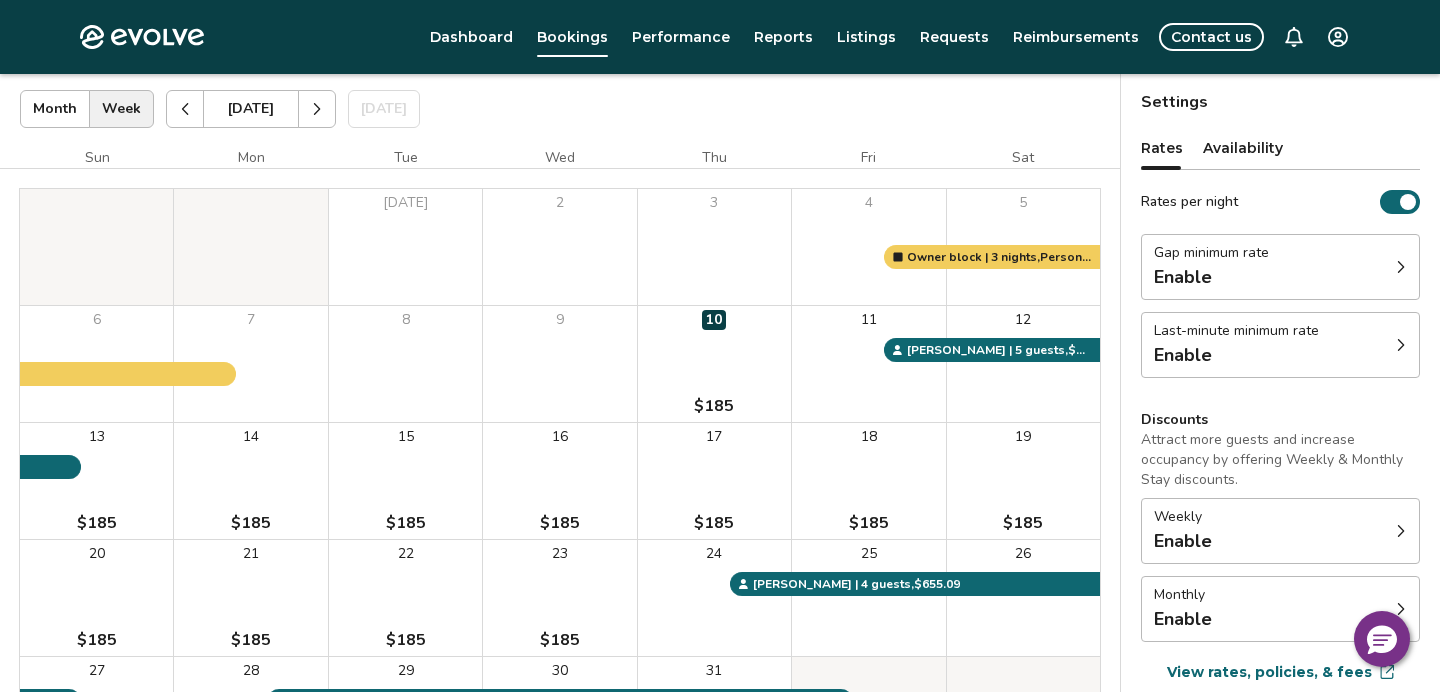 scroll, scrollTop: 81, scrollLeft: 0, axis: vertical 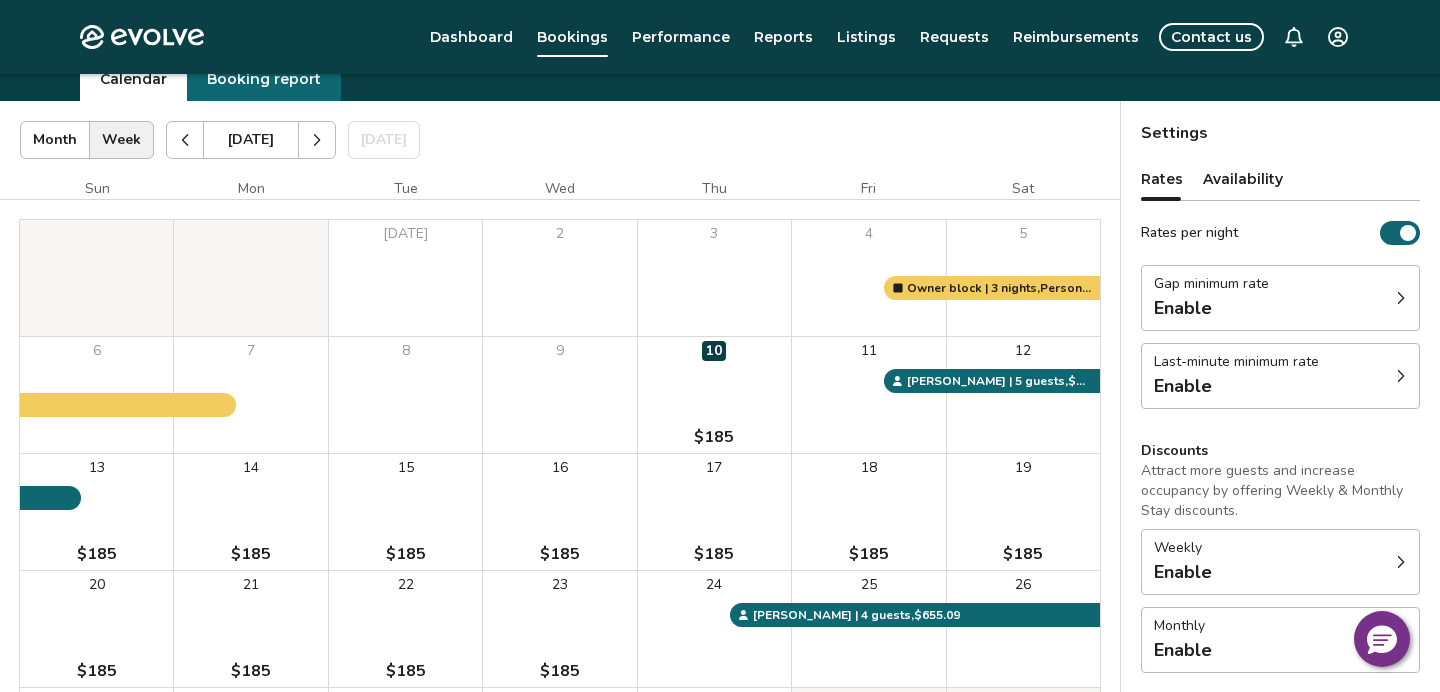click 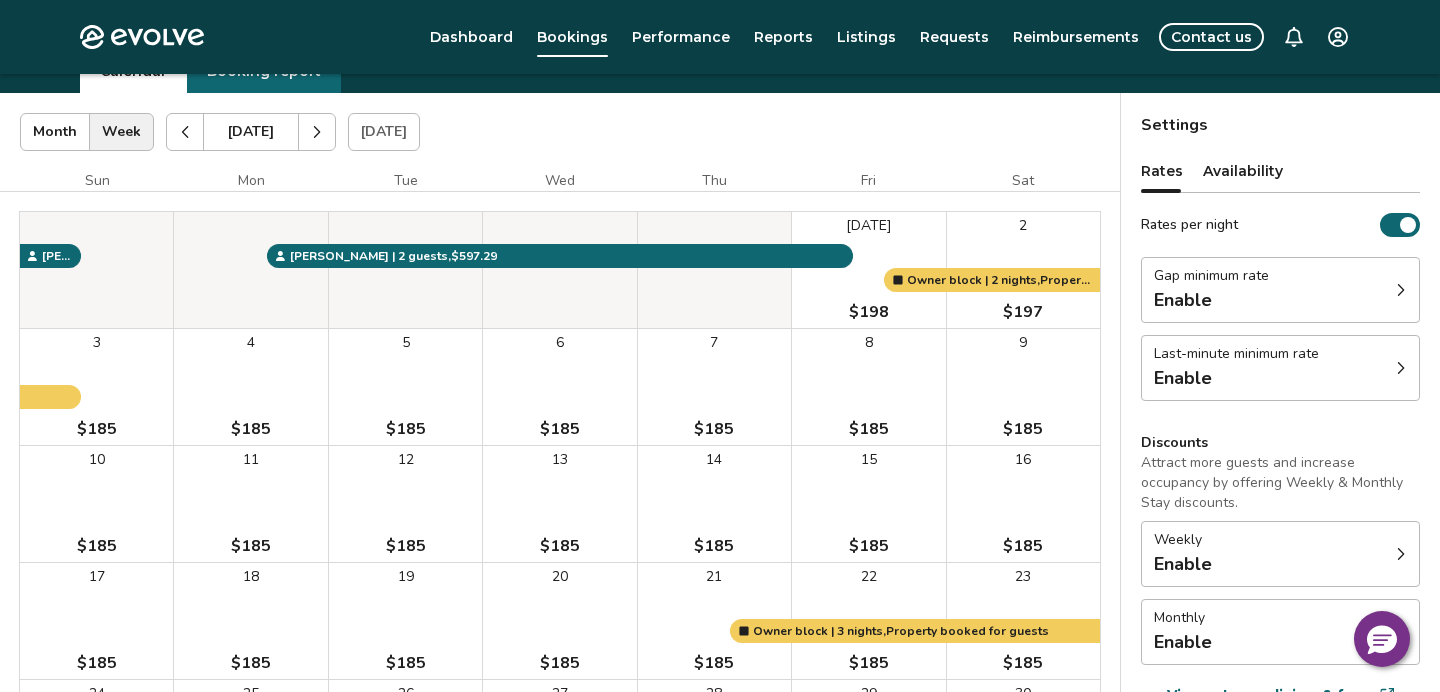 scroll, scrollTop: 93, scrollLeft: 0, axis: vertical 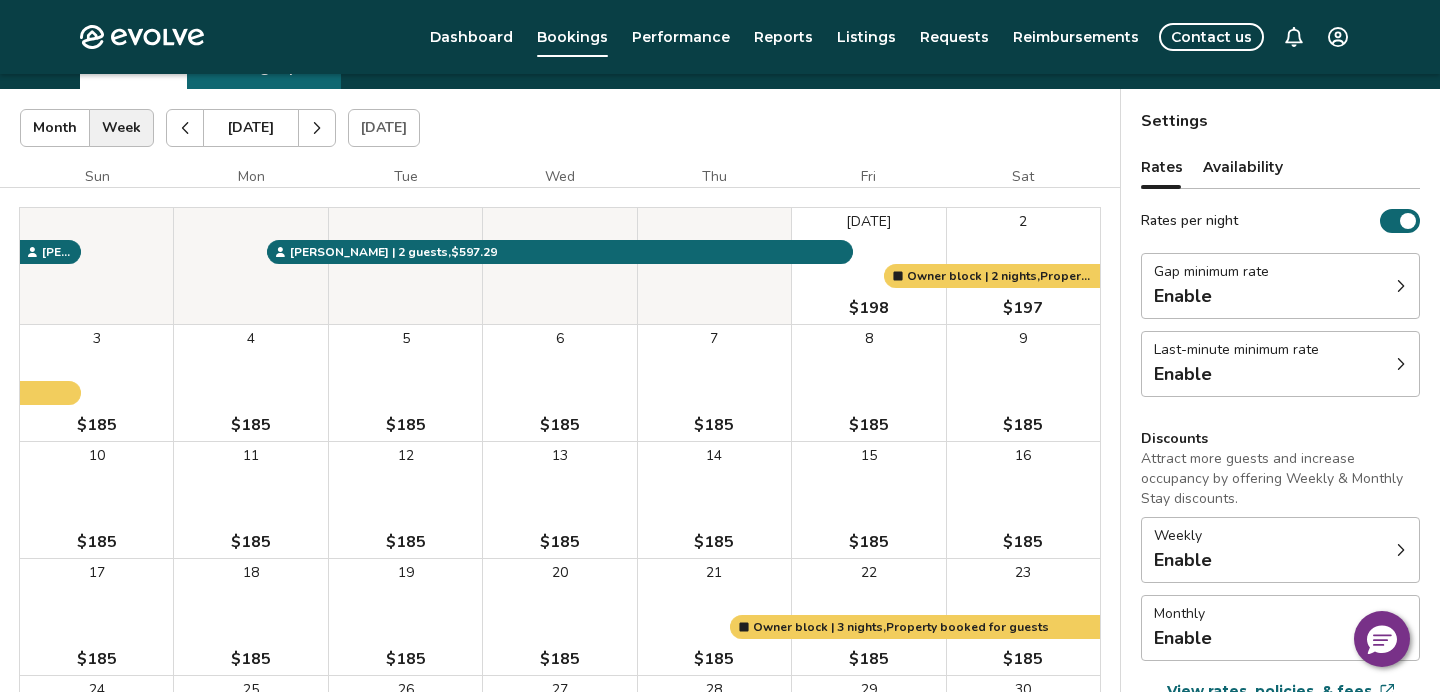 click 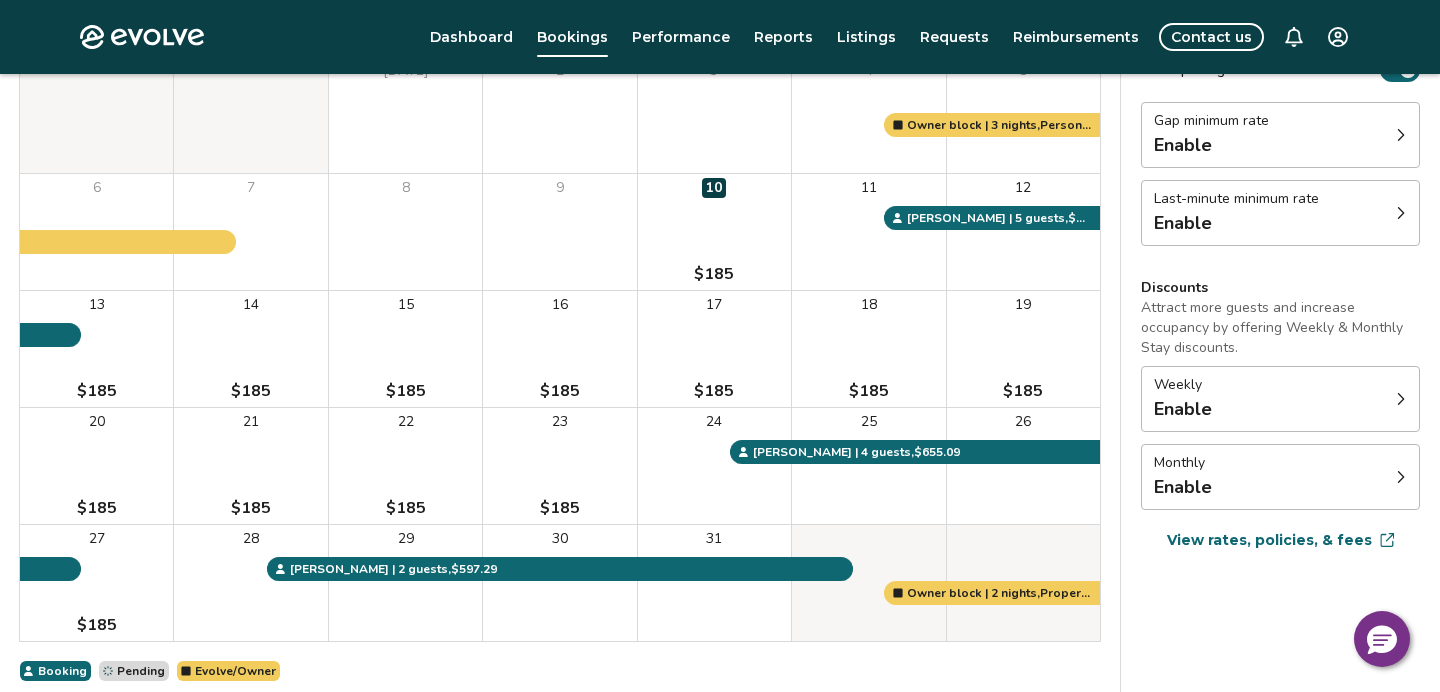 scroll, scrollTop: 252, scrollLeft: 0, axis: vertical 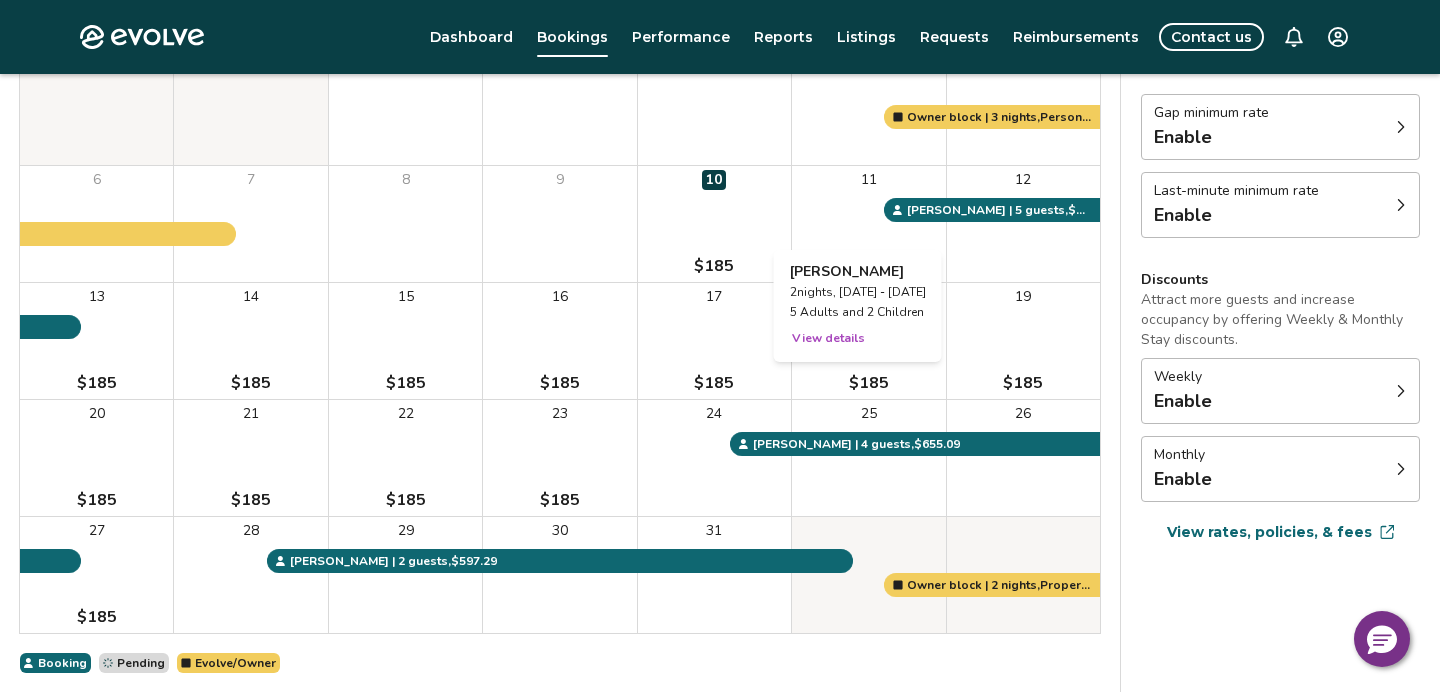 click on "11" at bounding box center (868, 224) 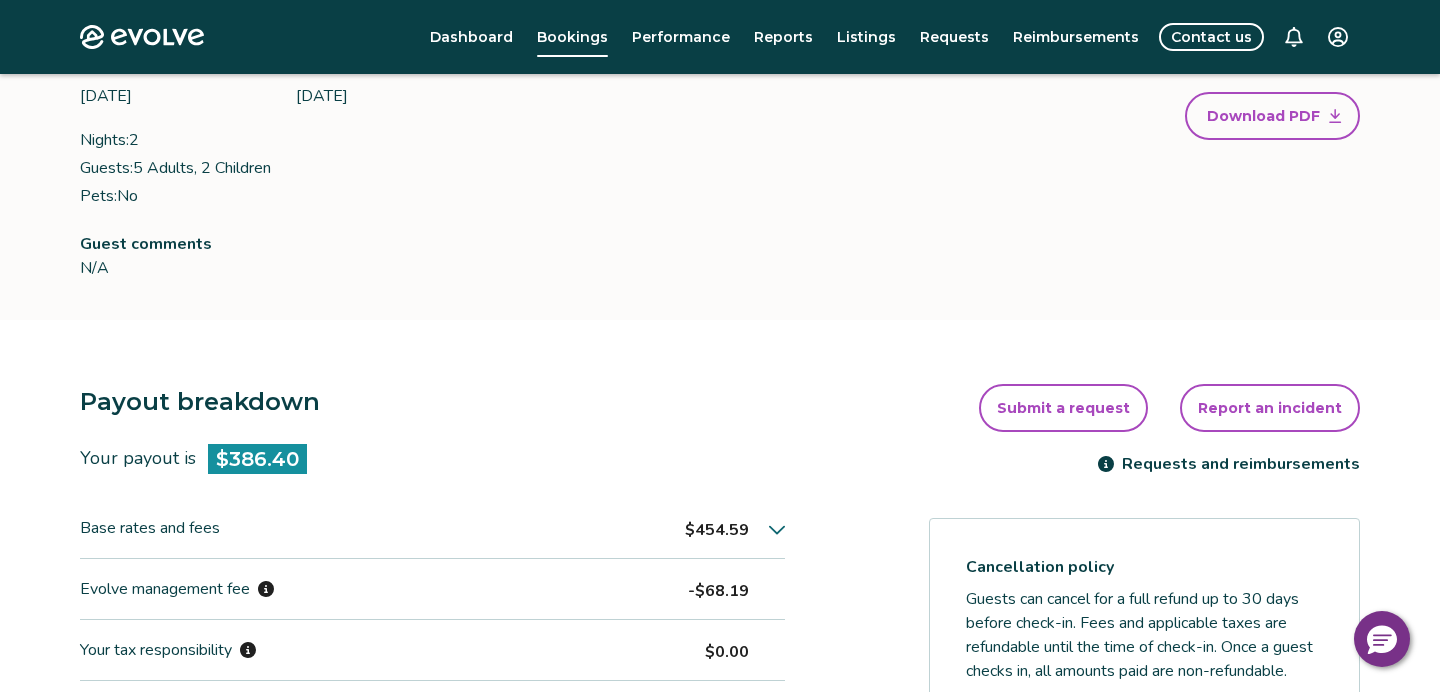 scroll, scrollTop: 236, scrollLeft: 0, axis: vertical 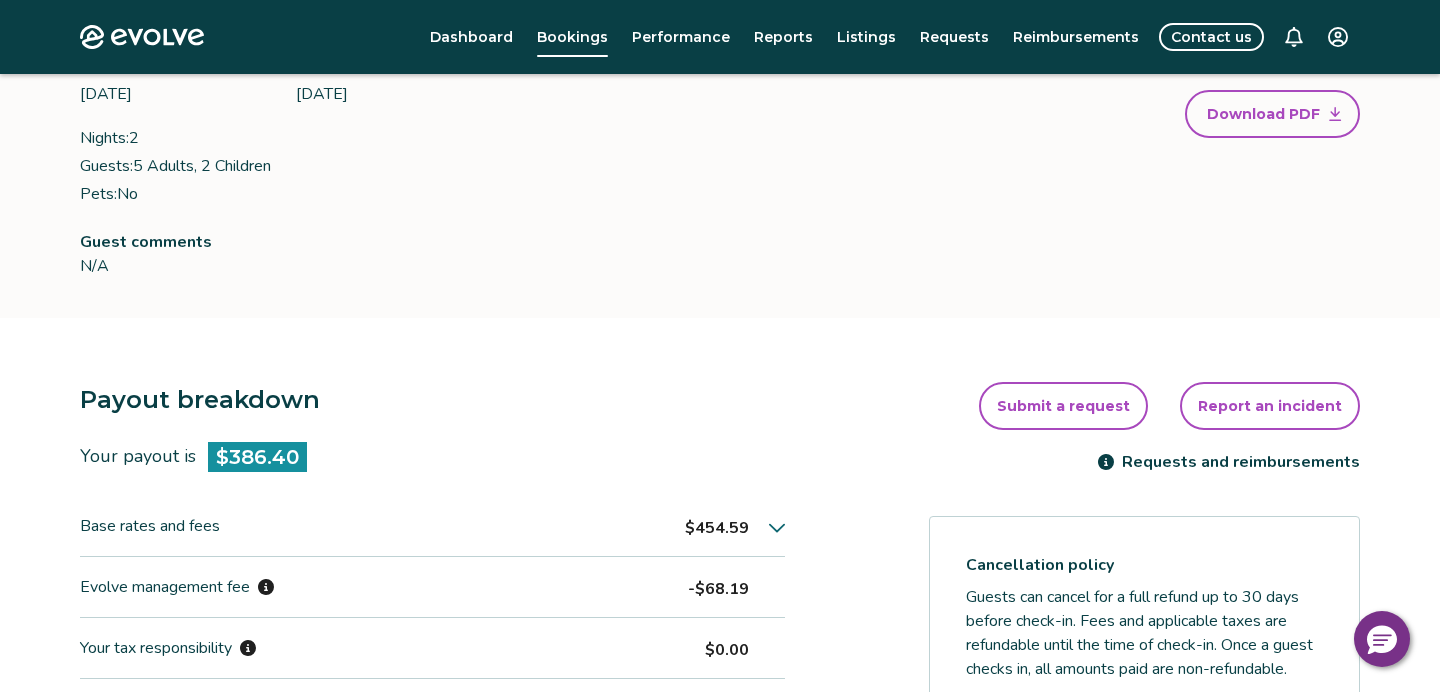 click 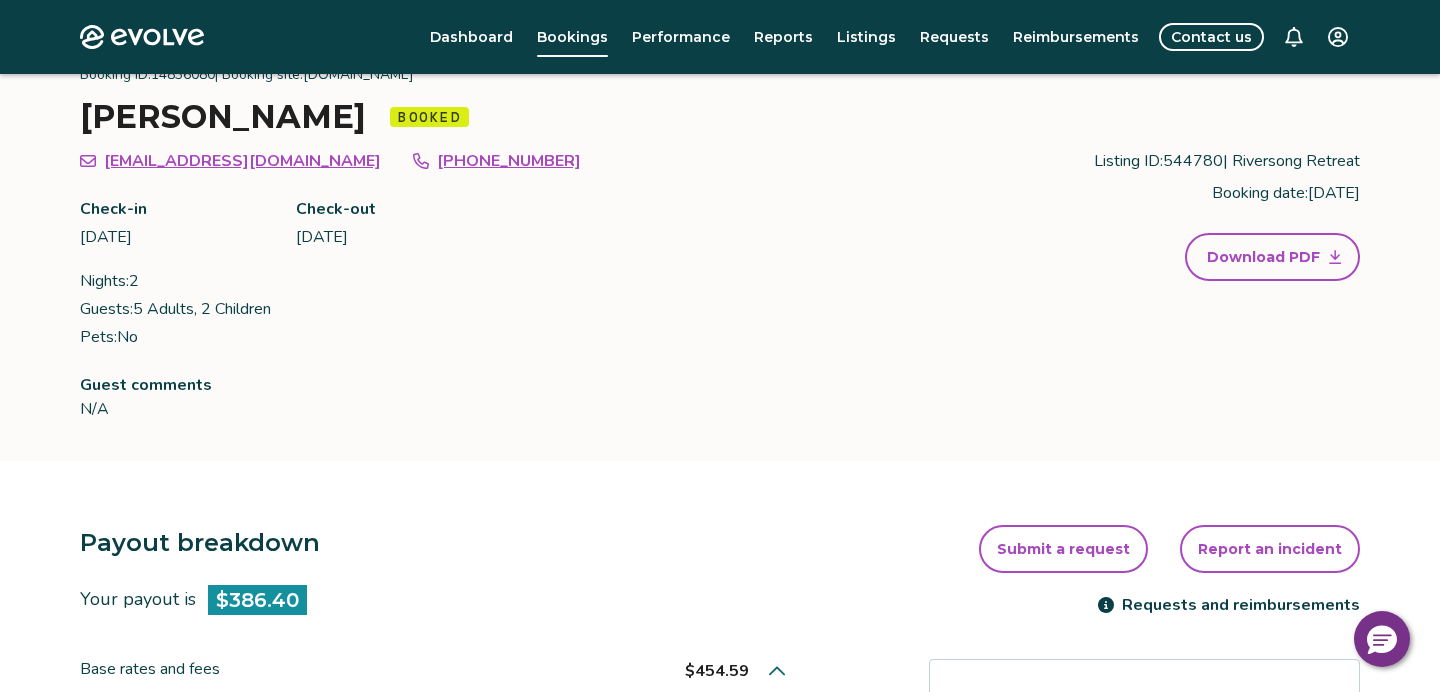 scroll, scrollTop: 0, scrollLeft: 0, axis: both 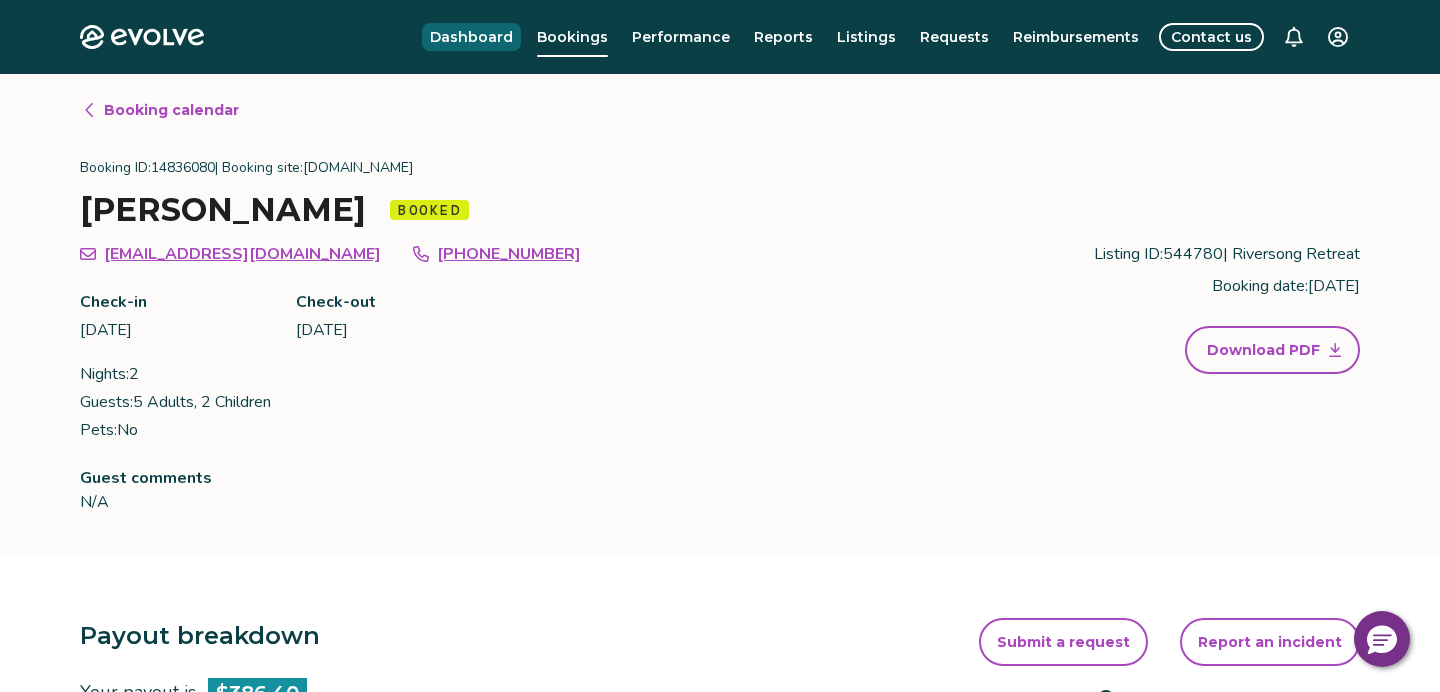 click on "Dashboard" at bounding box center [471, 37] 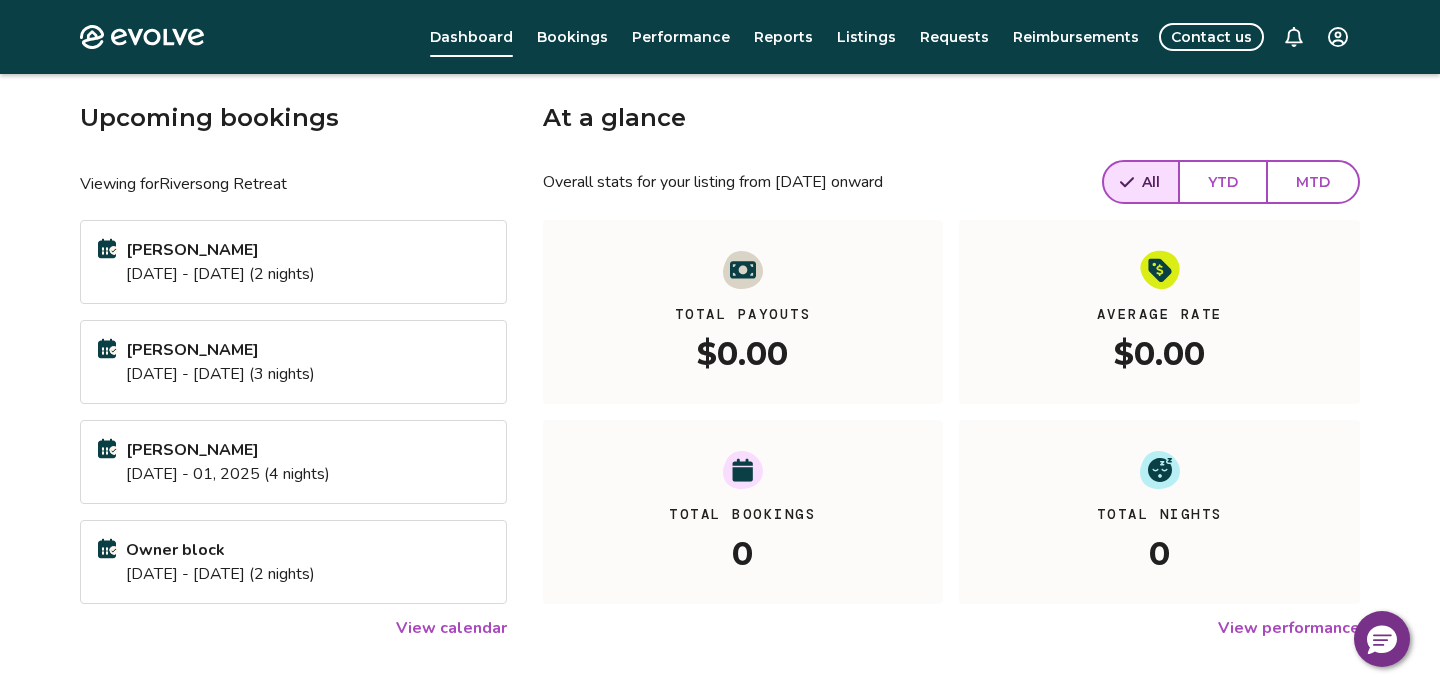 scroll, scrollTop: 0, scrollLeft: 0, axis: both 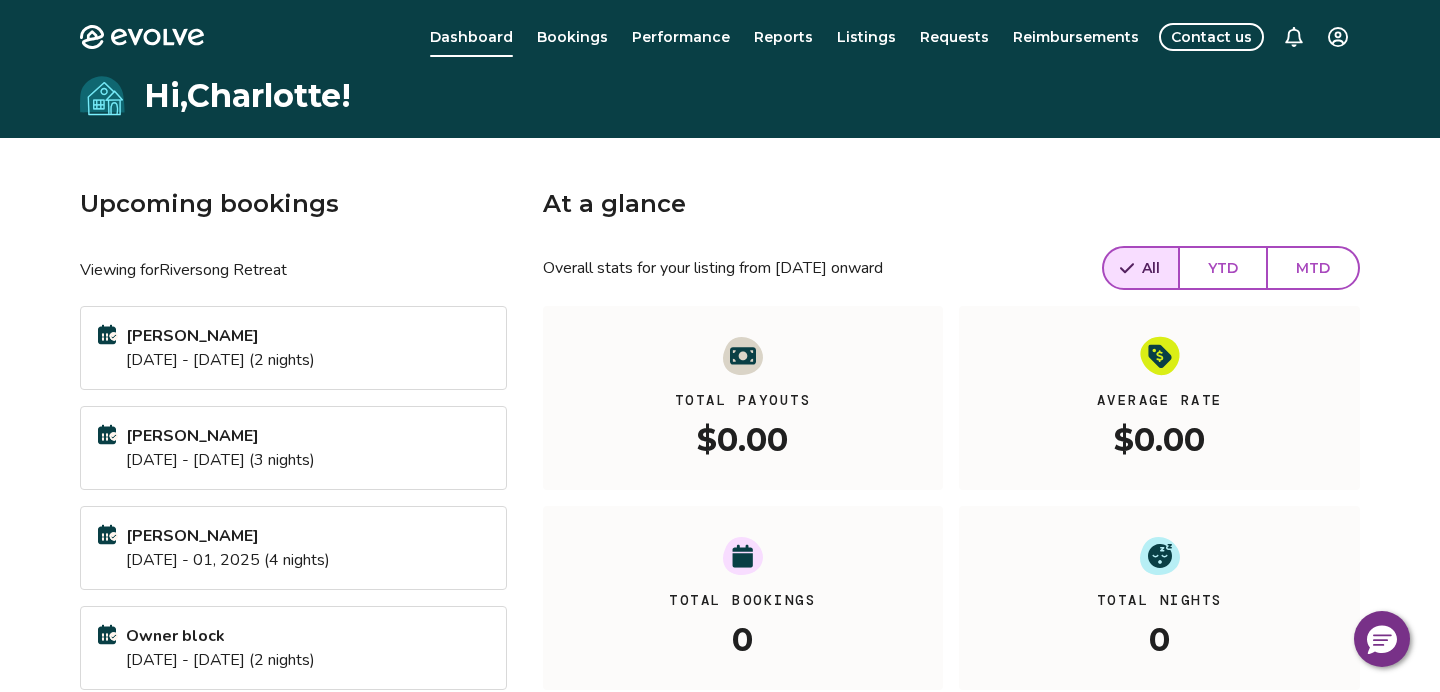 click on "Jul 11 - 13, 2025 (2 nights)" at bounding box center (220, 360) 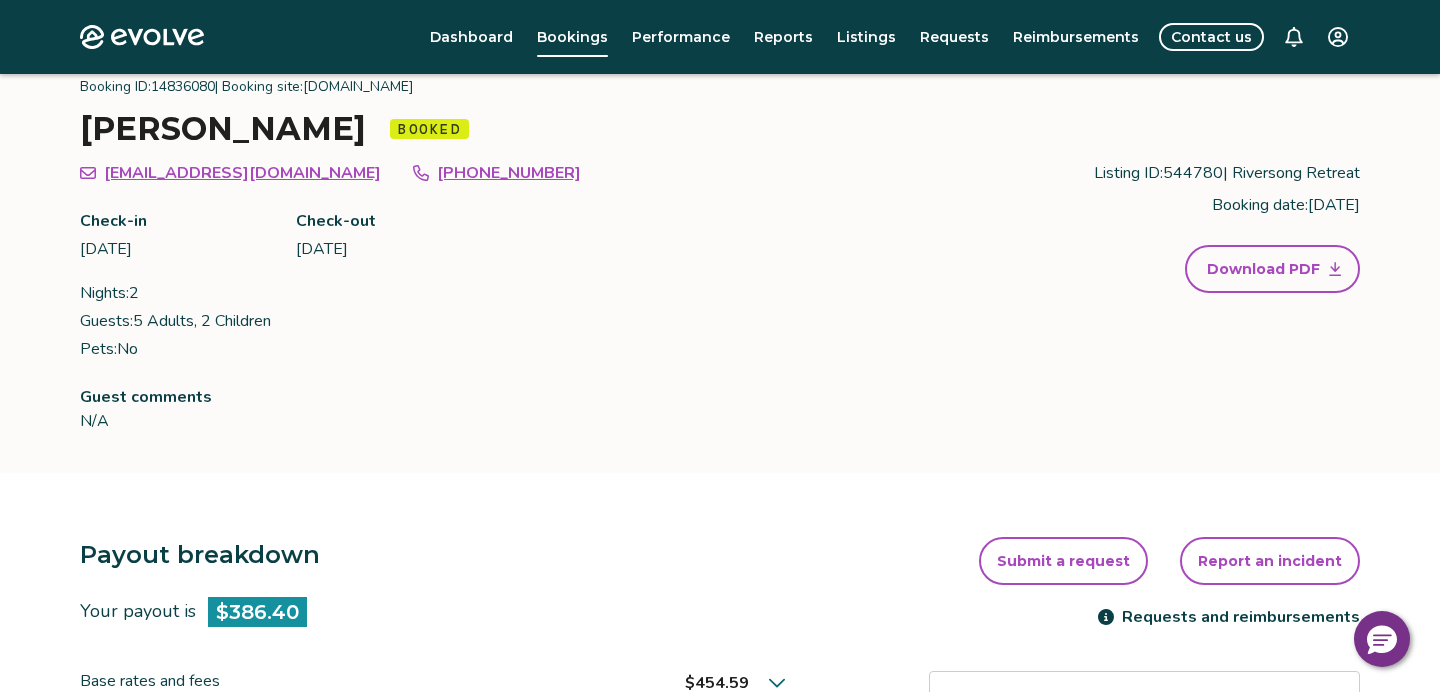 scroll, scrollTop: 0, scrollLeft: 0, axis: both 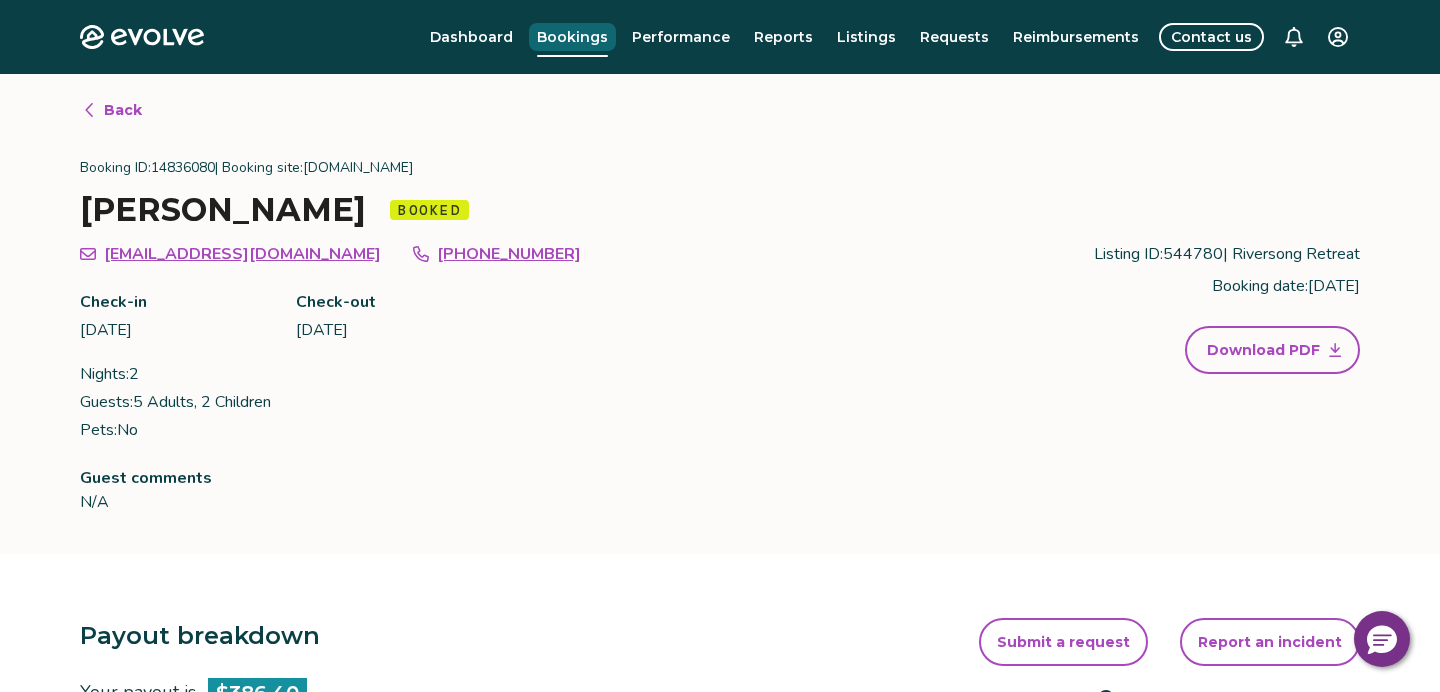 click on "Bookings" at bounding box center [572, 37] 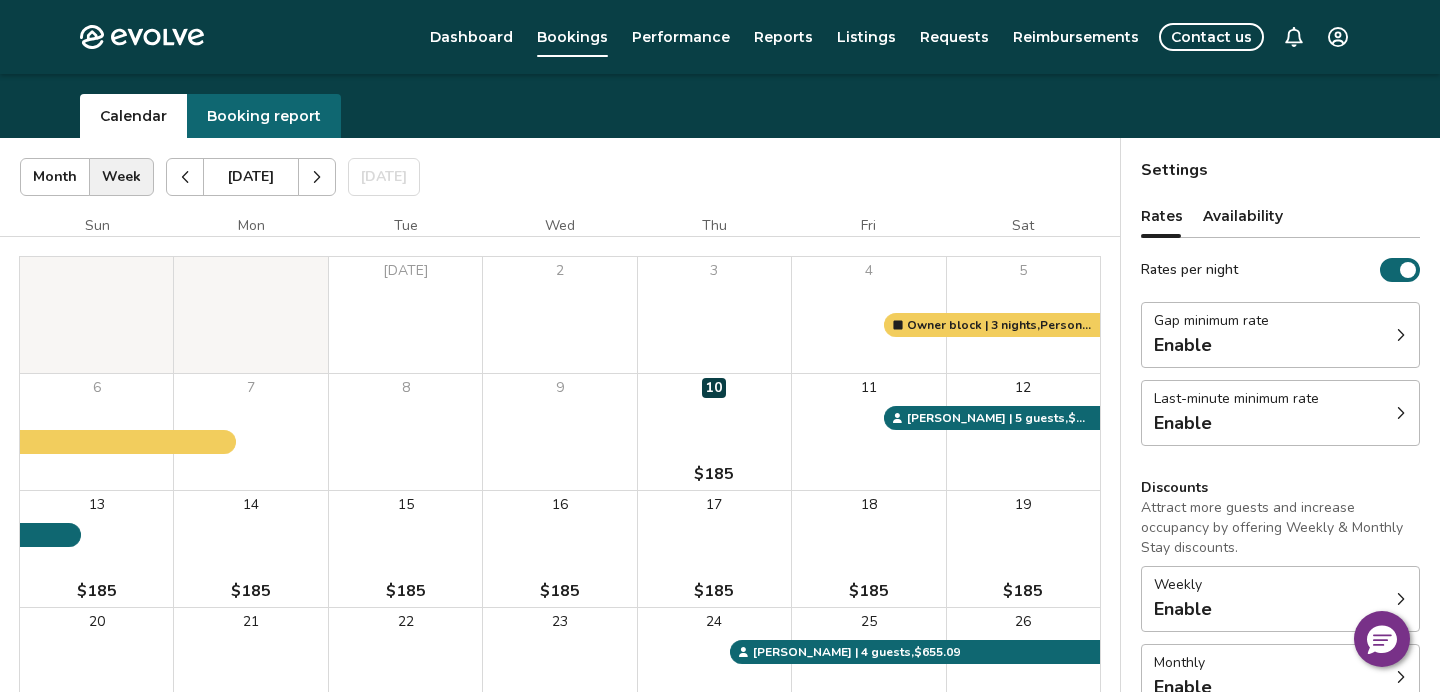 scroll, scrollTop: 0, scrollLeft: 0, axis: both 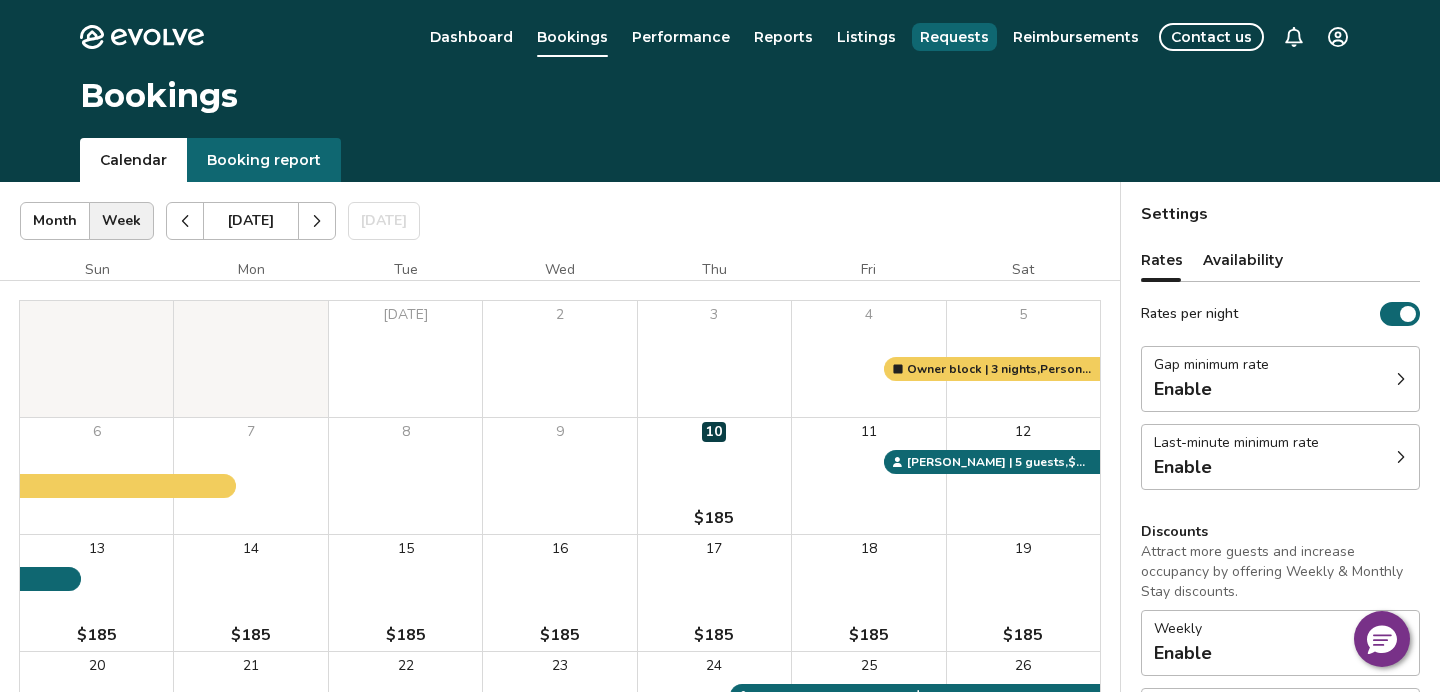 click on "Requests" at bounding box center (954, 37) 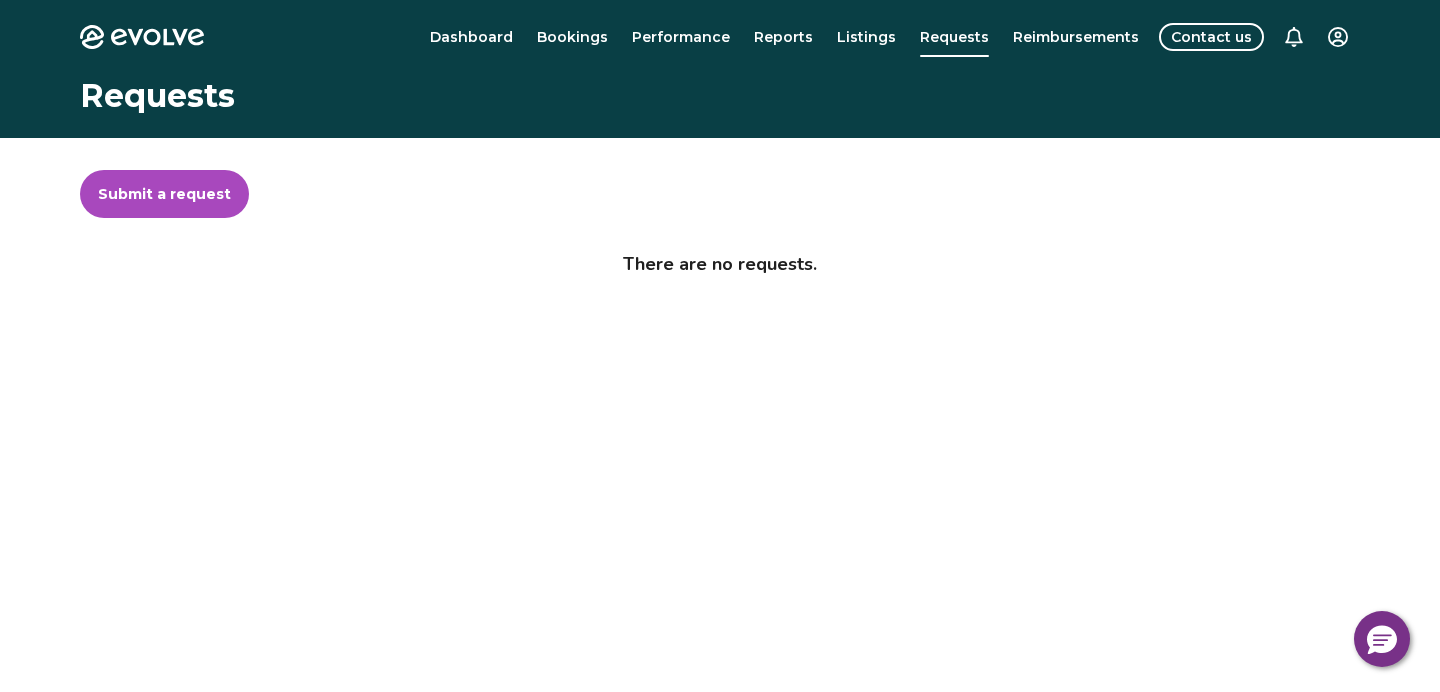 click on "Submit a request" at bounding box center (164, 194) 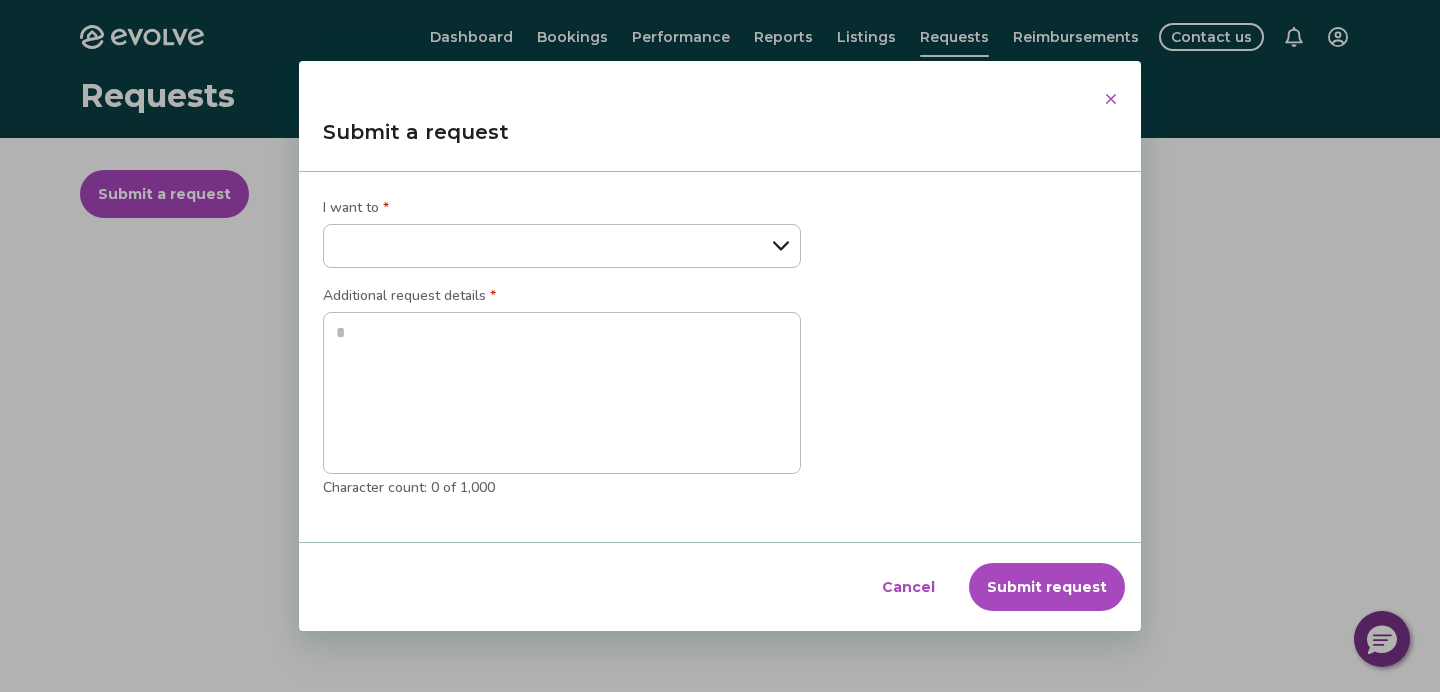click on "Cancel" at bounding box center [908, 587] 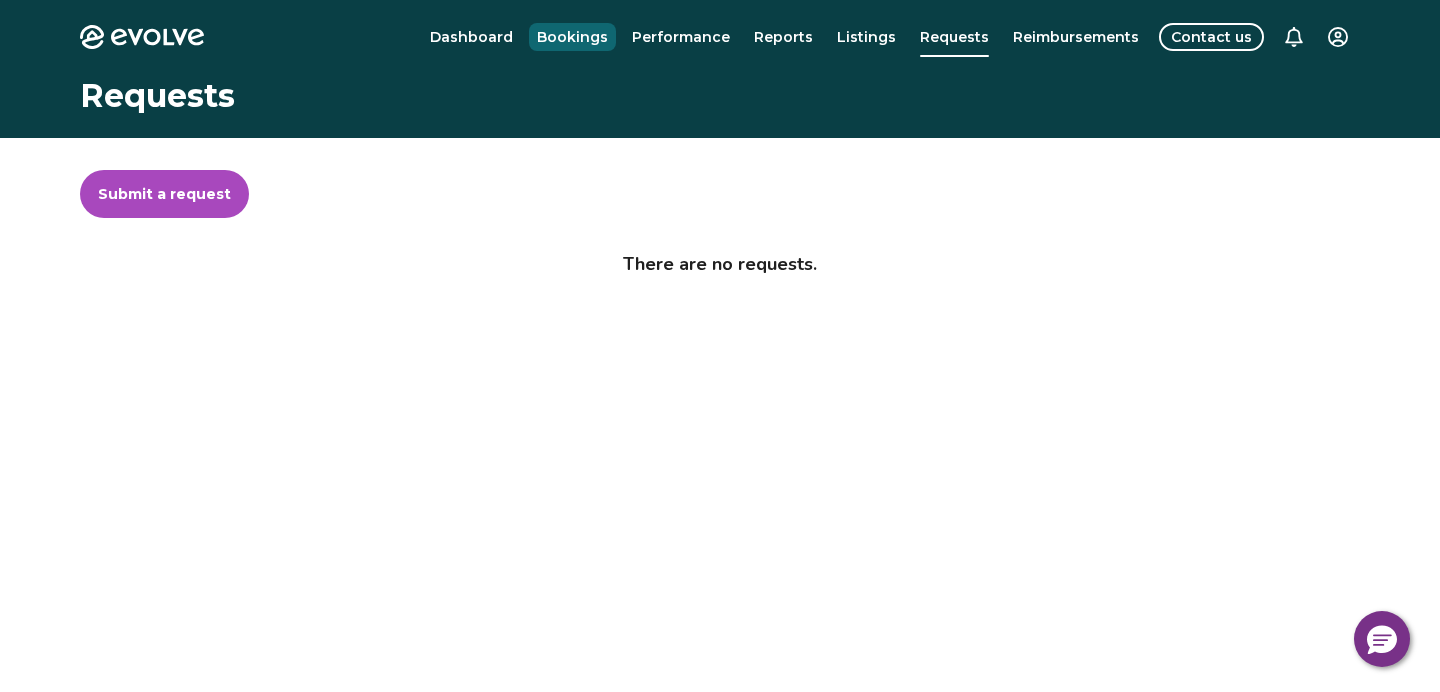 click on "Bookings" at bounding box center (572, 37) 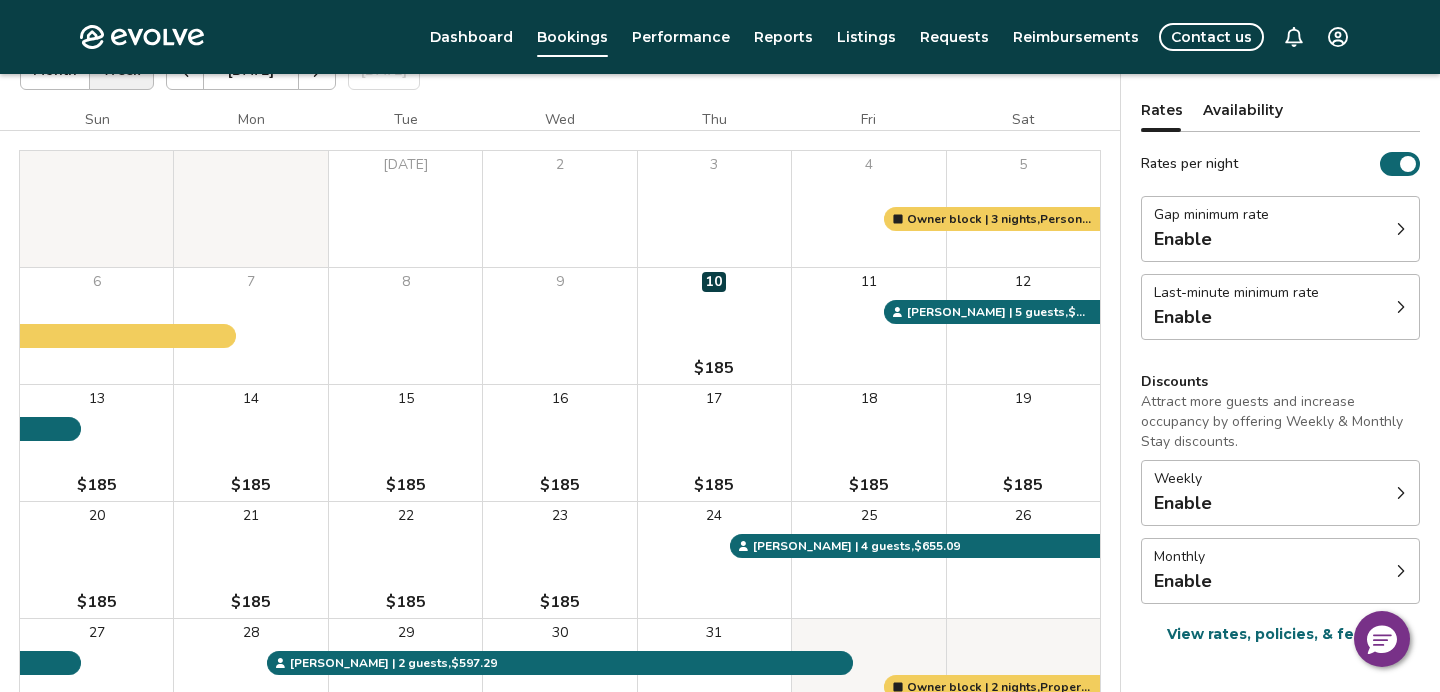 scroll, scrollTop: 0, scrollLeft: 0, axis: both 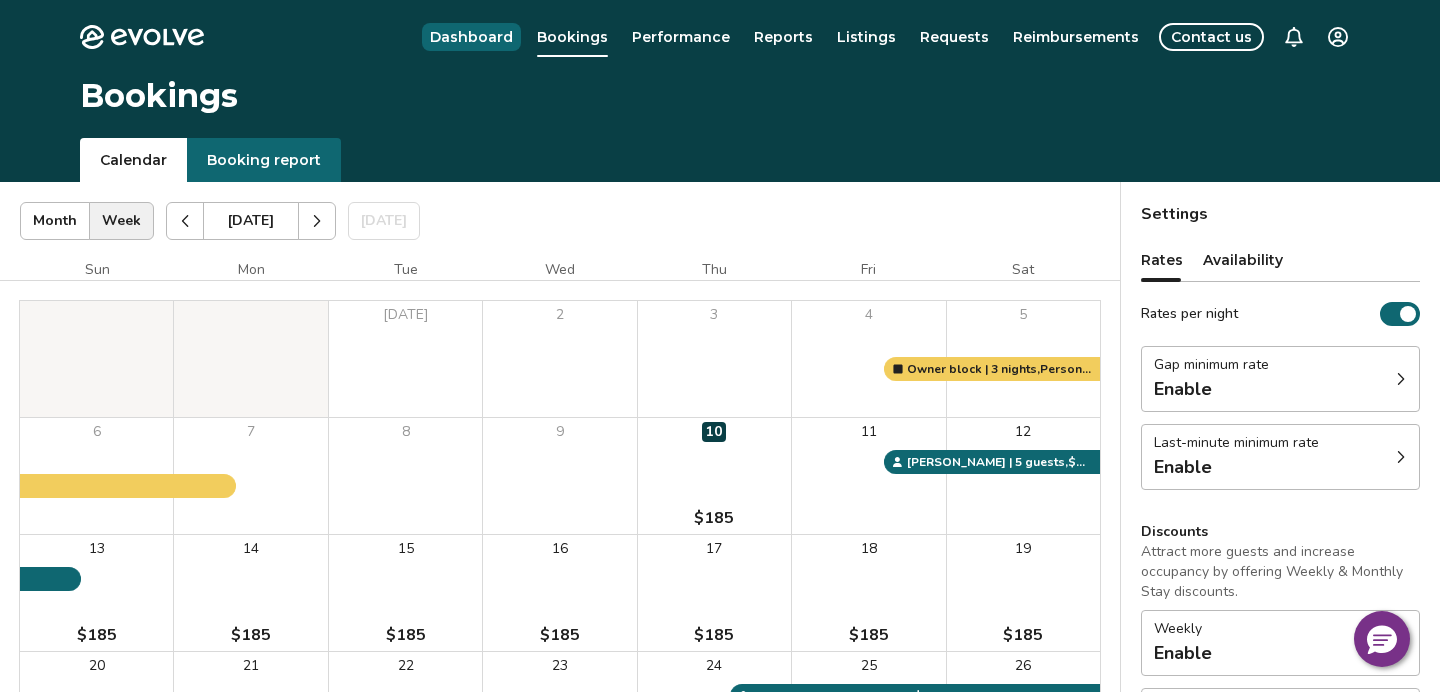 click on "Dashboard" at bounding box center (471, 37) 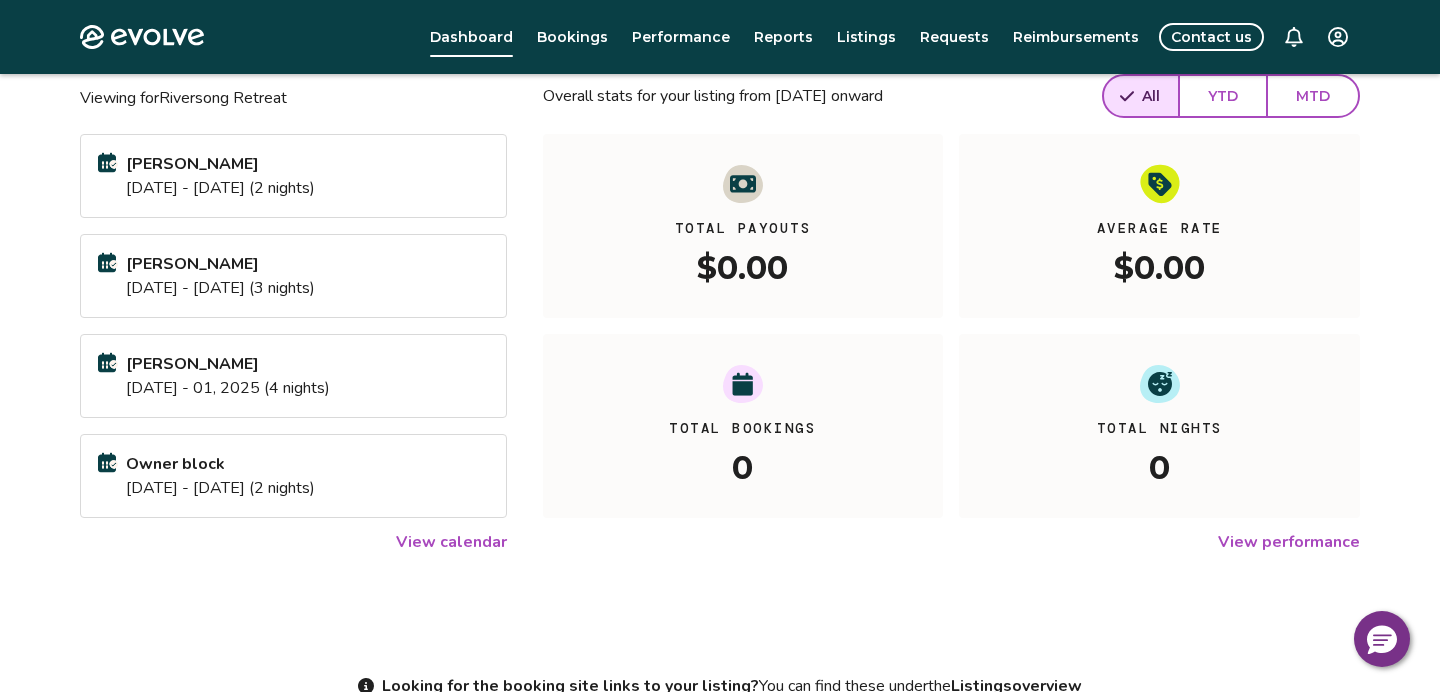 scroll, scrollTop: 0, scrollLeft: 0, axis: both 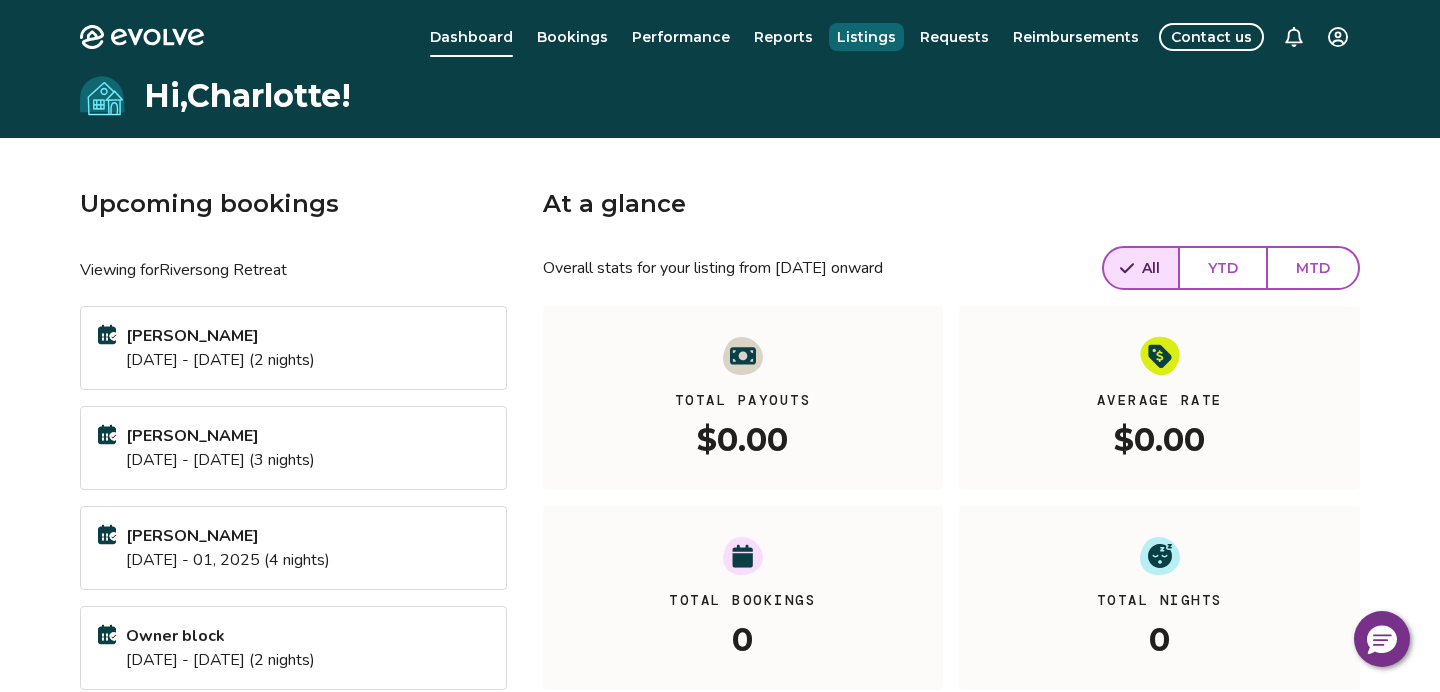 click on "Listings" at bounding box center (866, 37) 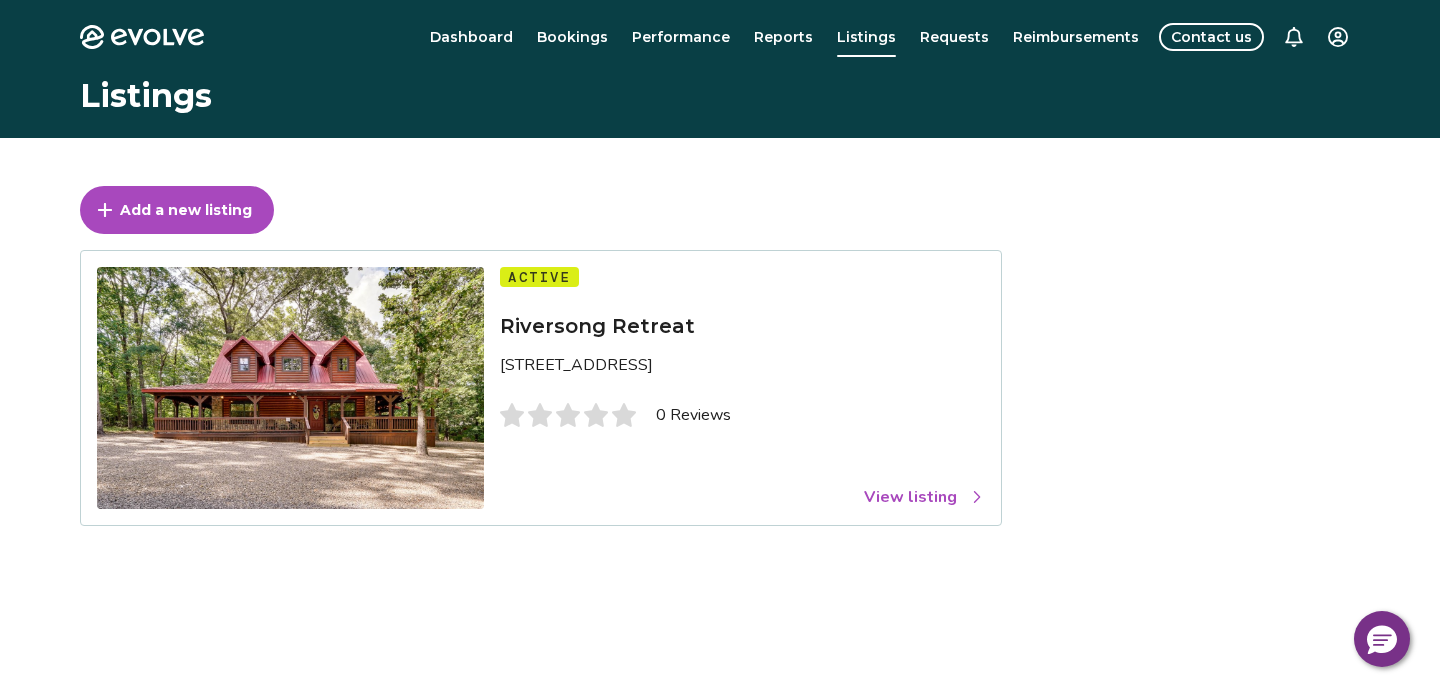 click on "View listing" at bounding box center [924, 497] 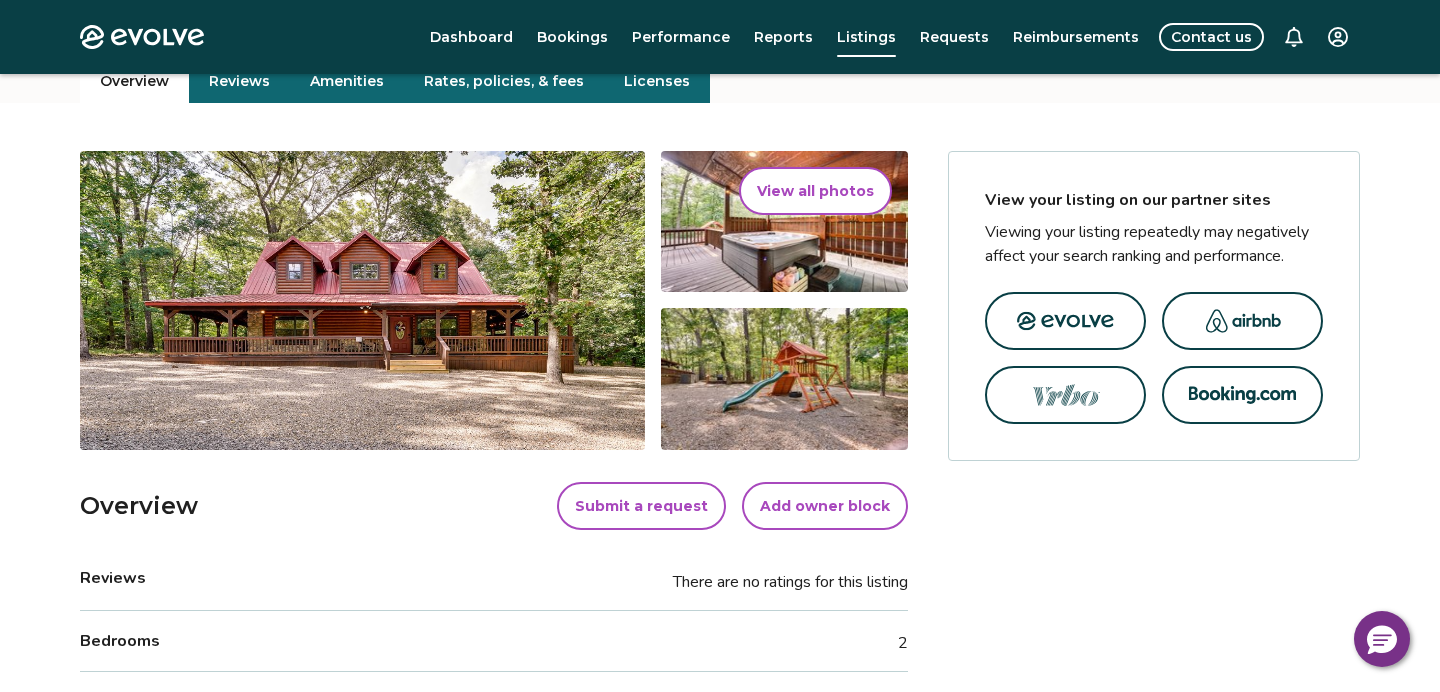 scroll, scrollTop: 212, scrollLeft: 0, axis: vertical 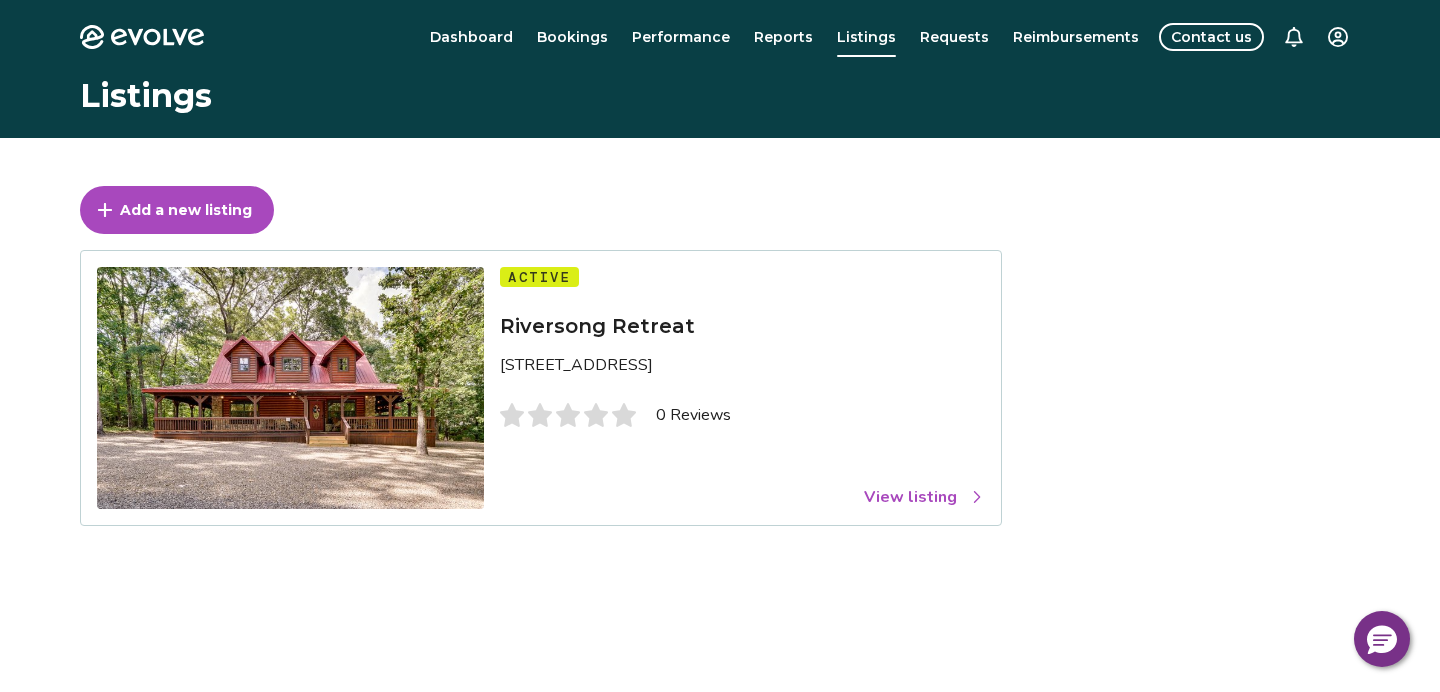 click on "View listing" at bounding box center [924, 497] 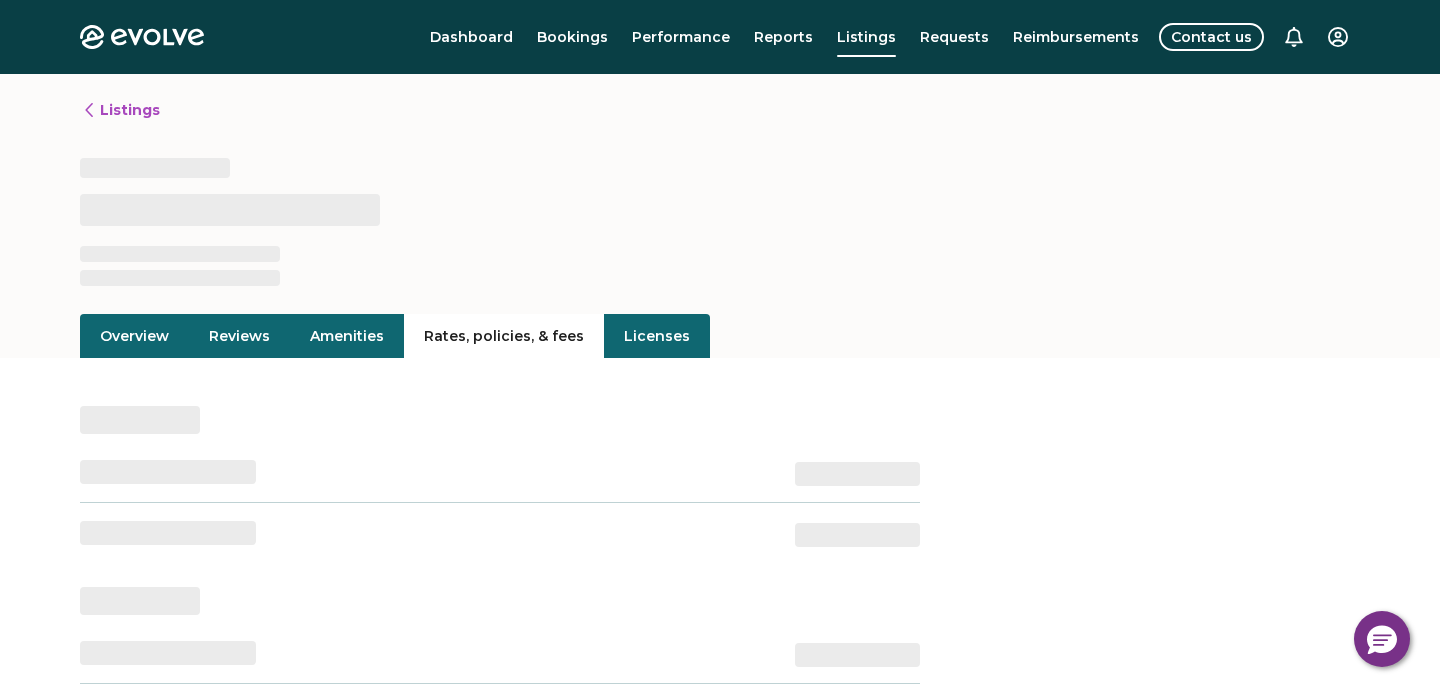 click on "Rates, policies, & fees" at bounding box center [504, 336] 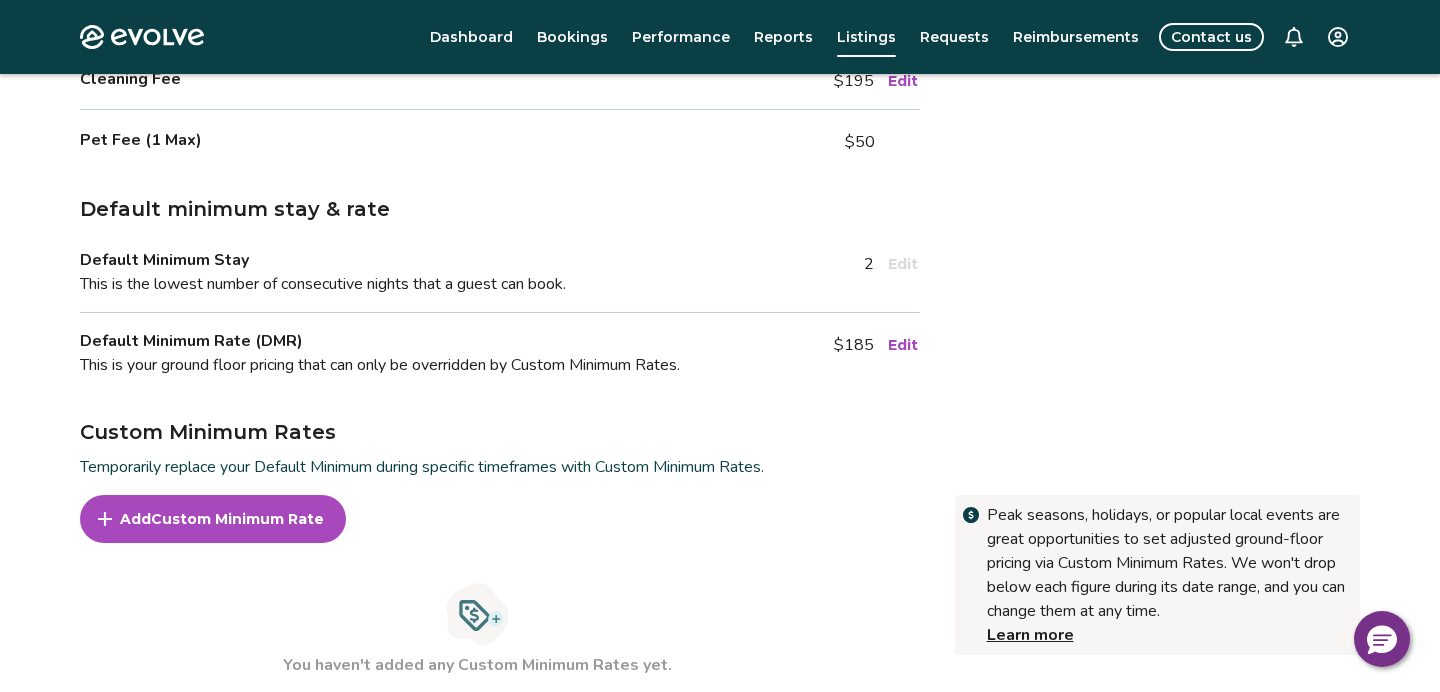 scroll, scrollTop: 403, scrollLeft: 0, axis: vertical 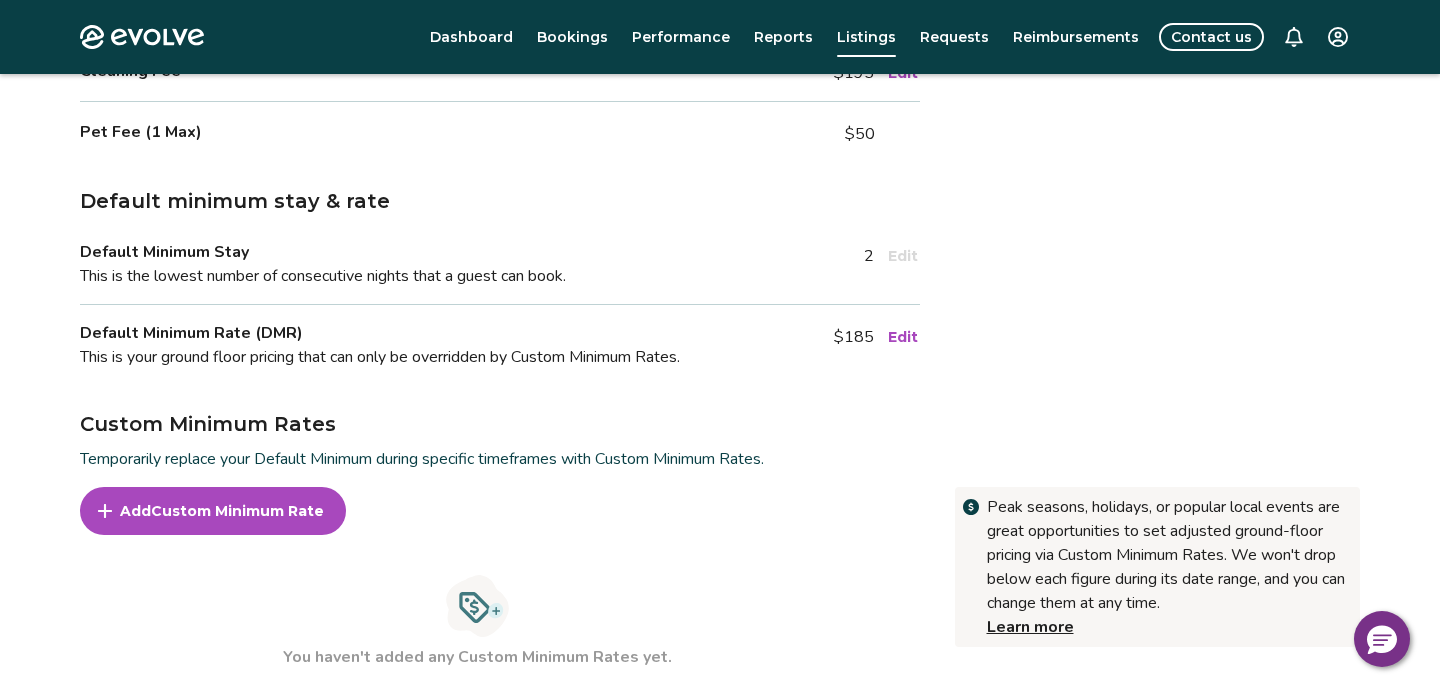 click on "Custom Minimum Rate" at bounding box center [237, 511] 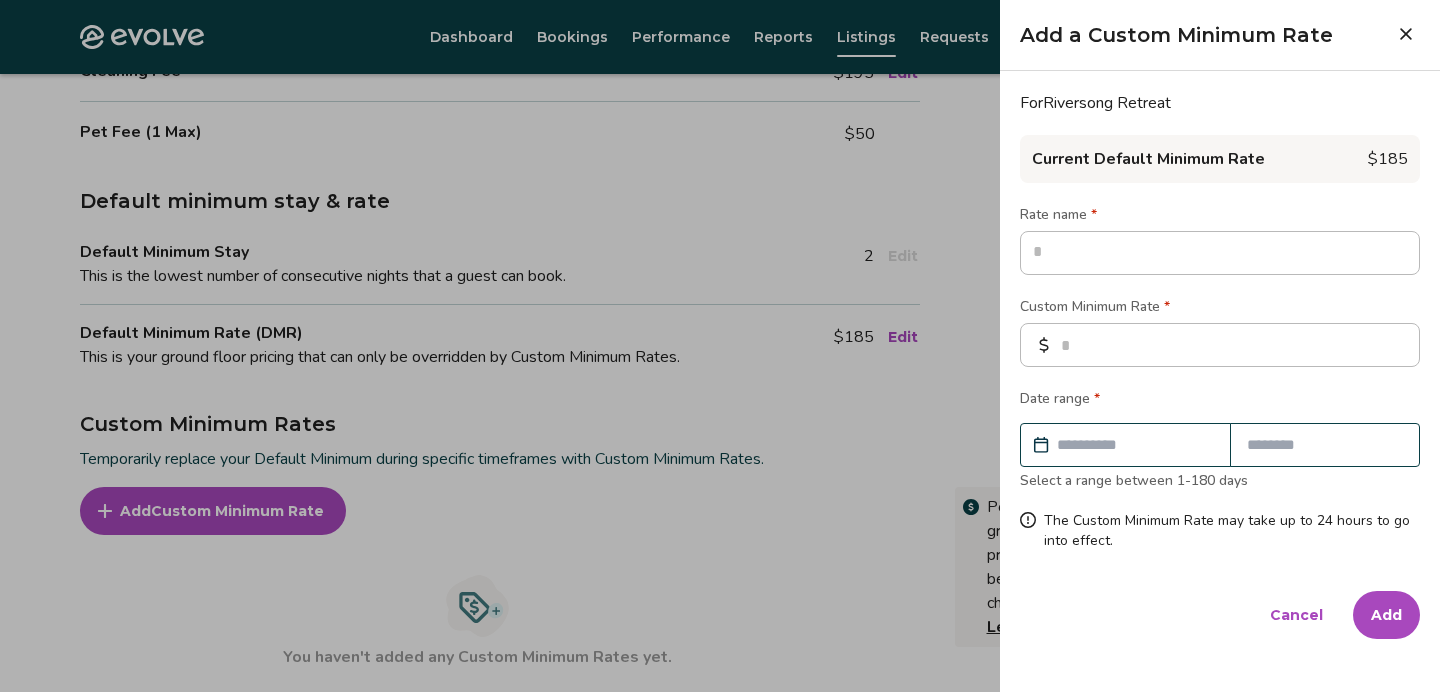 type on "*" 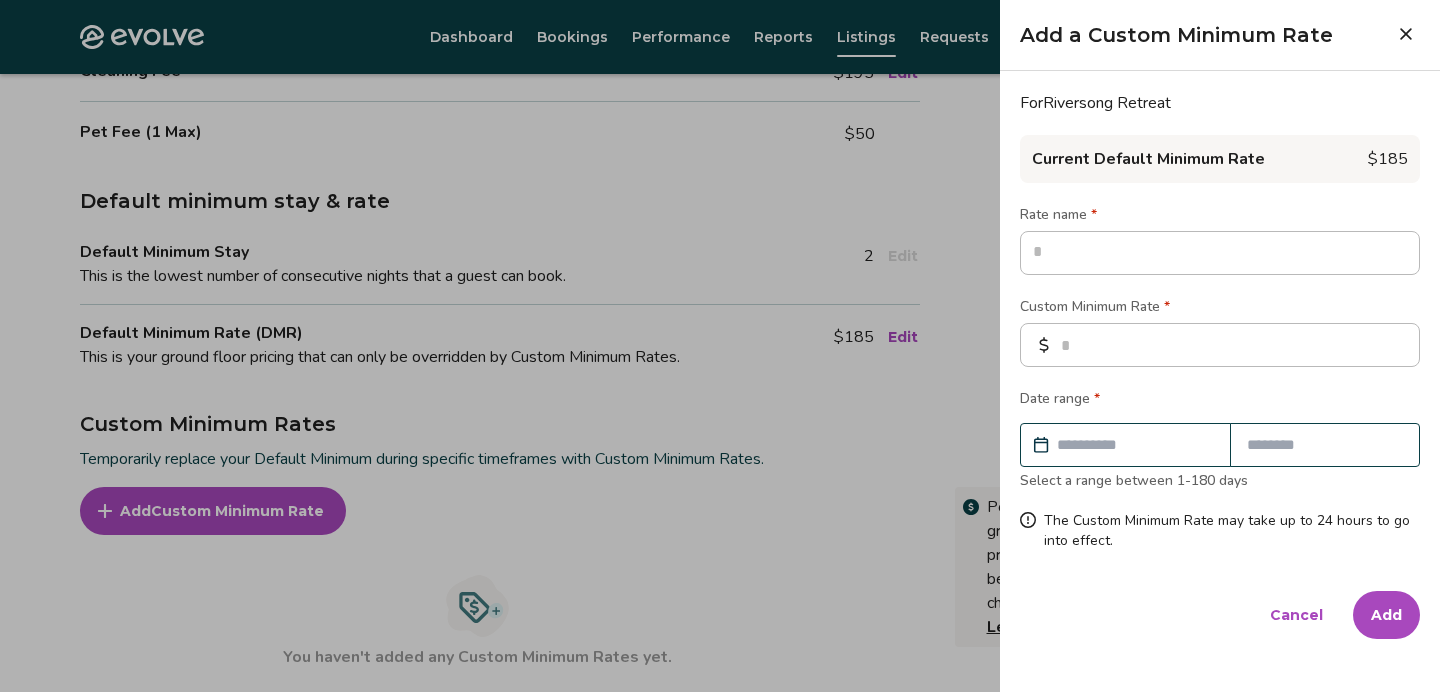 type on "*" 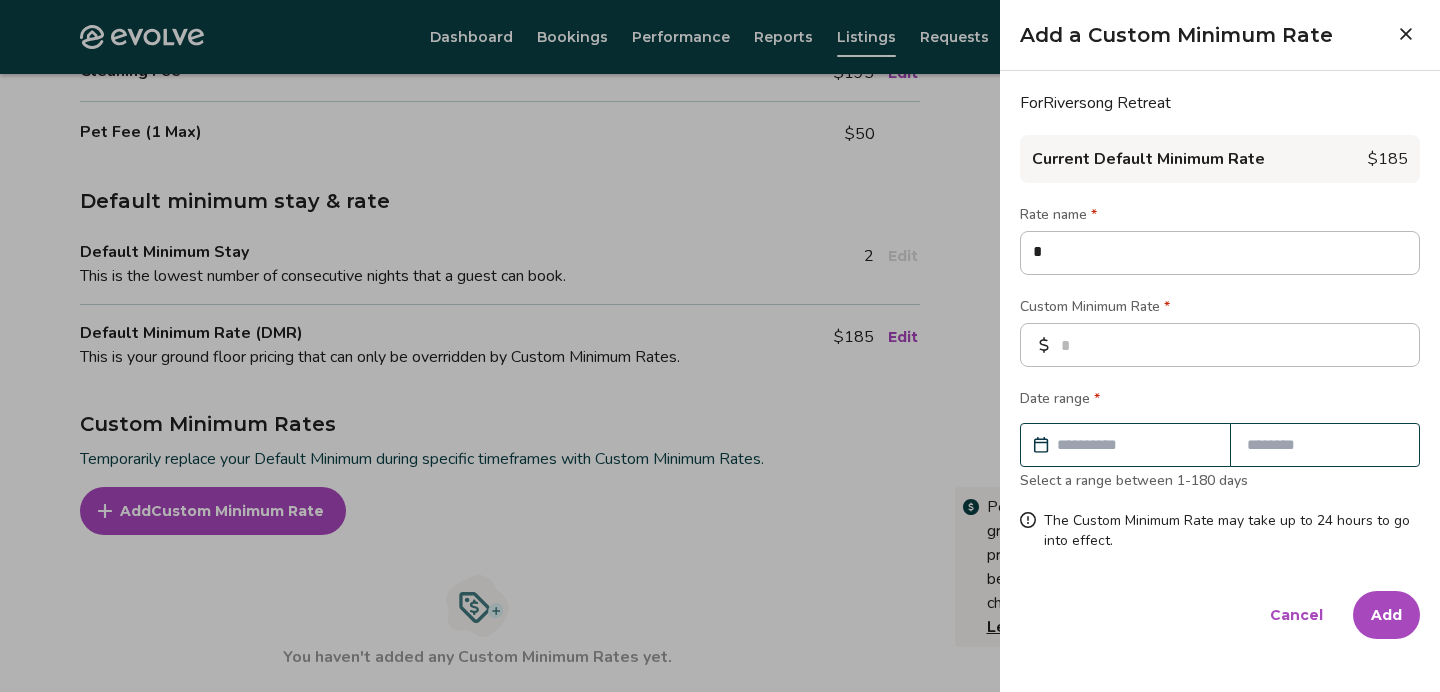 type on "**" 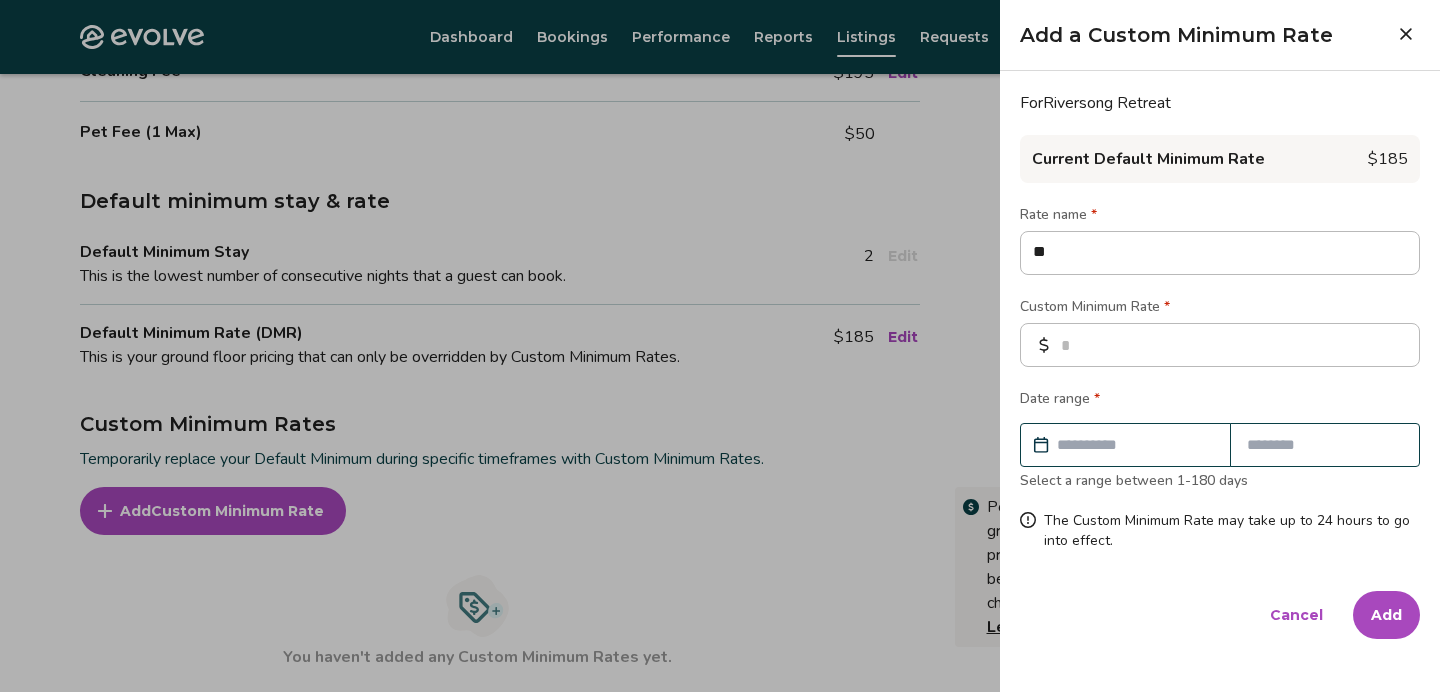 type on "***" 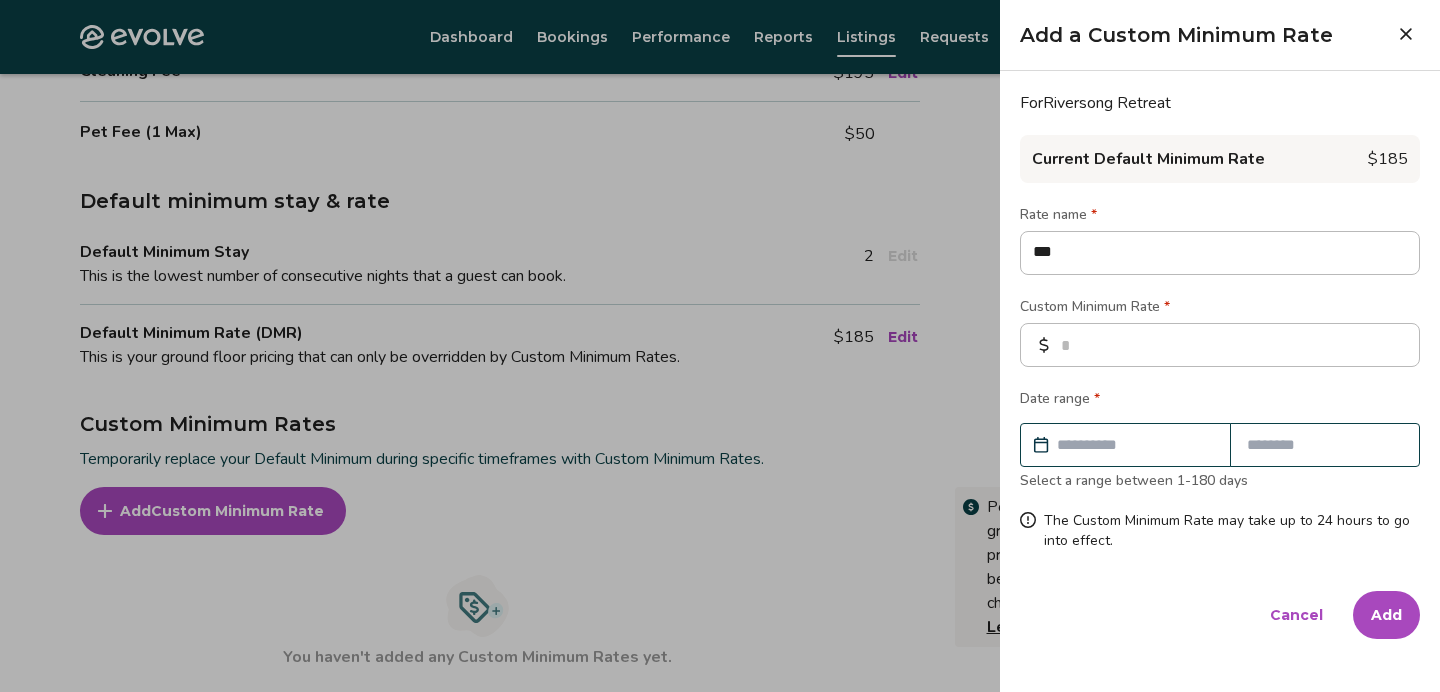 type on "****" 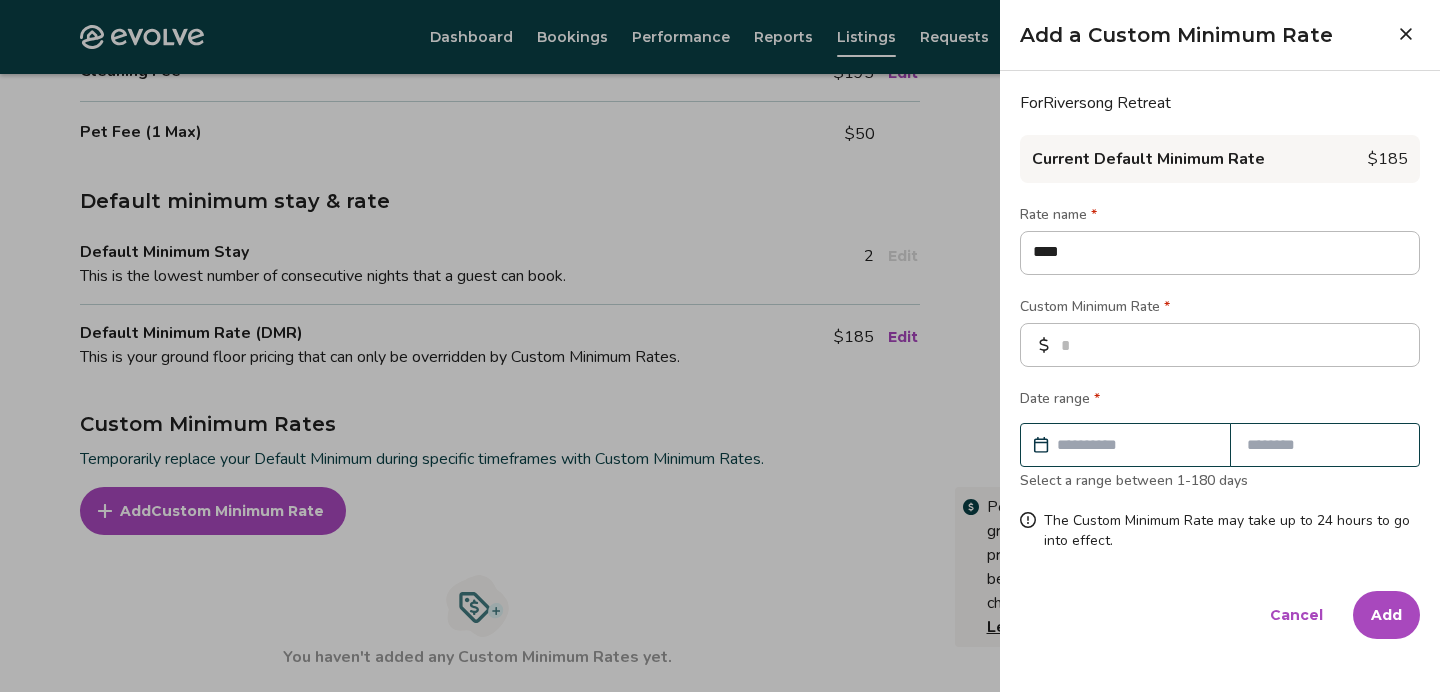 type on "*****" 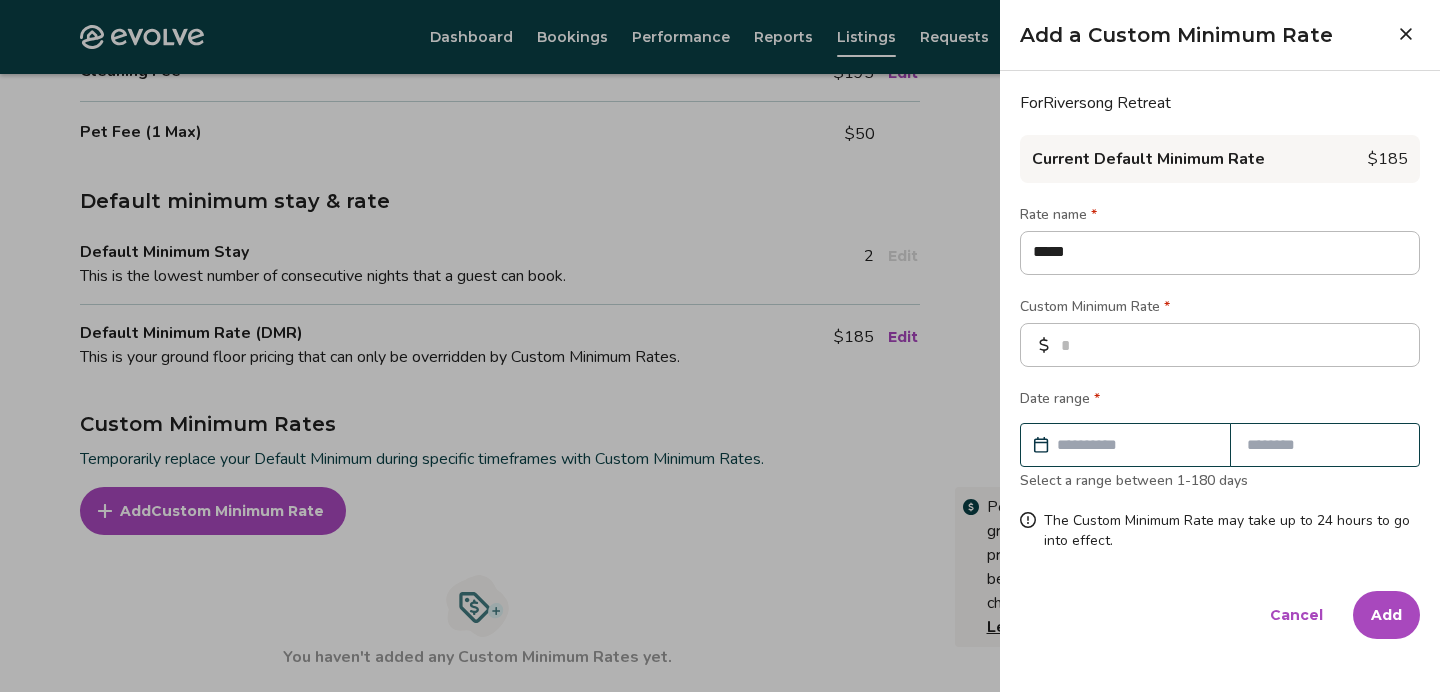 type on "*****" 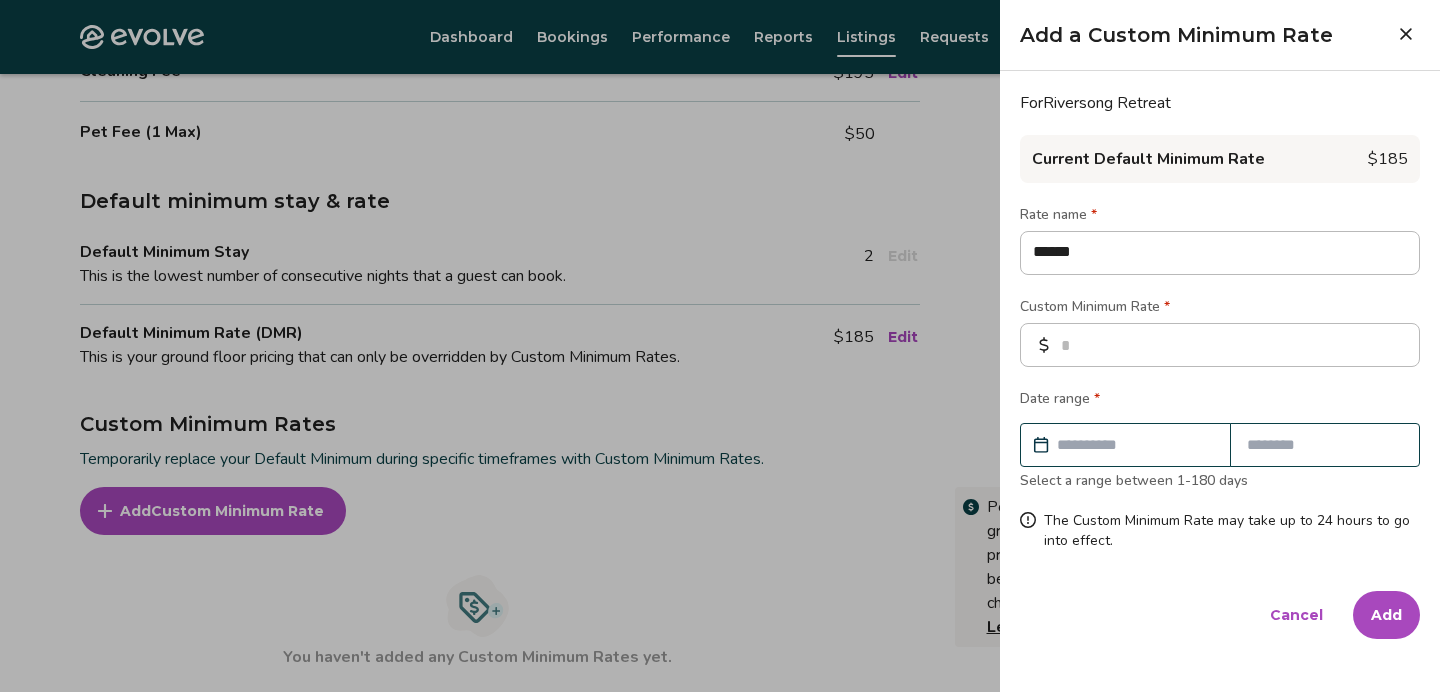 type on "*******" 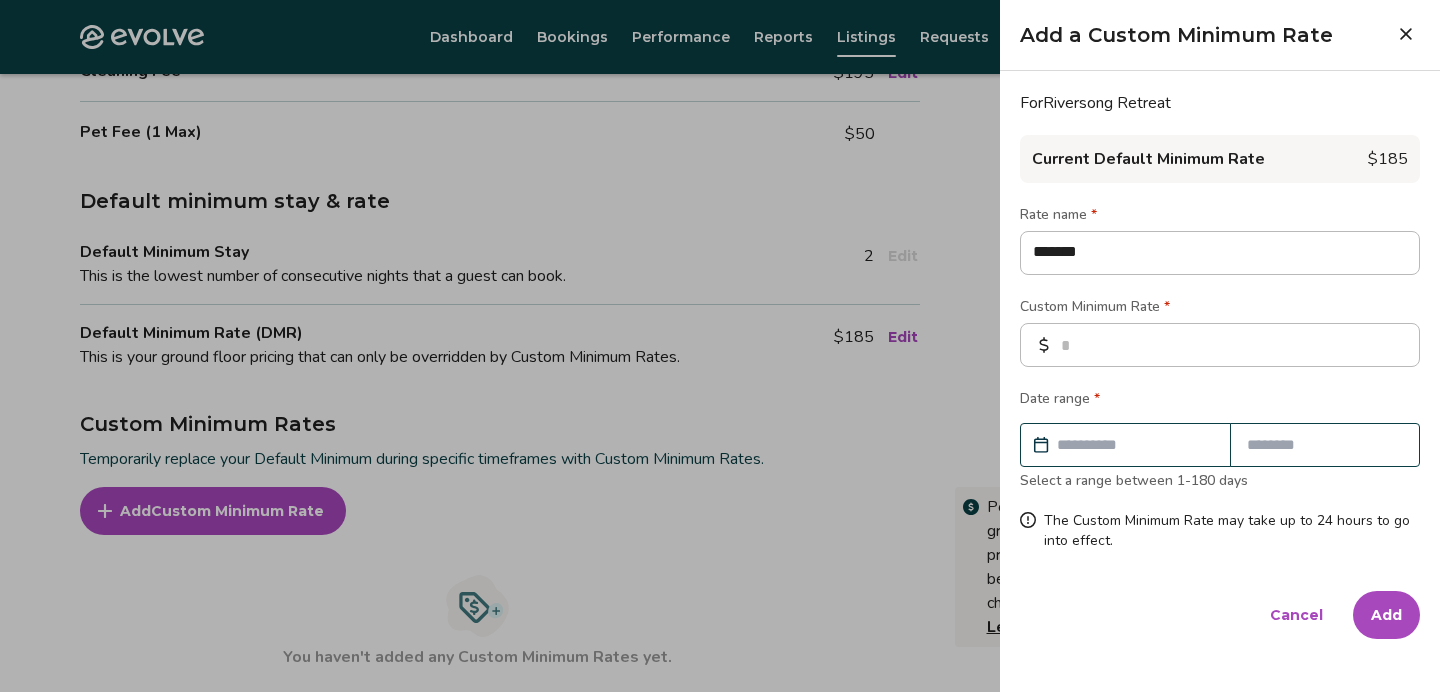 type on "********" 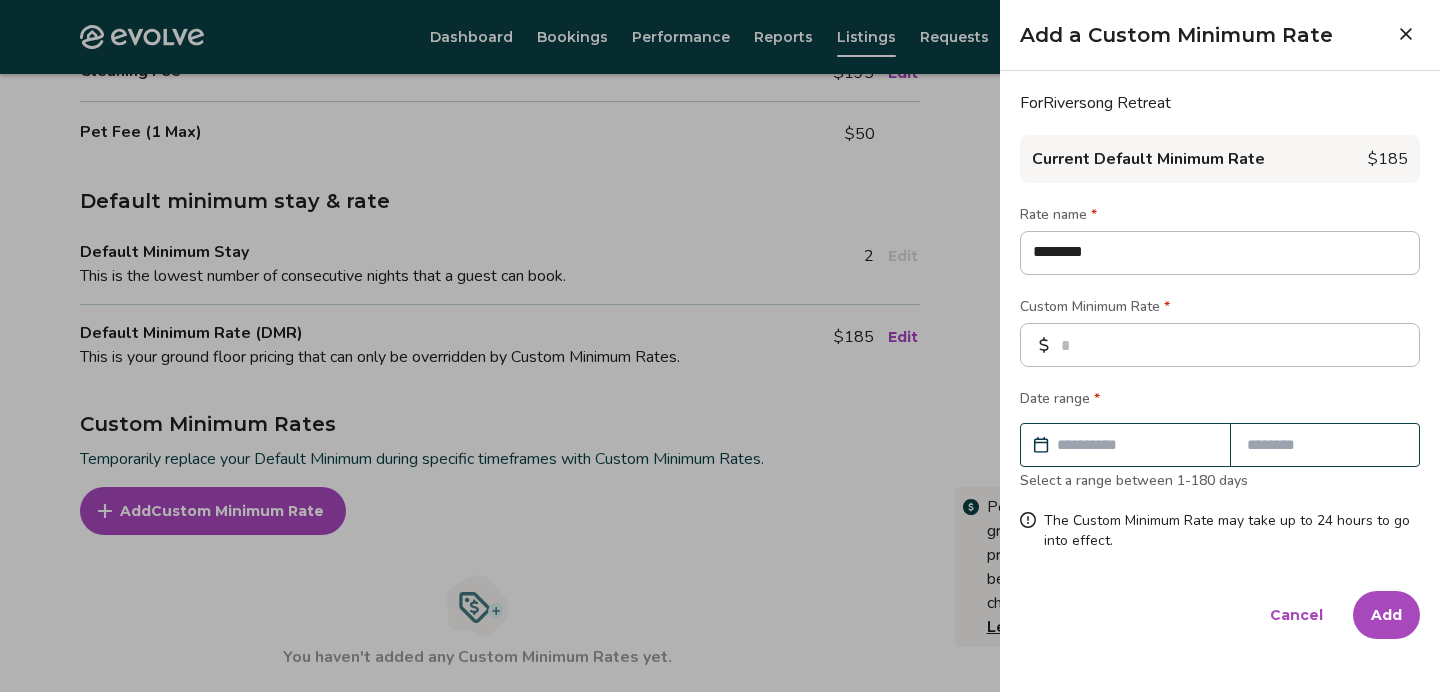 type on "*******" 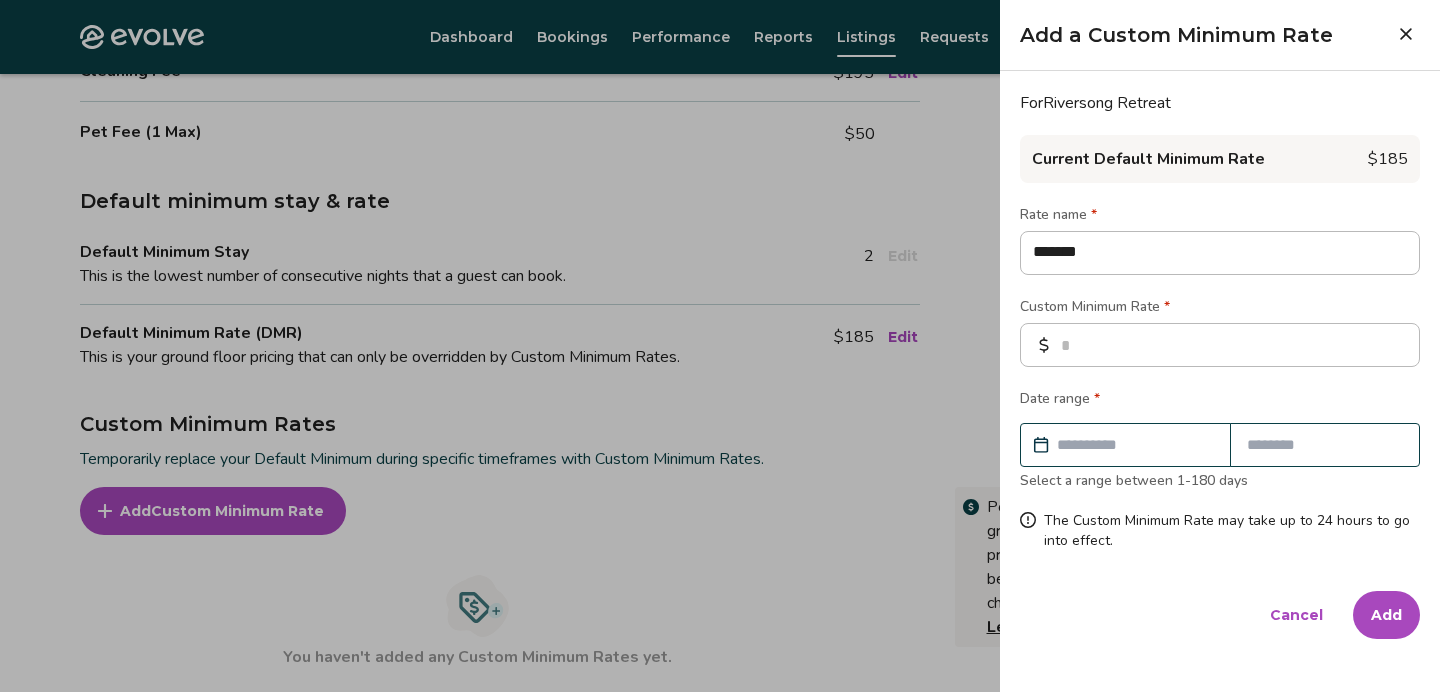 type on "********" 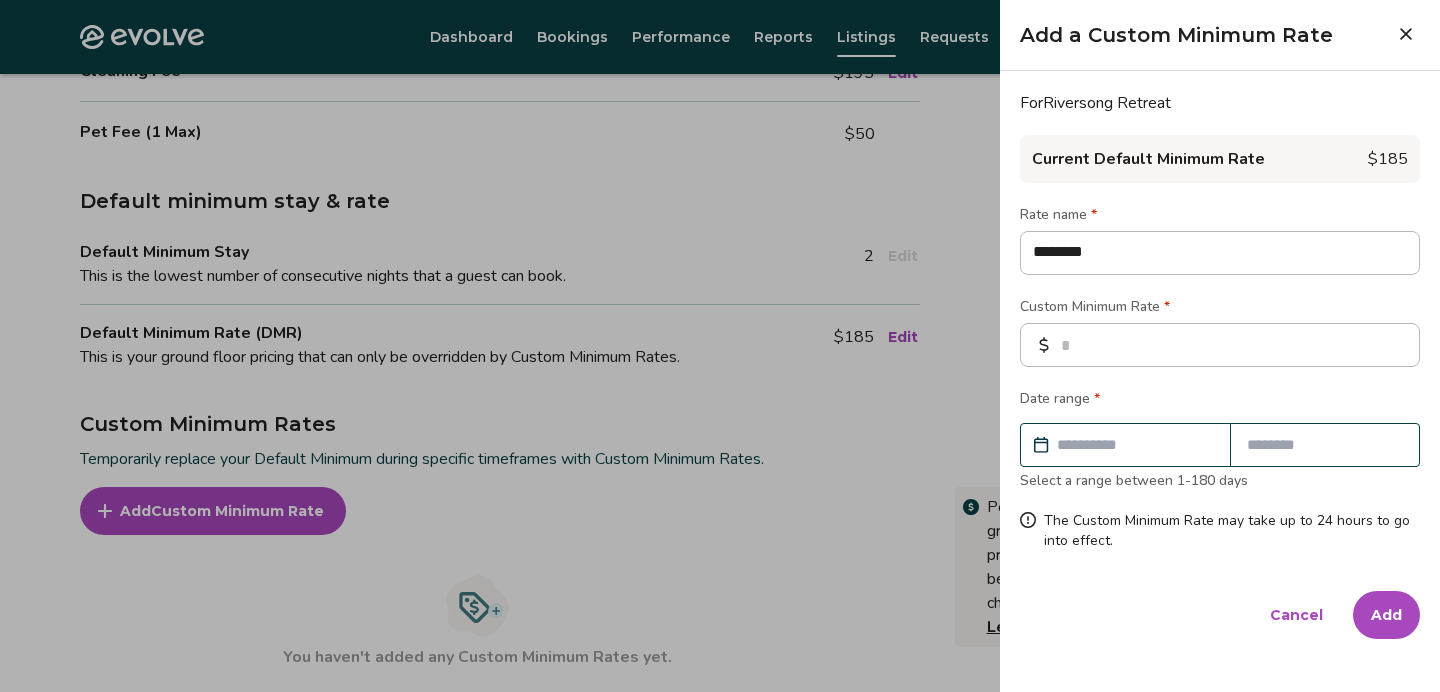 type on "*********" 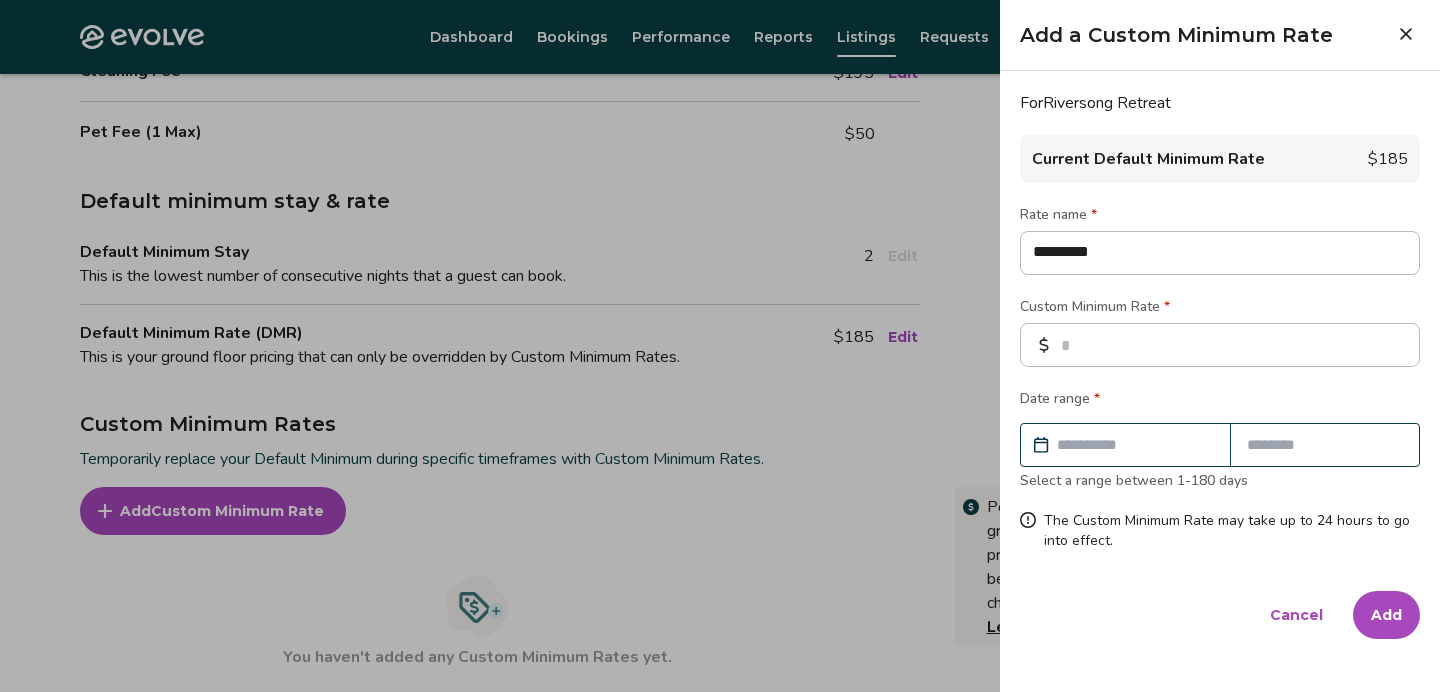 type on "*********" 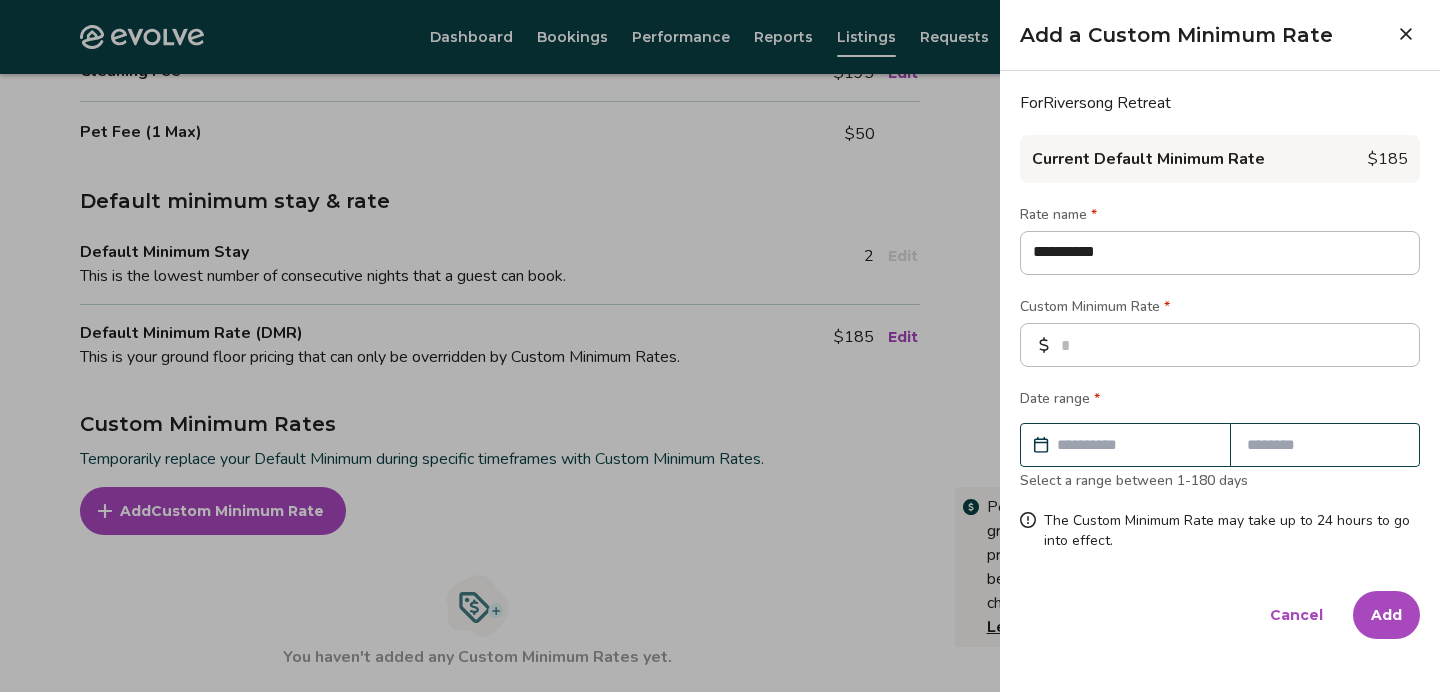 type on "**********" 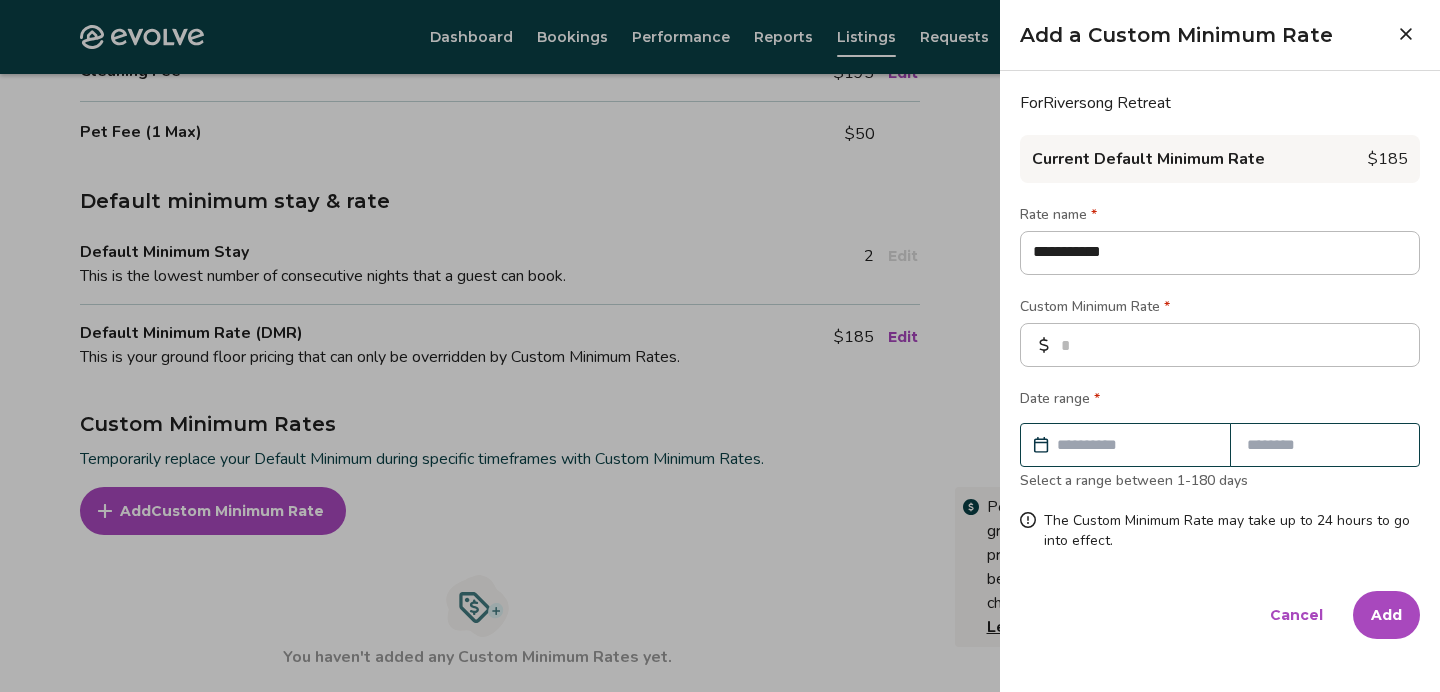 type on "**********" 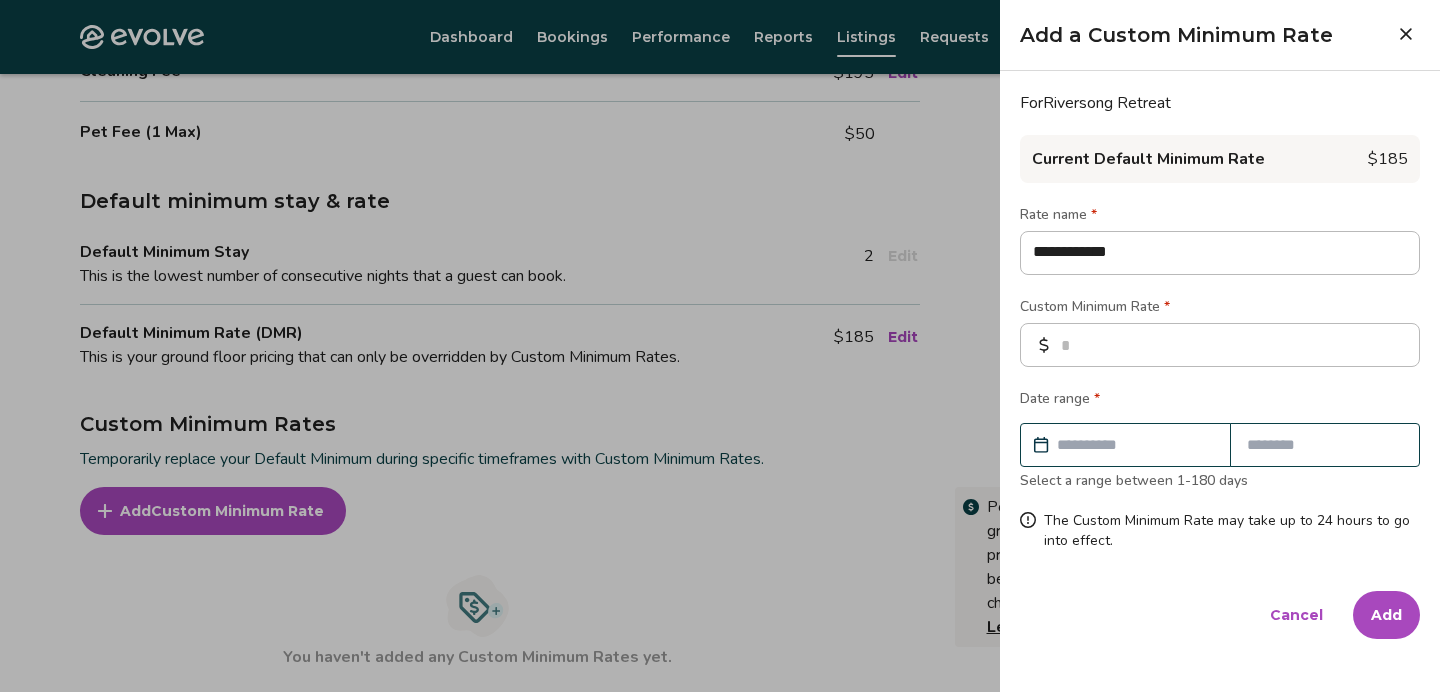 type on "**********" 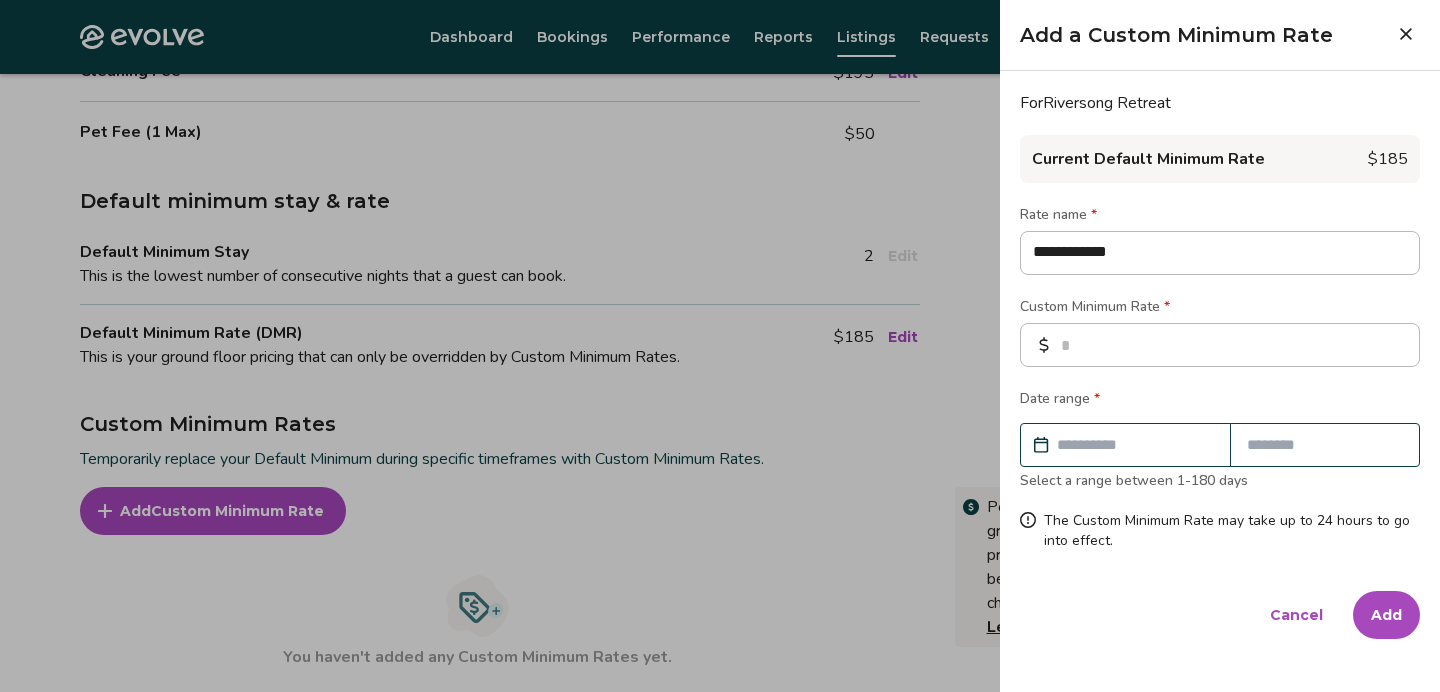 type on "*" 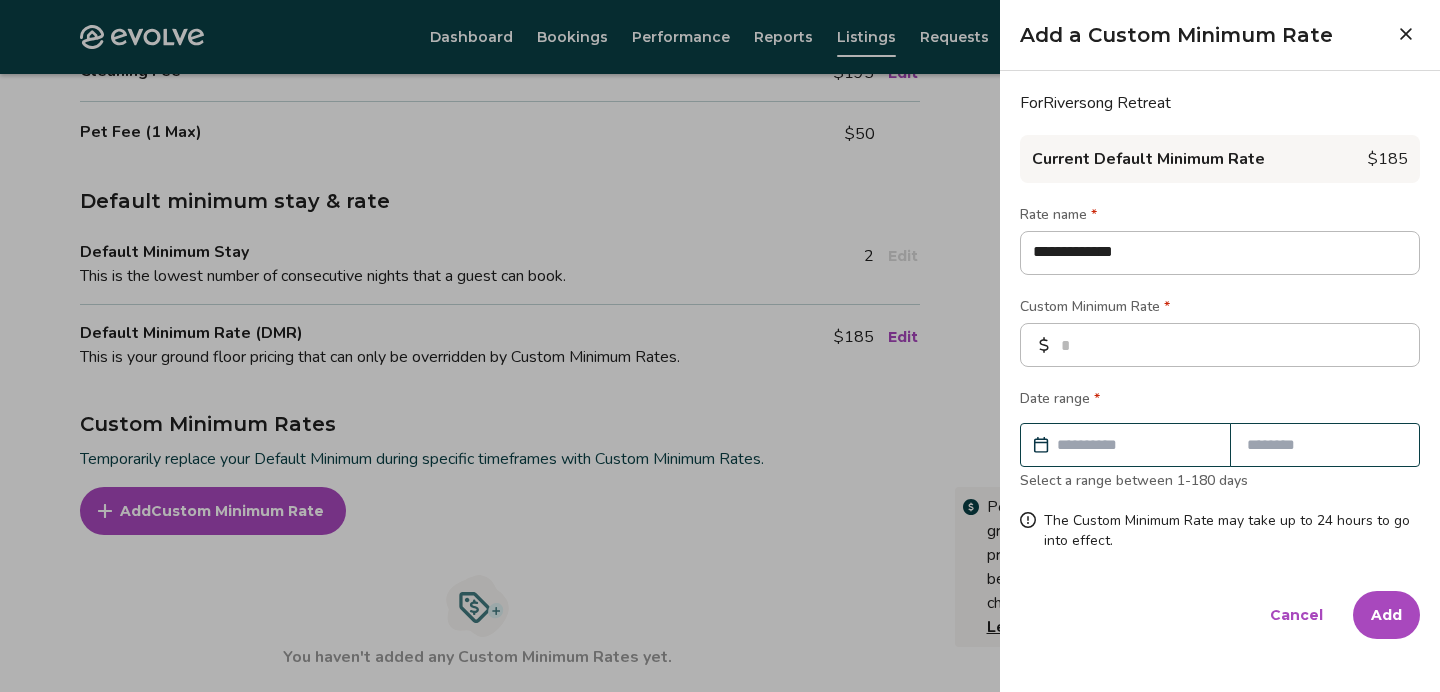 type on "**********" 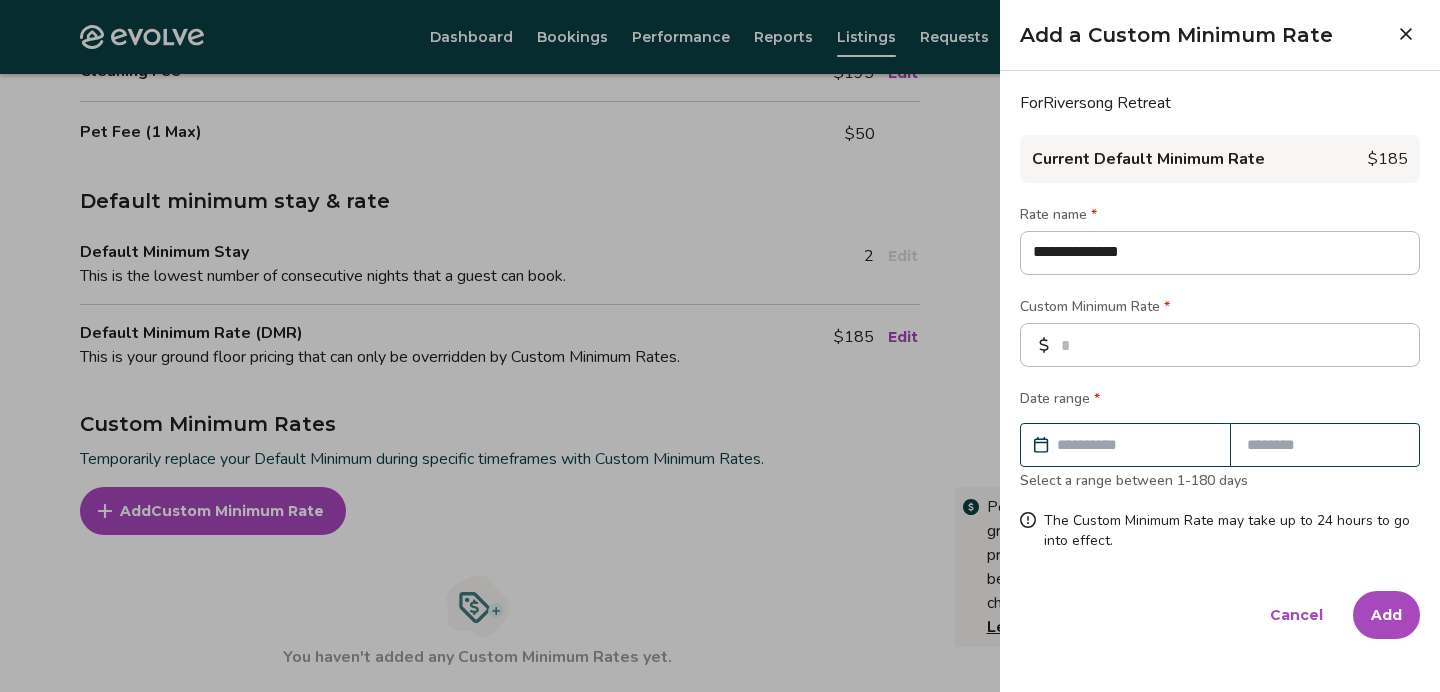 type on "**********" 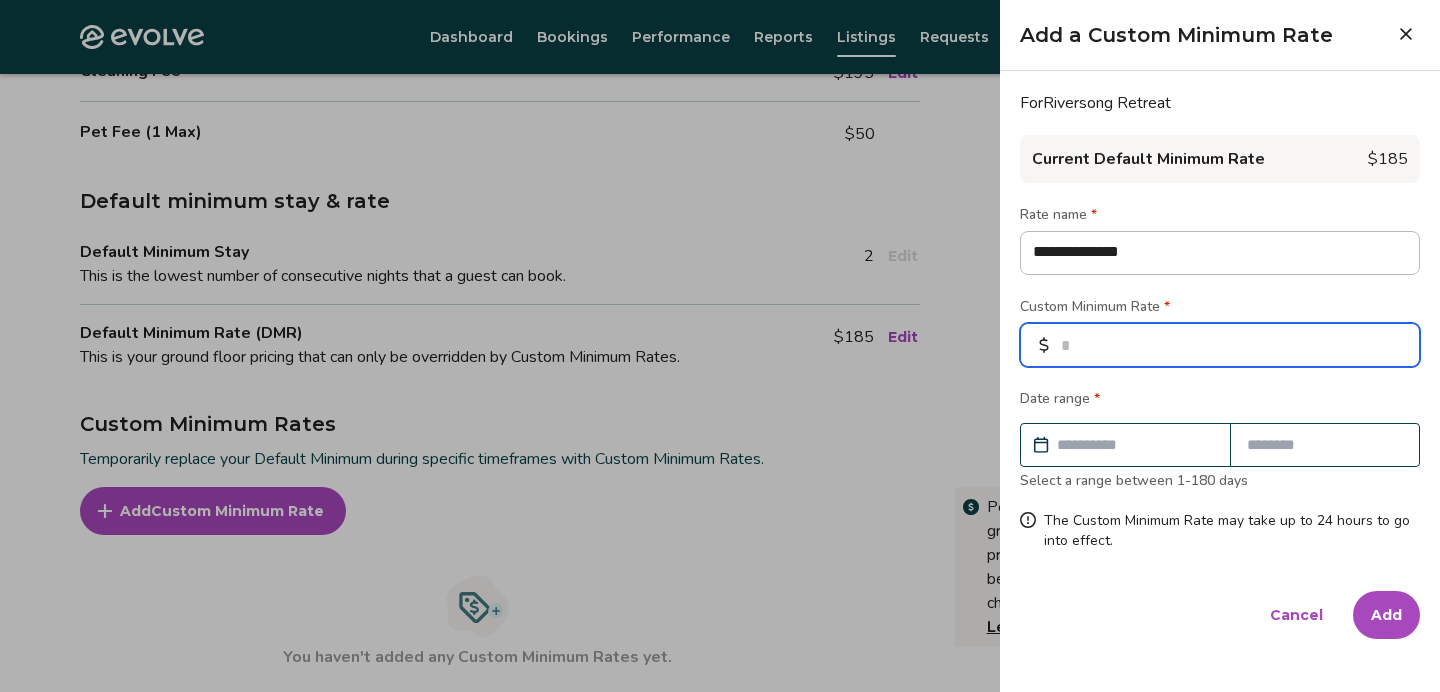 click at bounding box center [1220, 345] 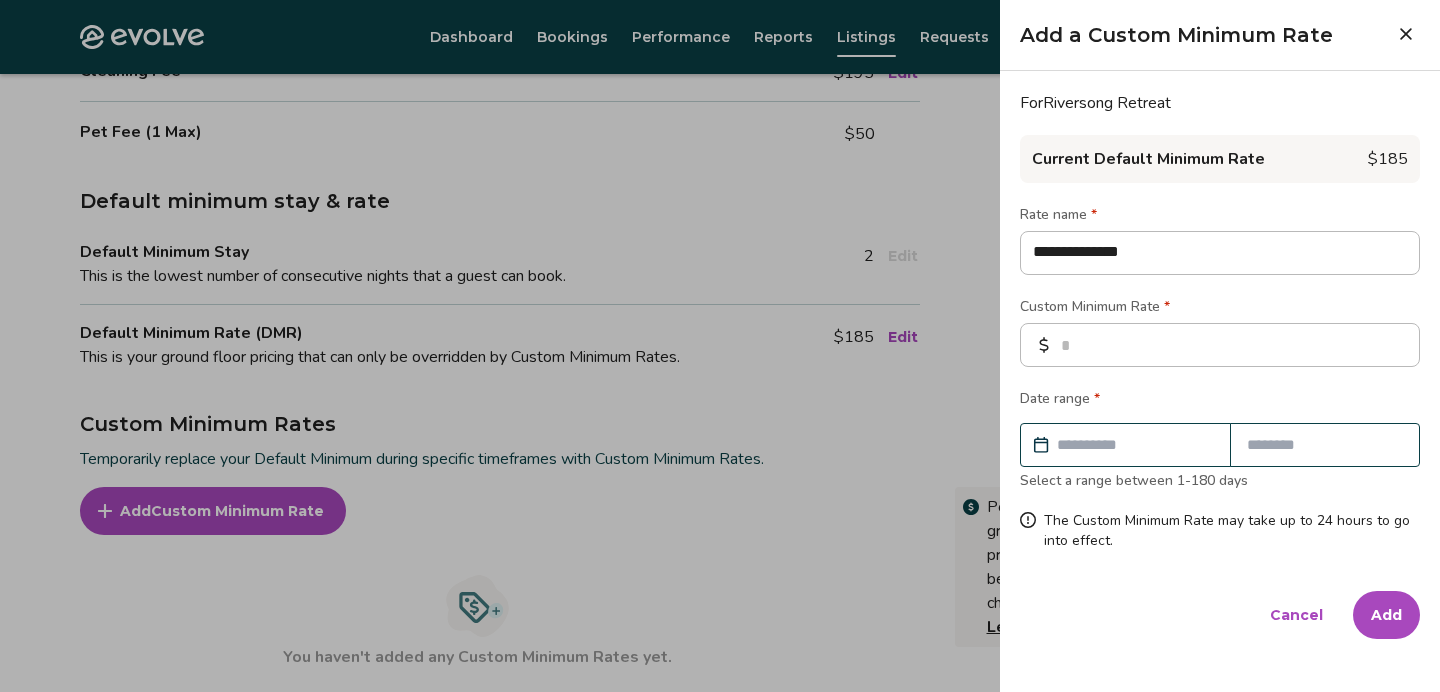 click at bounding box center (1135, 445) 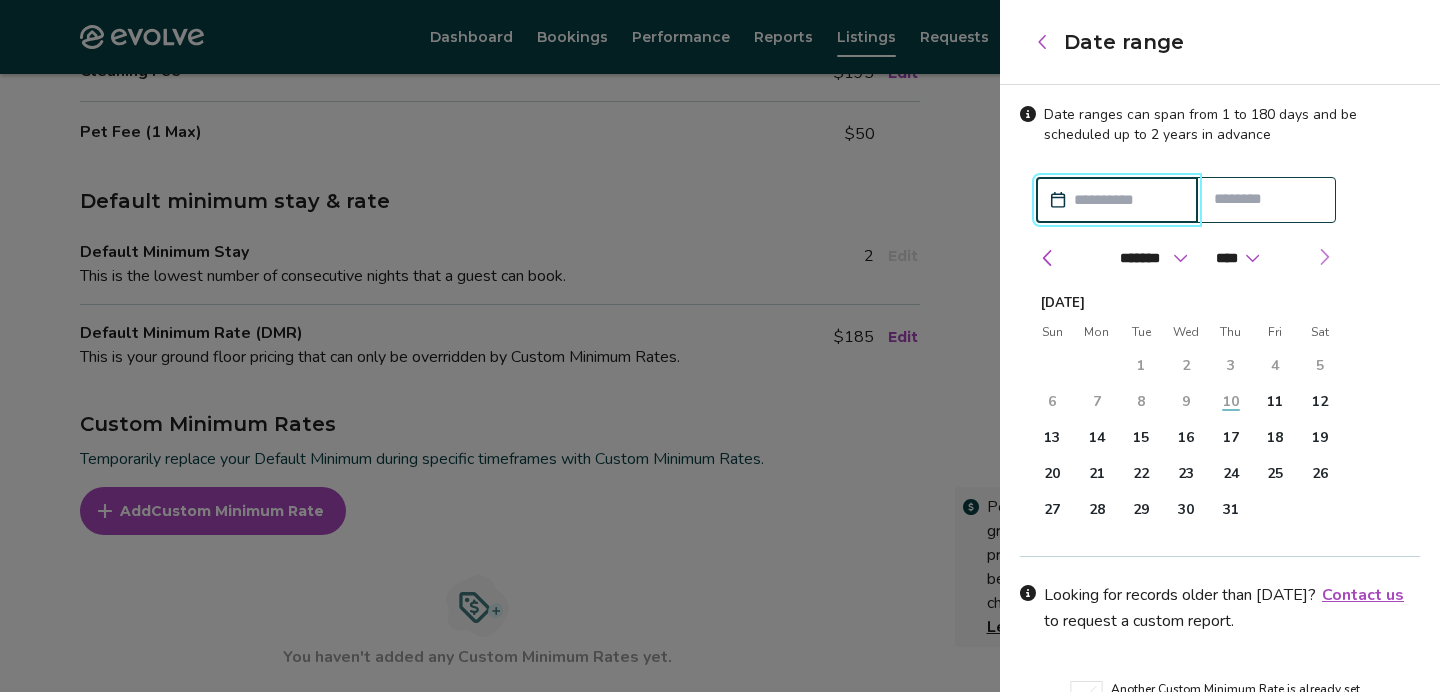 click at bounding box center [1324, 257] 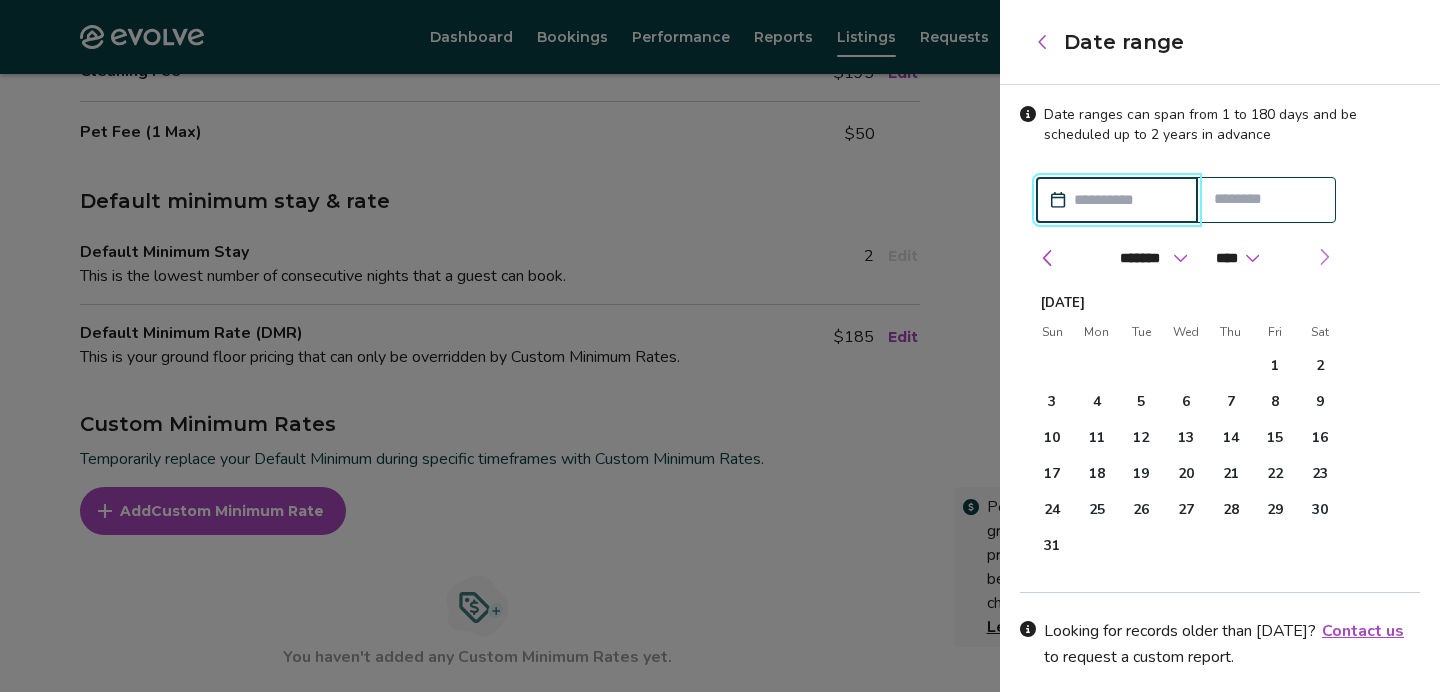 click at bounding box center (1324, 257) 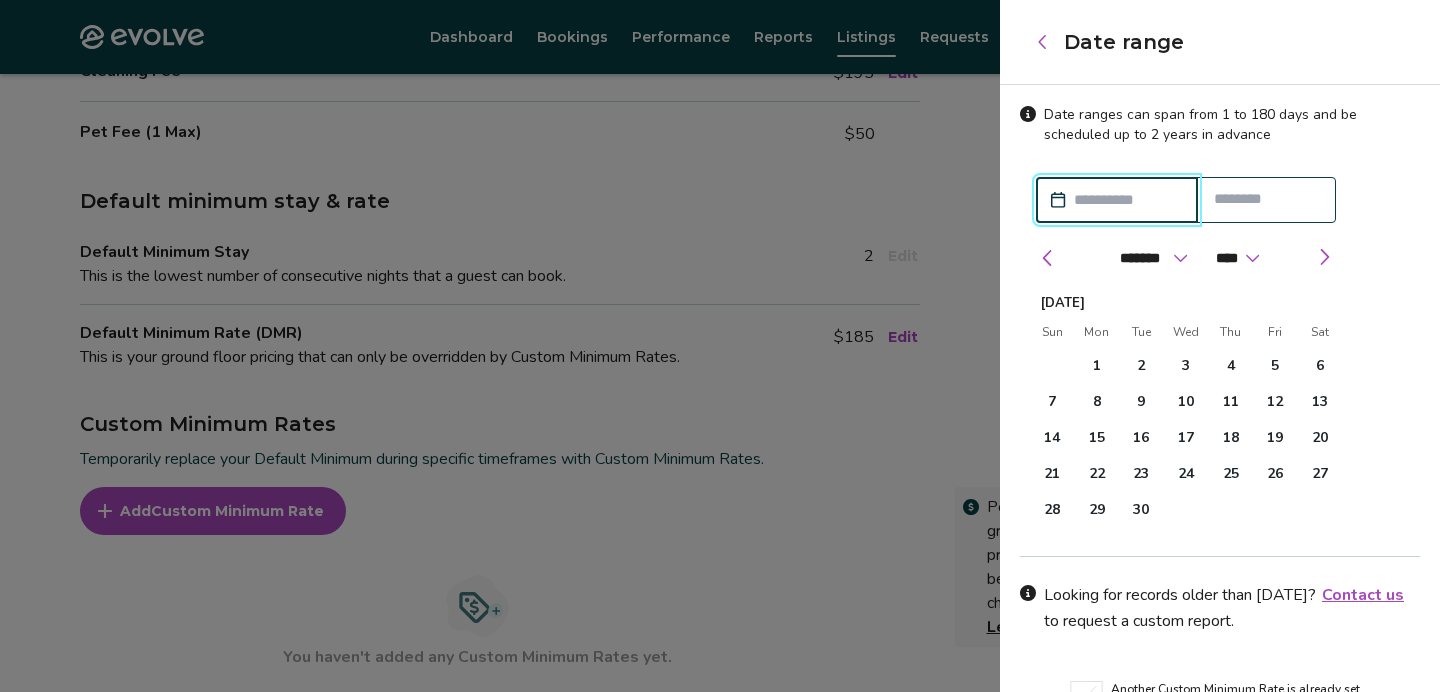 click at bounding box center [1127, 200] 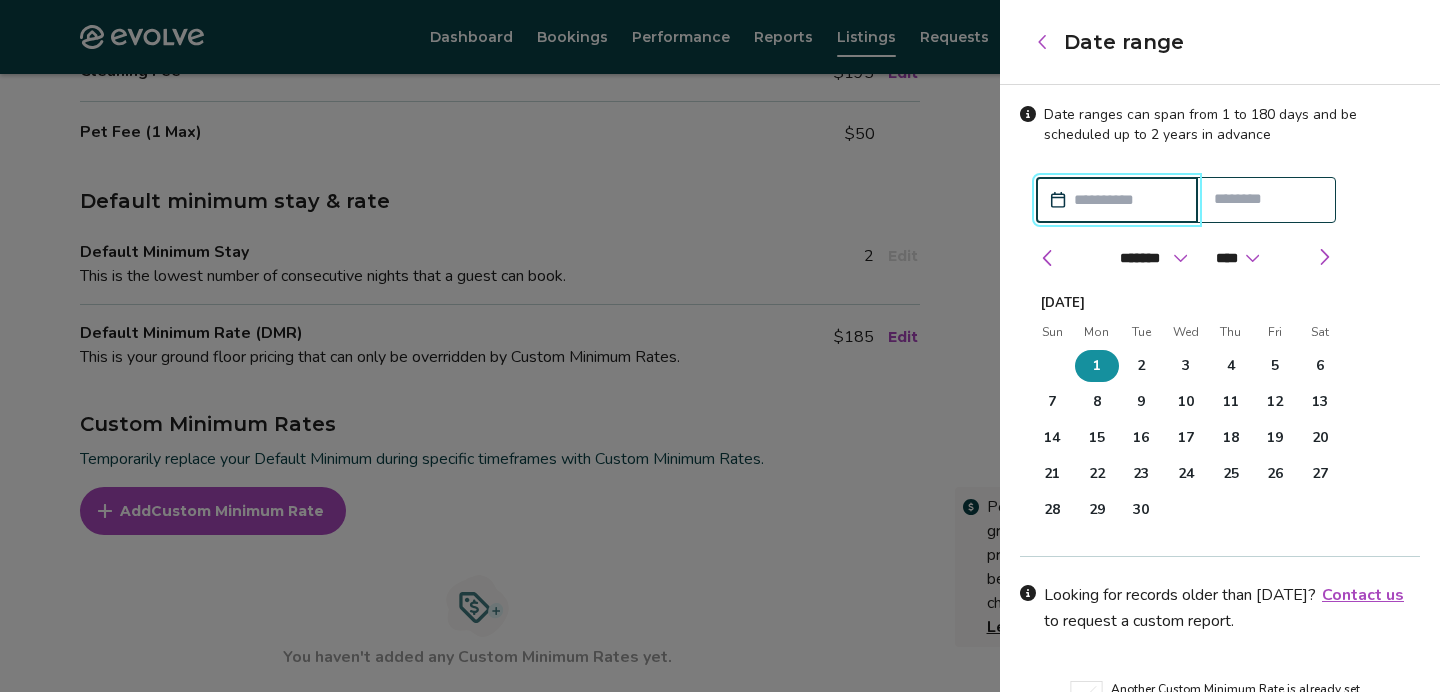 click on "1" at bounding box center [1097, 366] 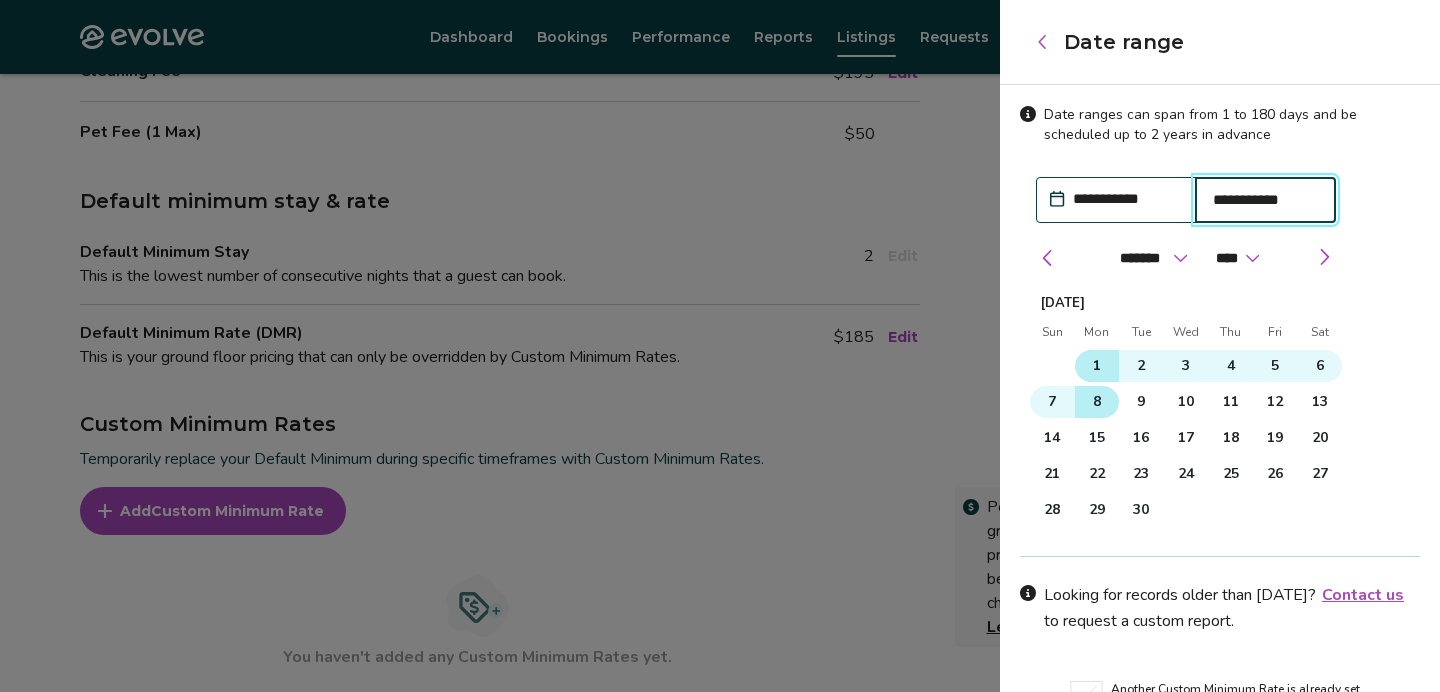 scroll, scrollTop: 14, scrollLeft: 0, axis: vertical 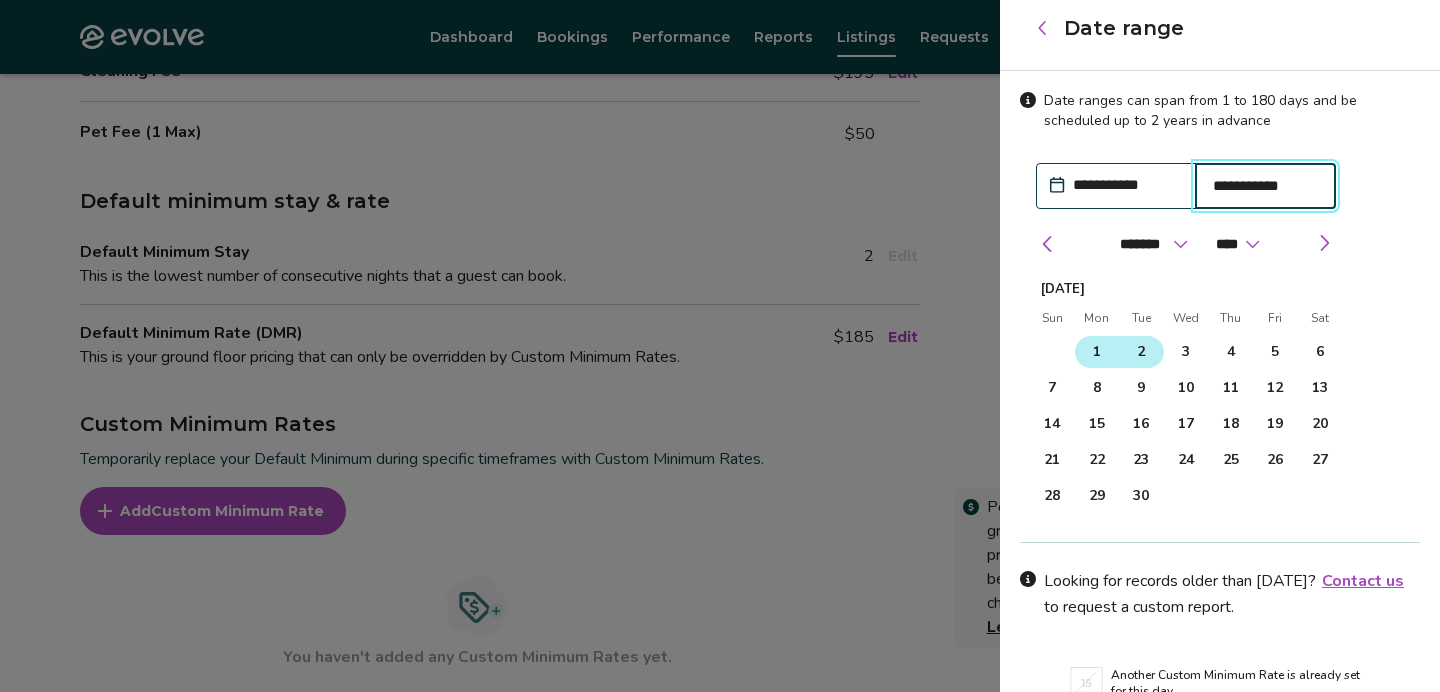 click on "2" at bounding box center [1141, 352] 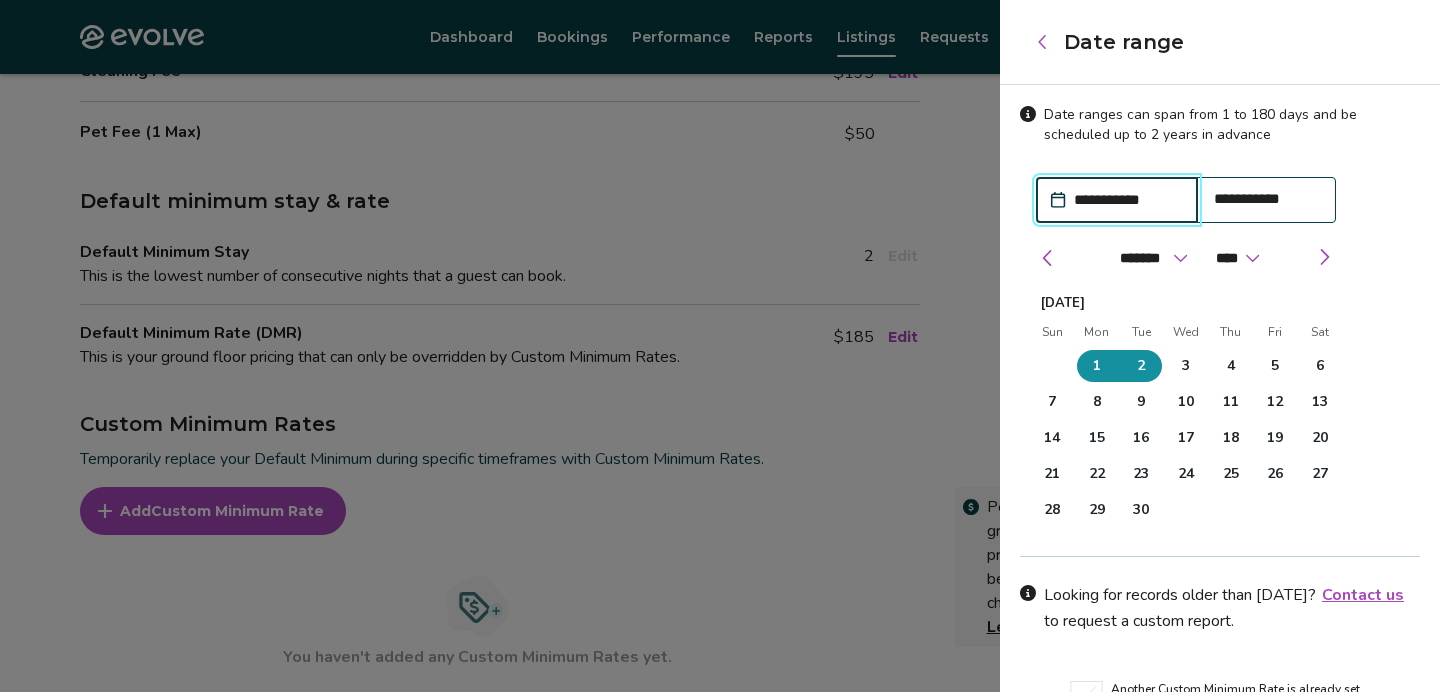 scroll, scrollTop: 0, scrollLeft: 0, axis: both 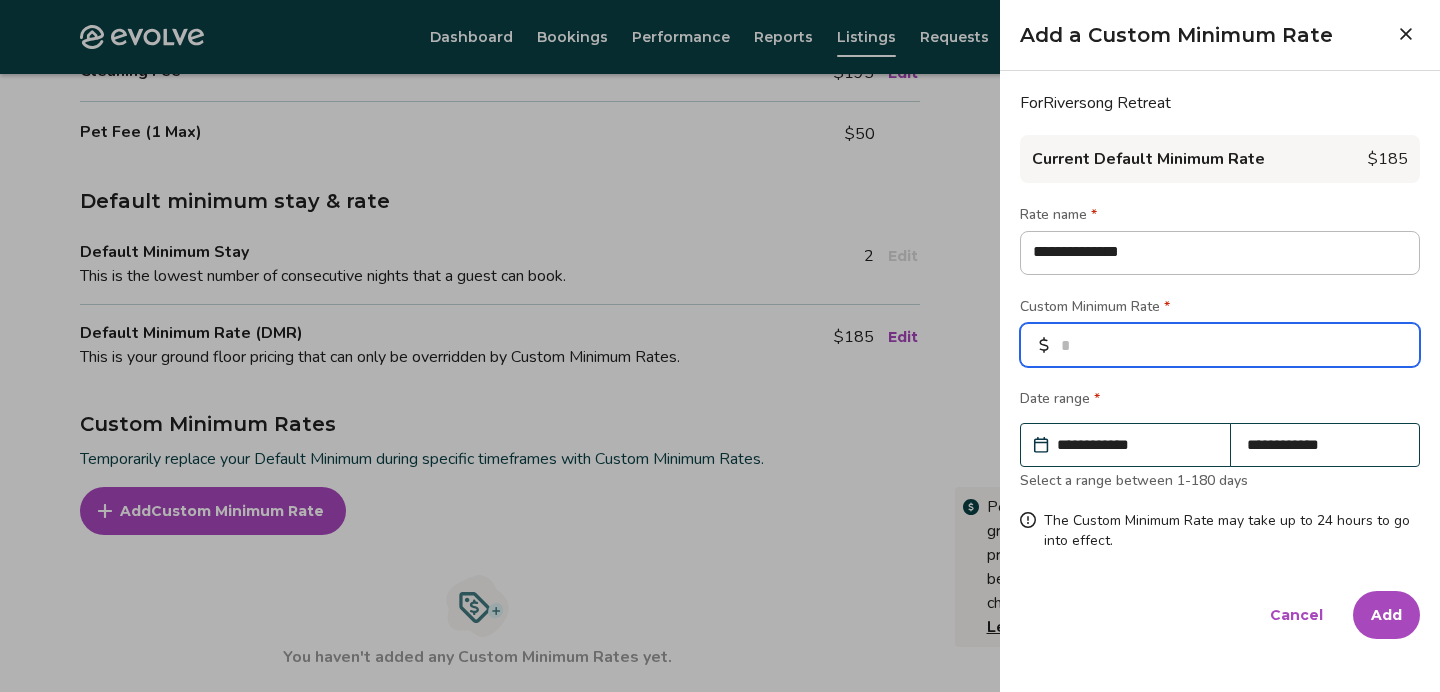 click at bounding box center [1220, 345] 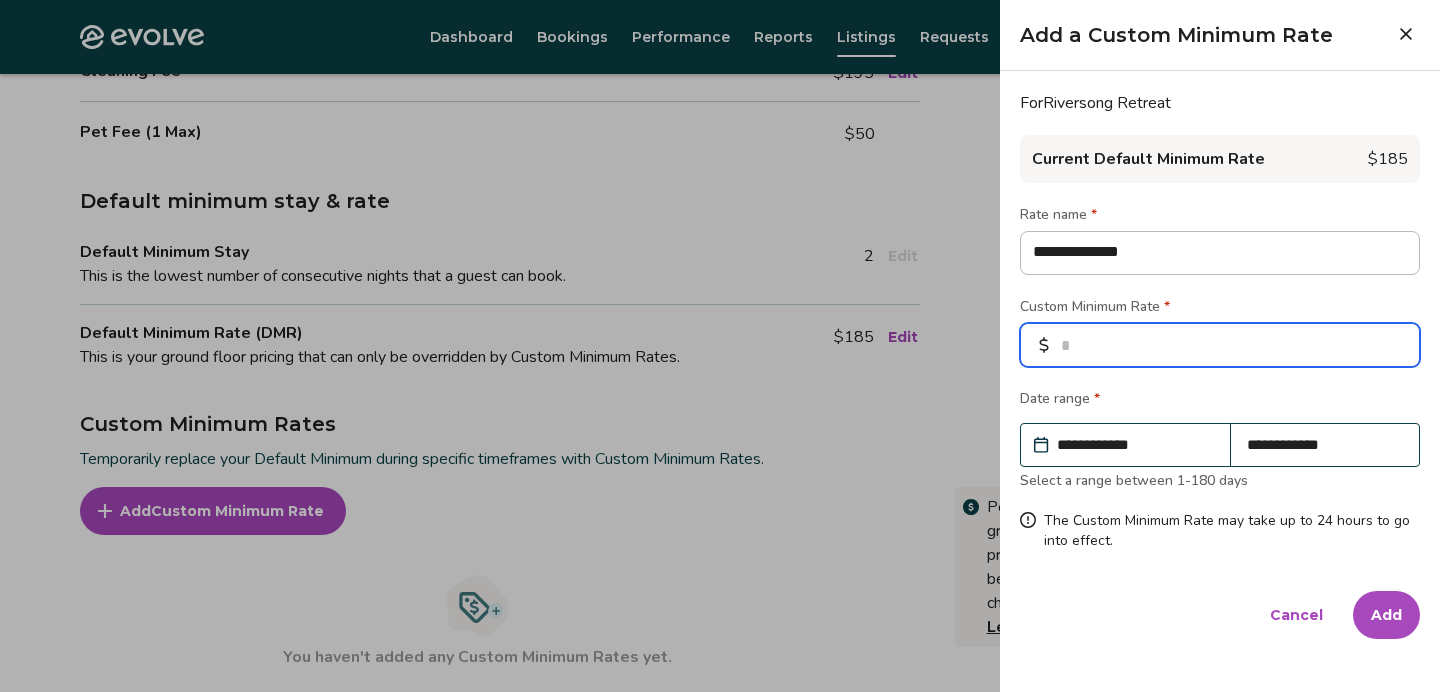 type on "*" 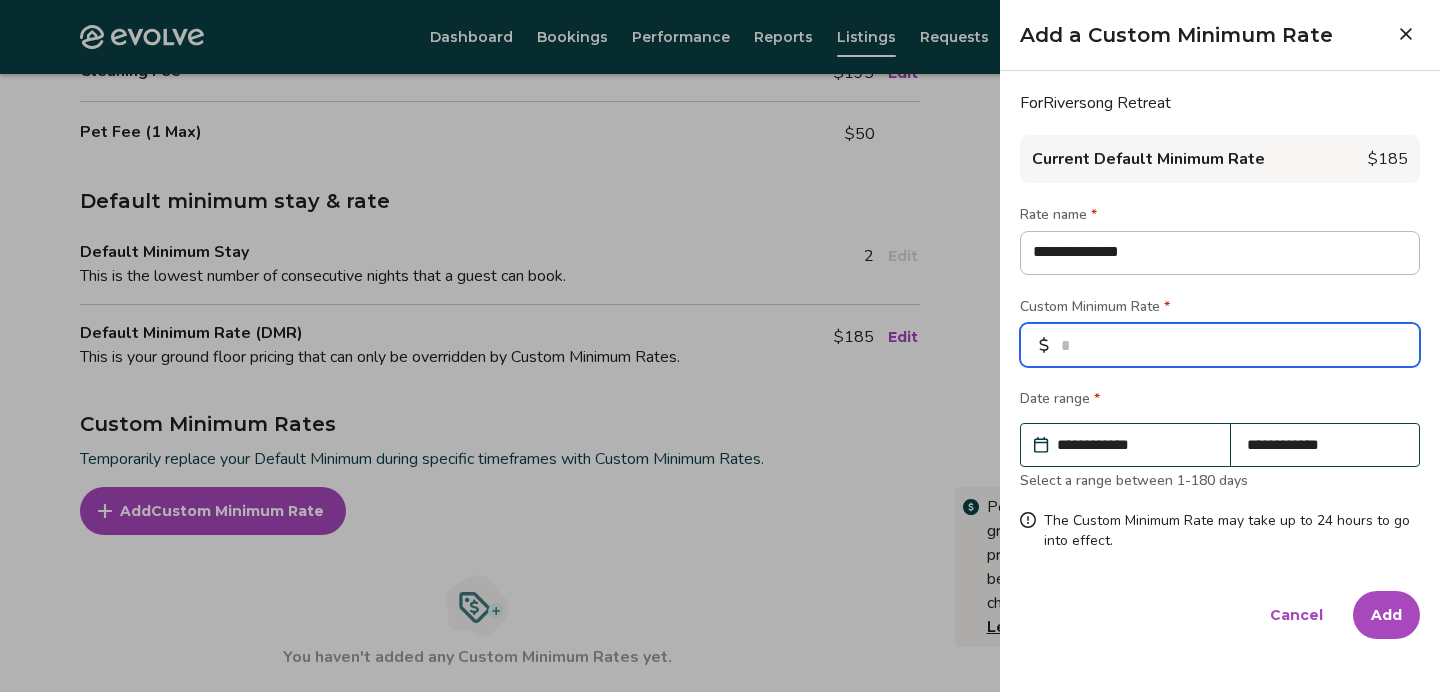 type on "*" 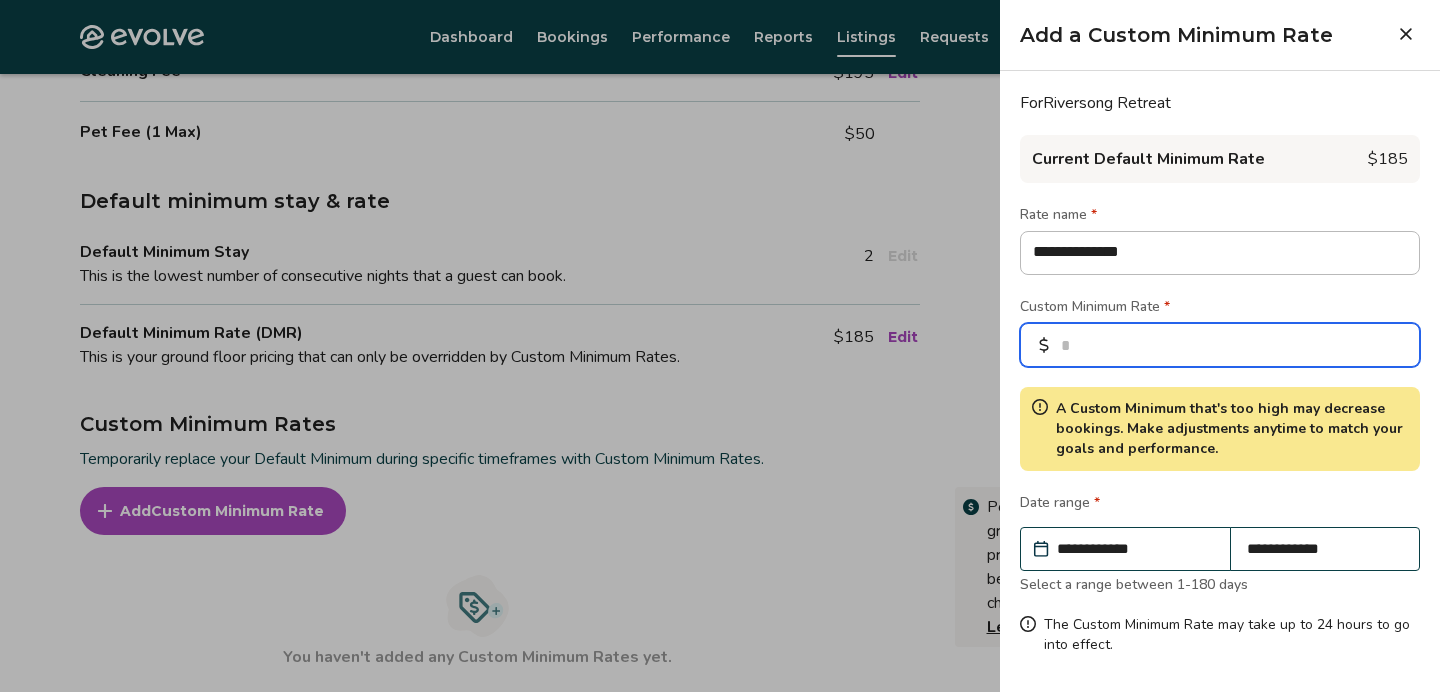 type on "*****" 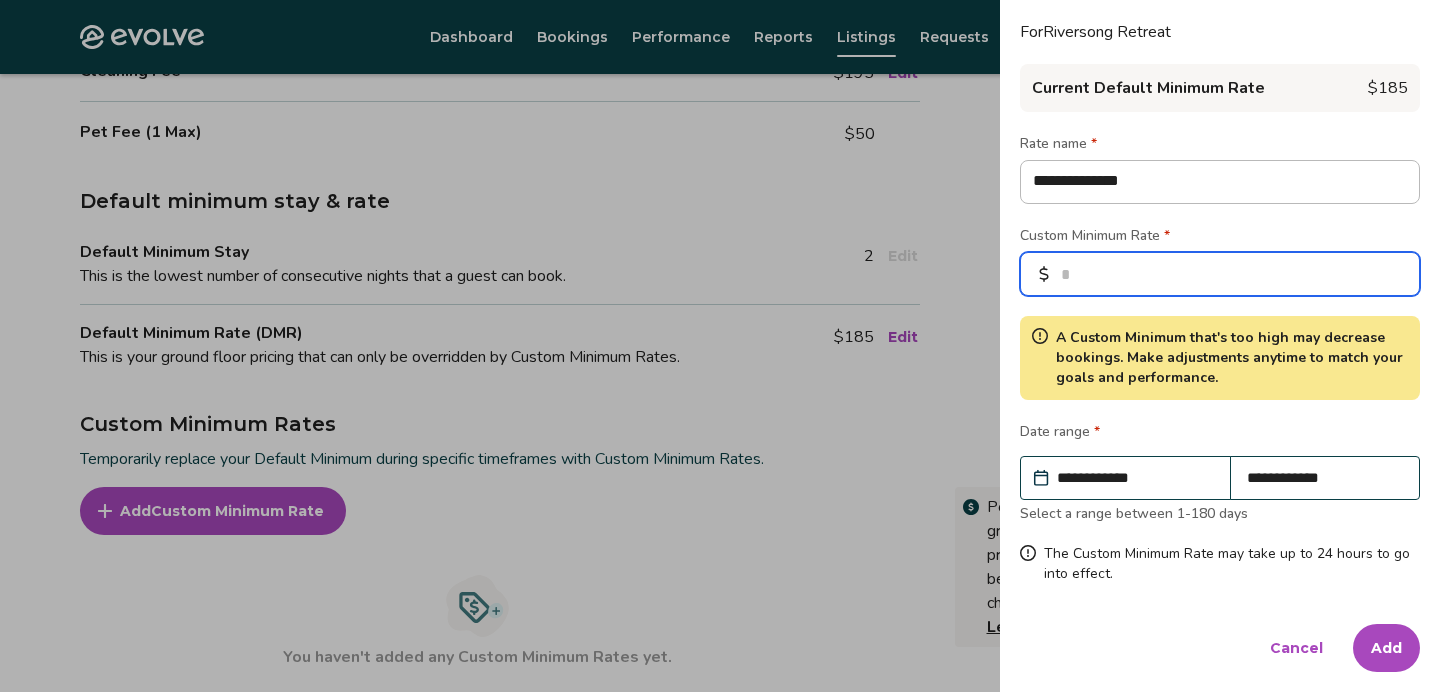 scroll, scrollTop: 72, scrollLeft: 0, axis: vertical 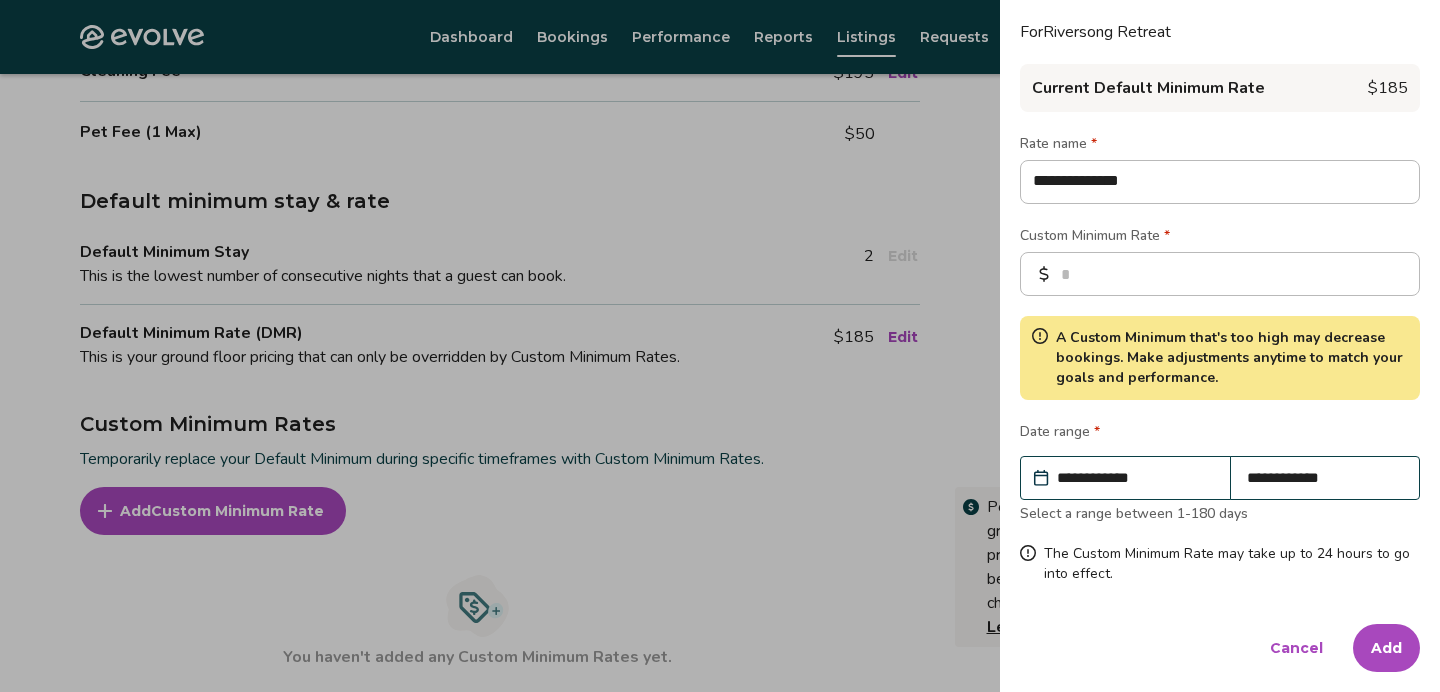 click on "Add" at bounding box center (1386, 648) 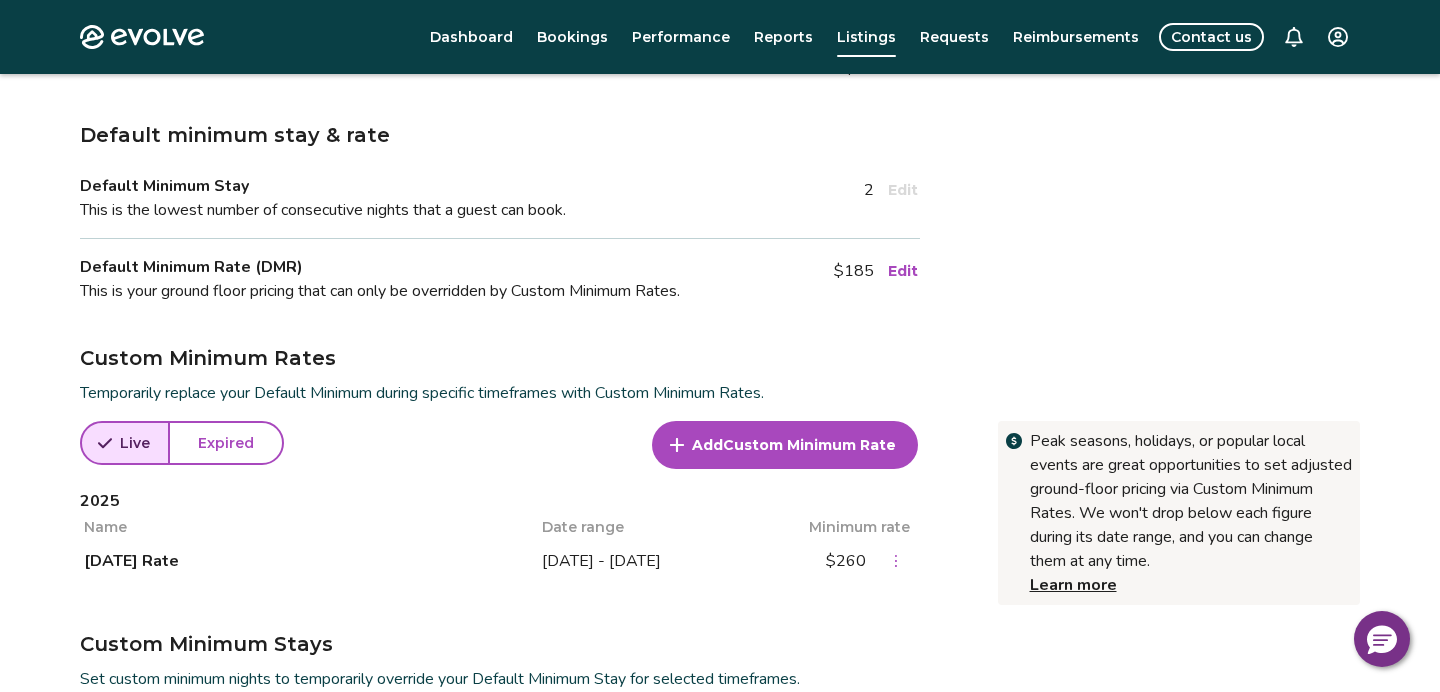 scroll, scrollTop: 475, scrollLeft: 0, axis: vertical 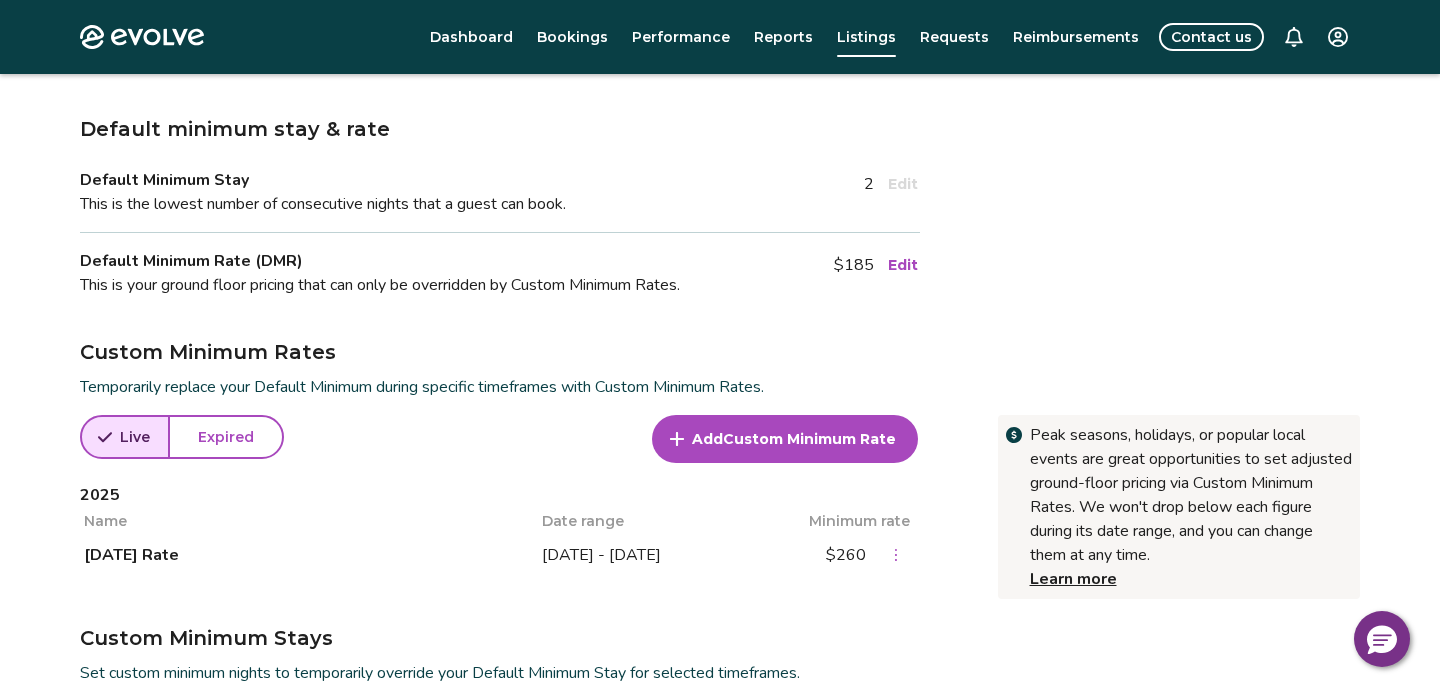 click on "Custom Minimum Rate" at bounding box center [809, 439] 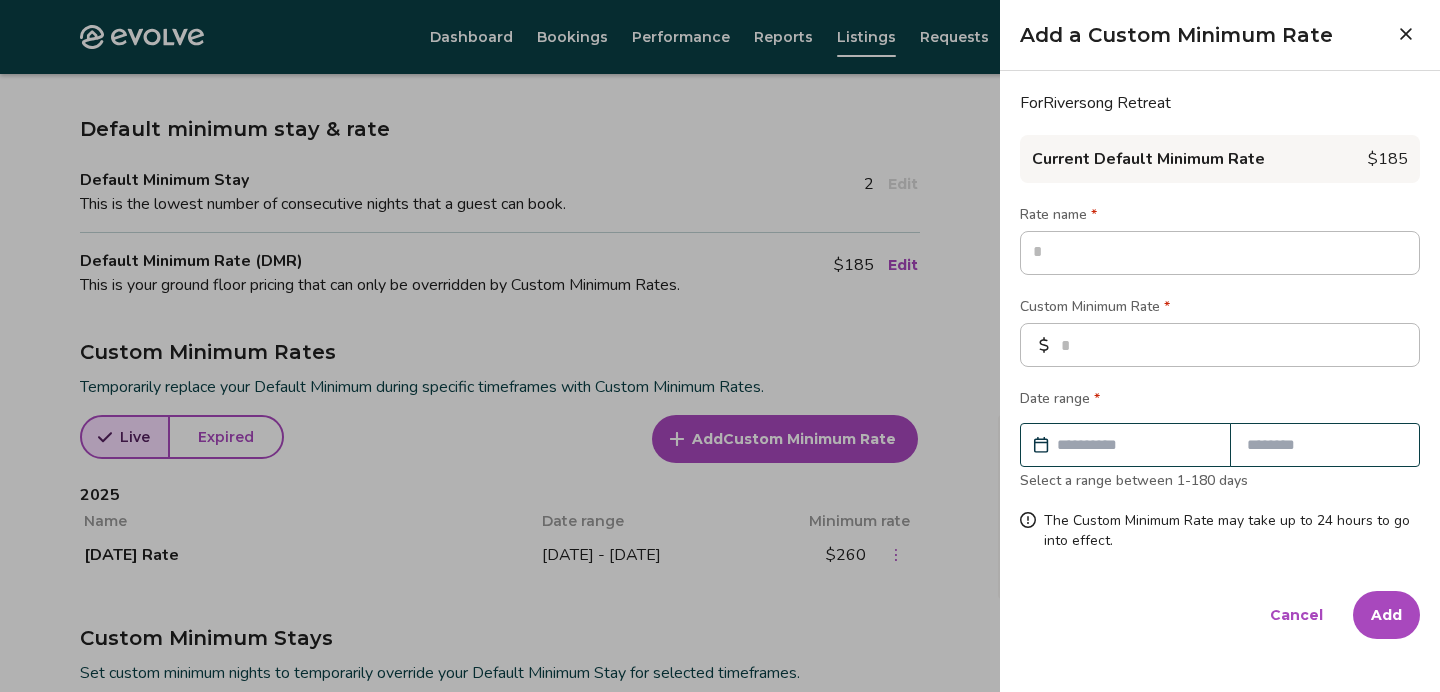 type on "*" 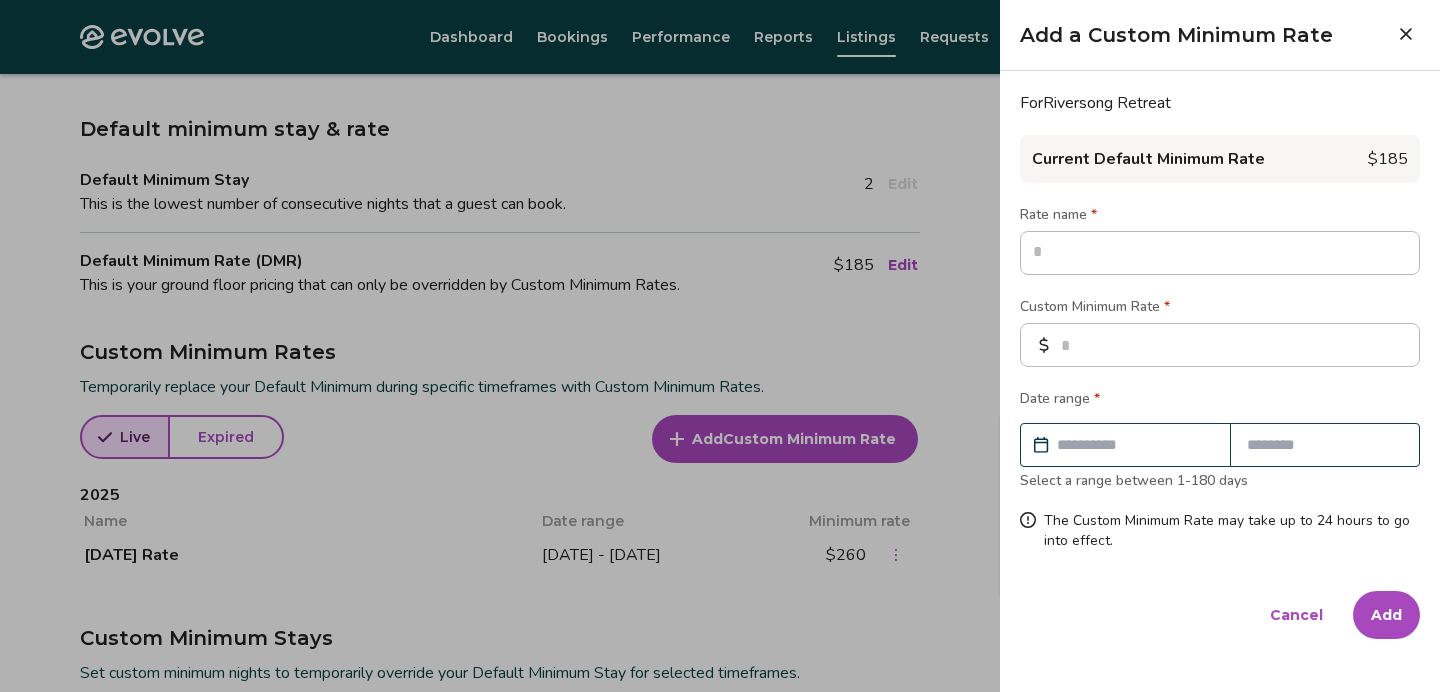 type on "*" 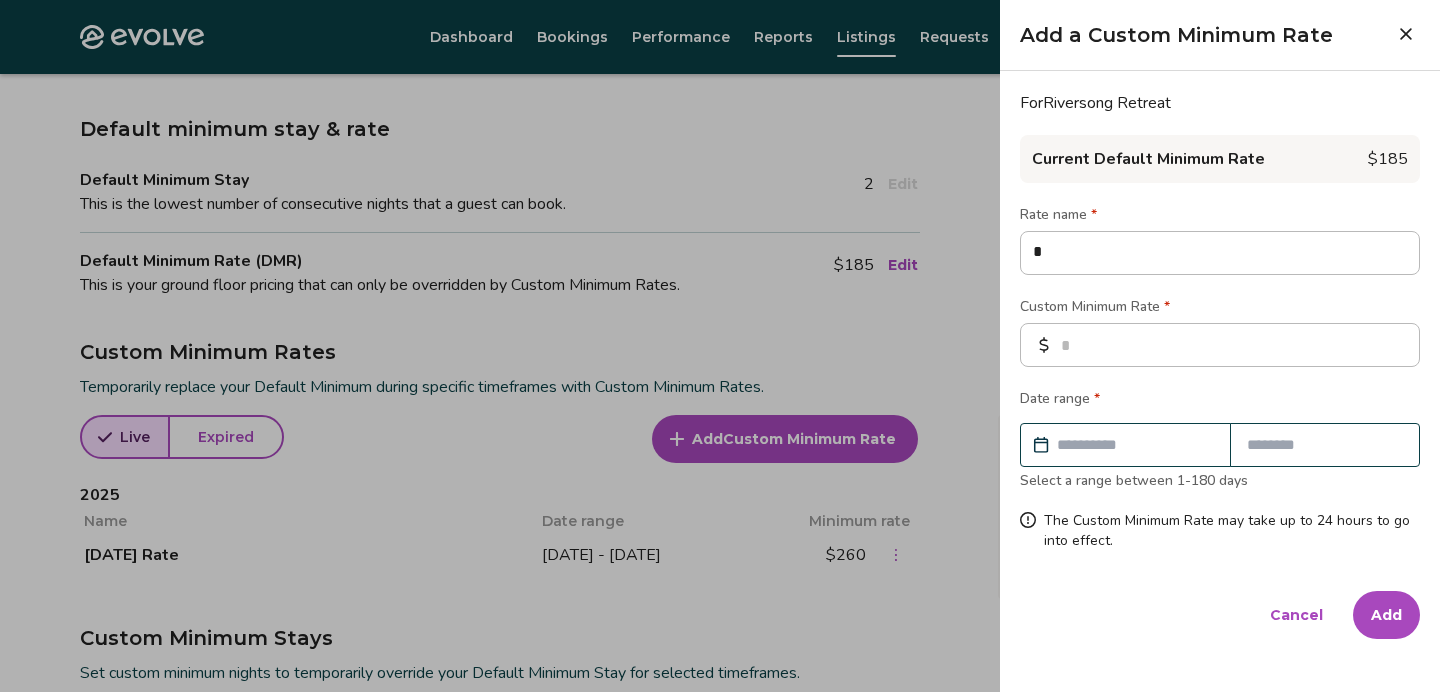 type on "*" 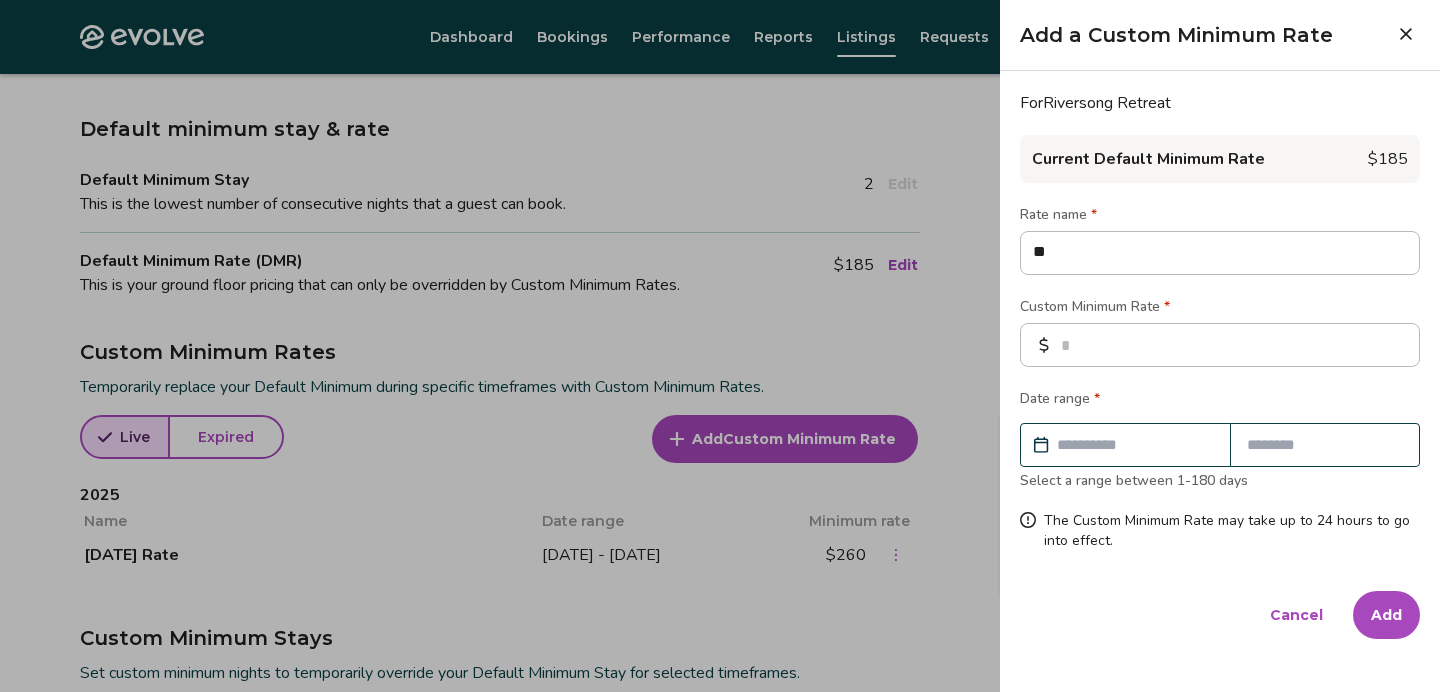 type on "*" 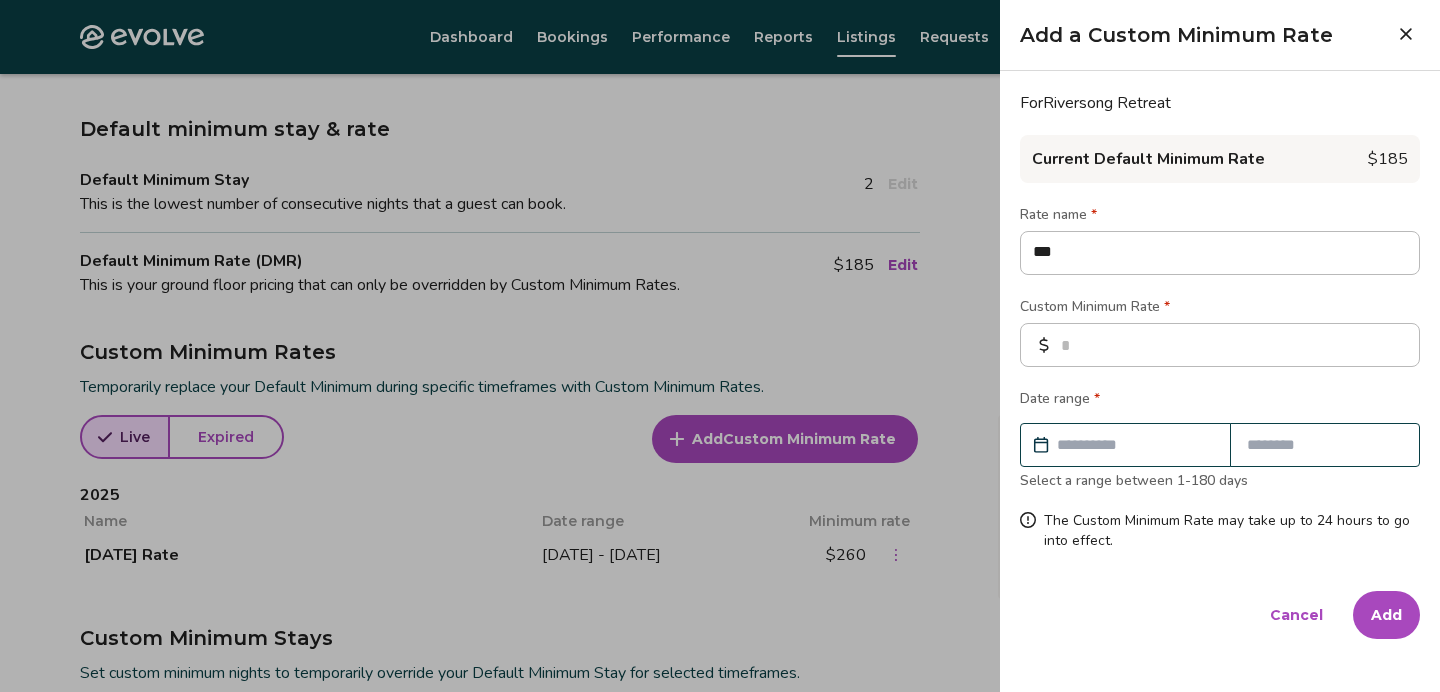 type on "*" 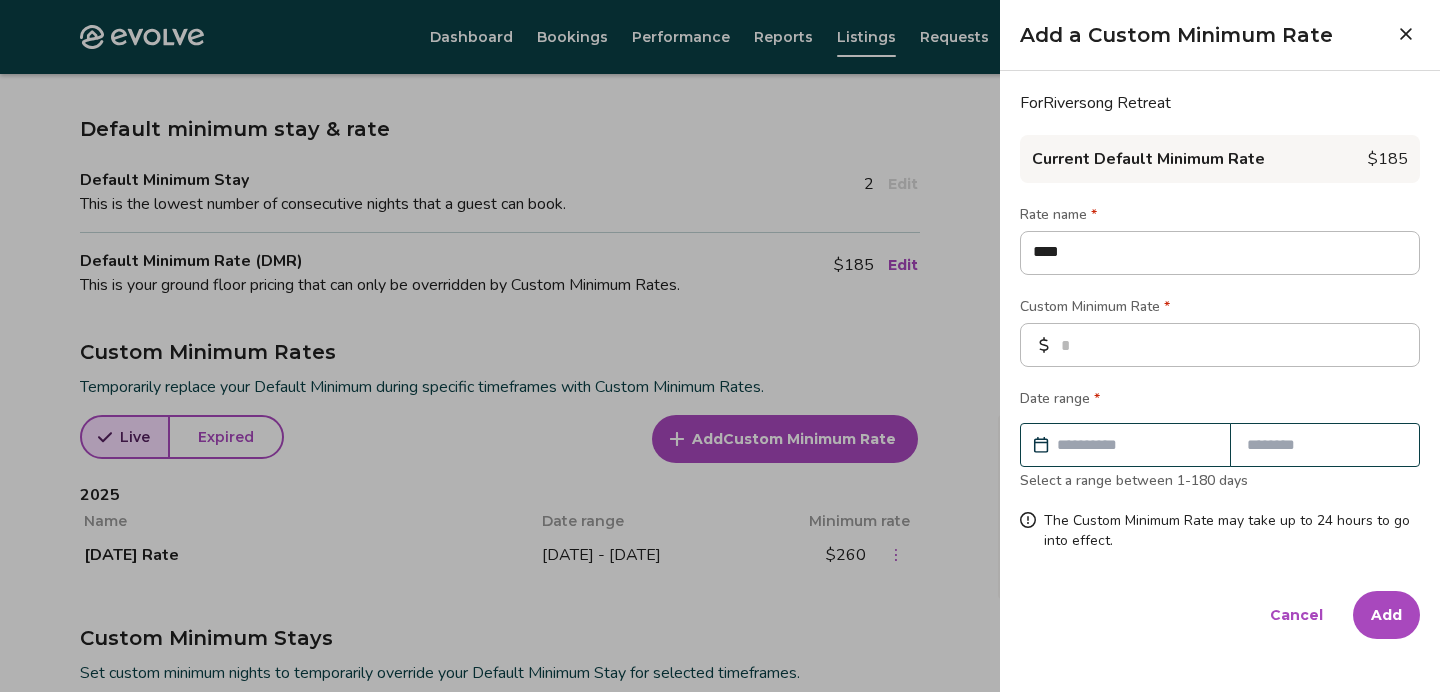 type on "*" 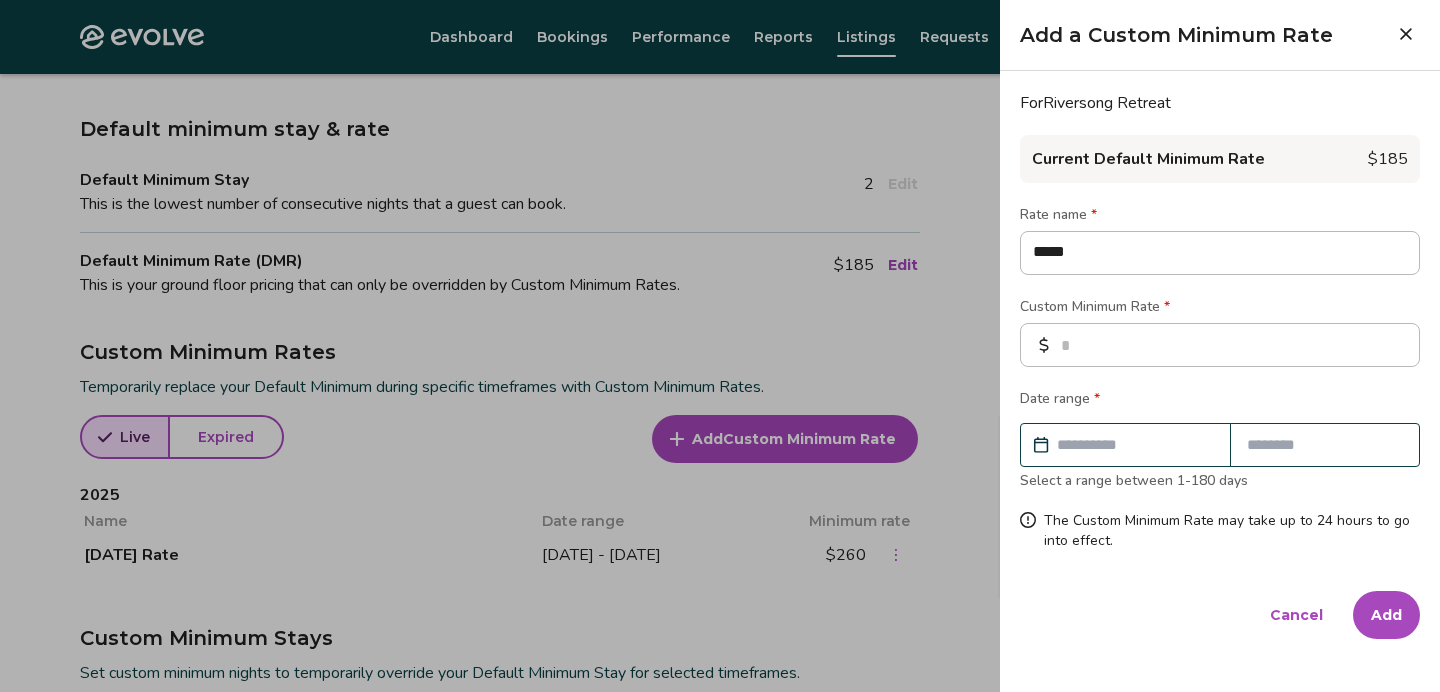 type on "*" 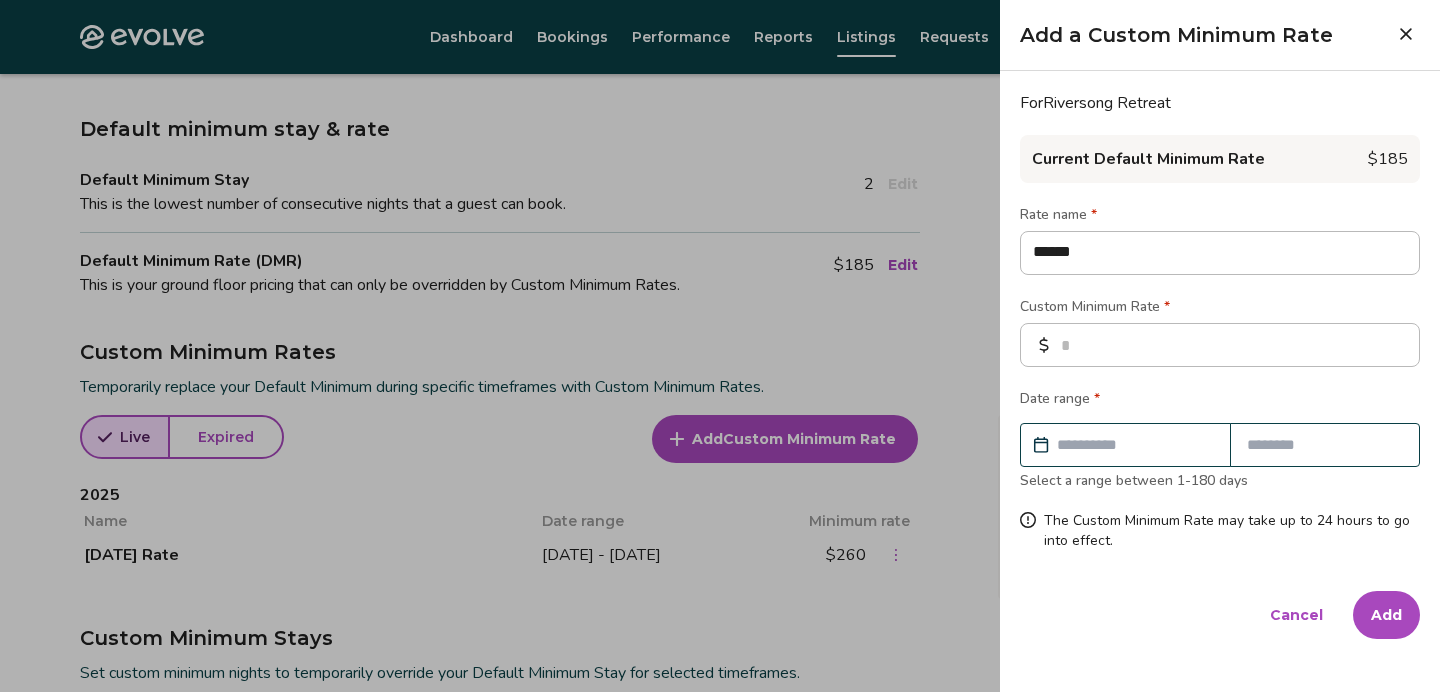 type on "*" 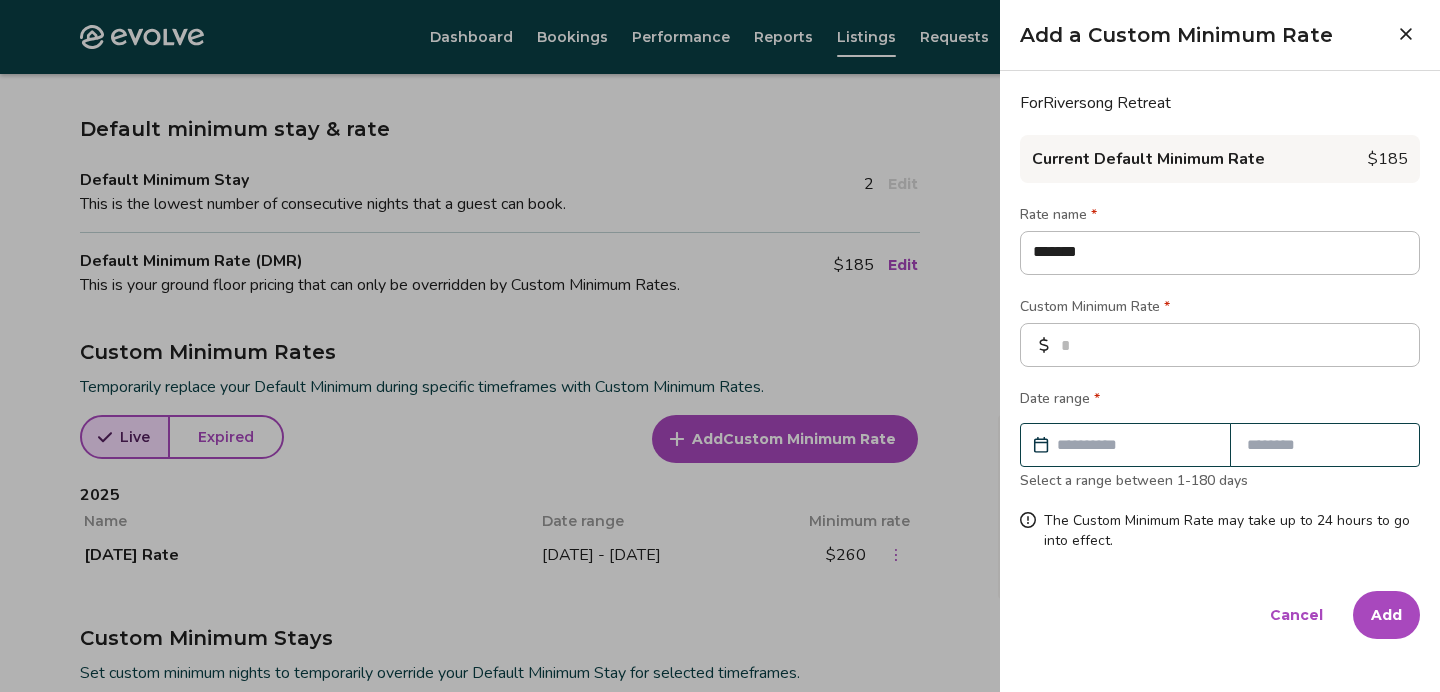 type on "*" 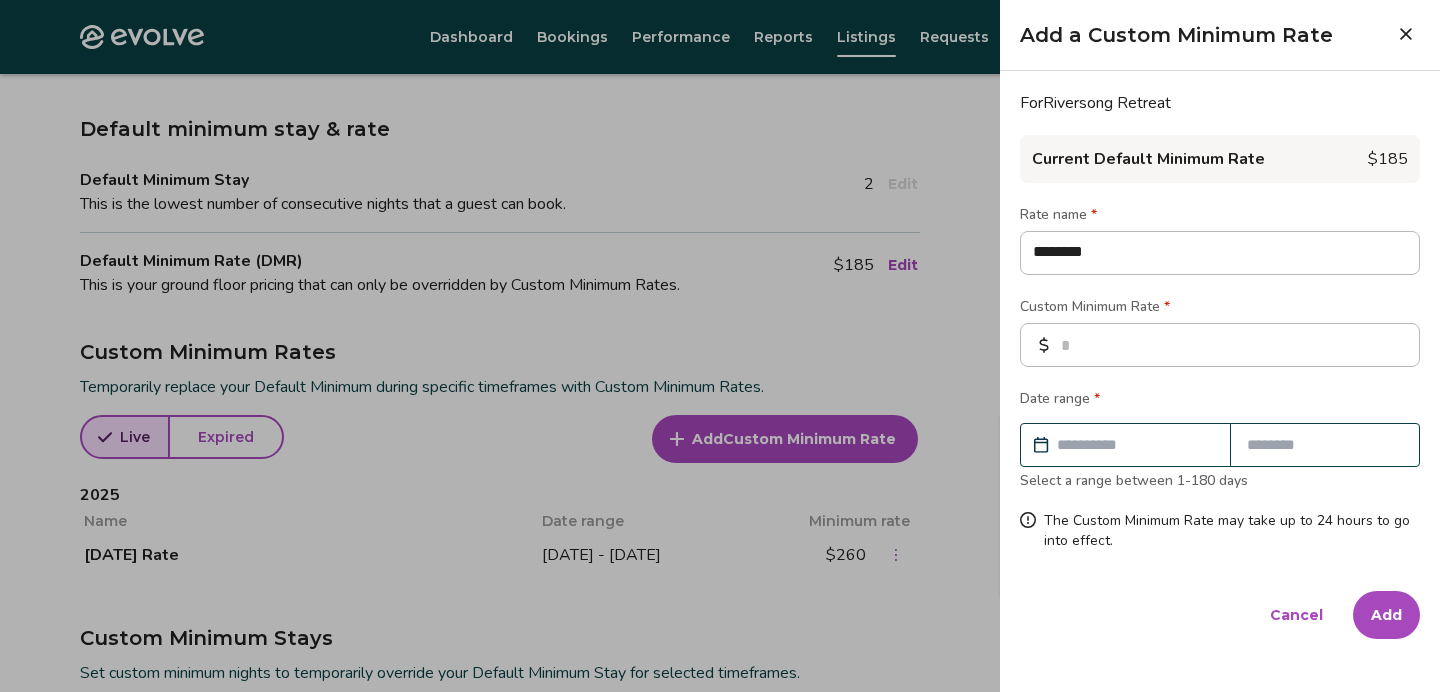 type on "*" 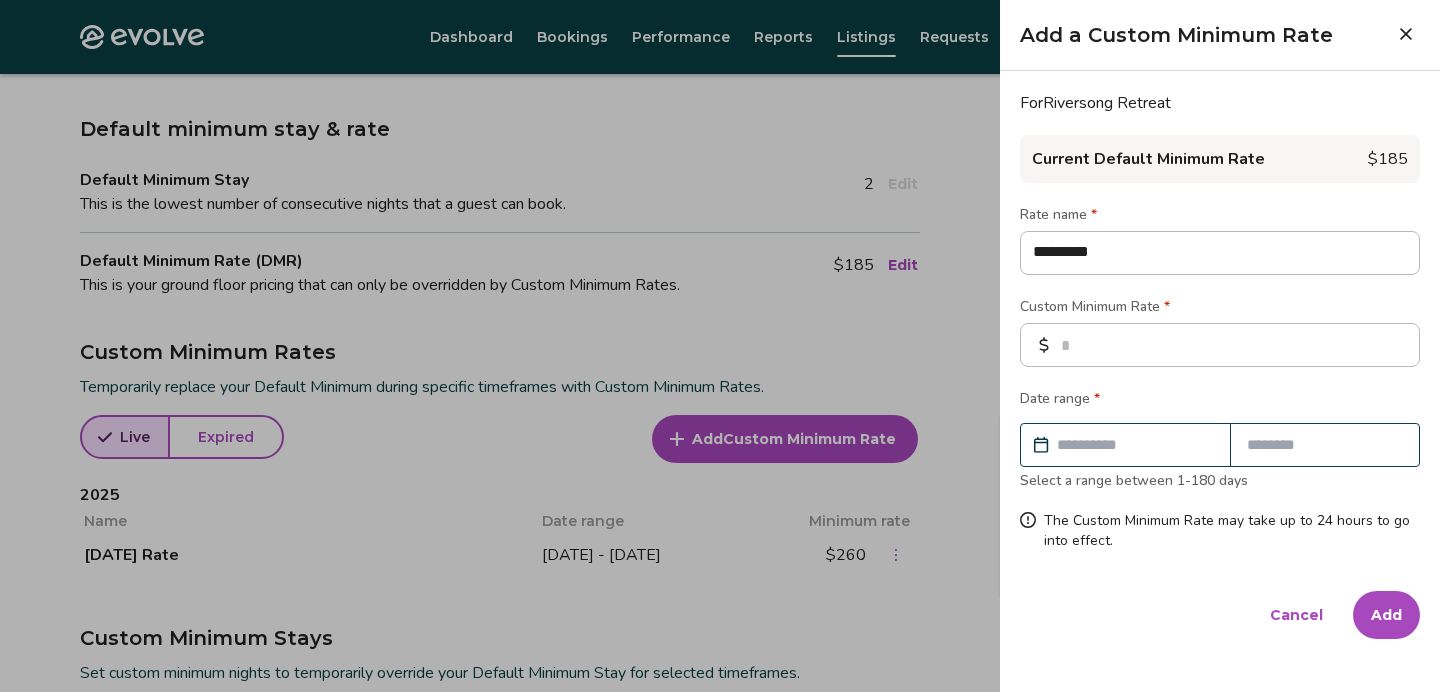type on "*" 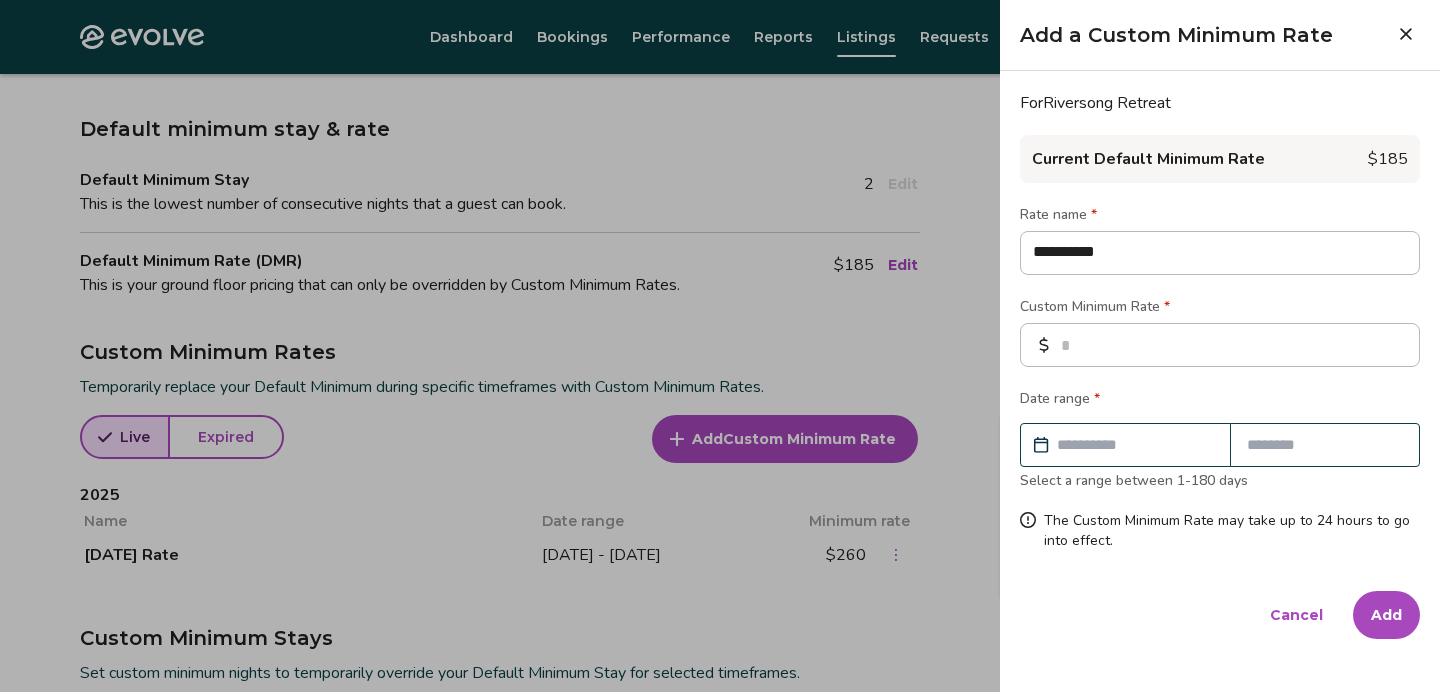 type on "*" 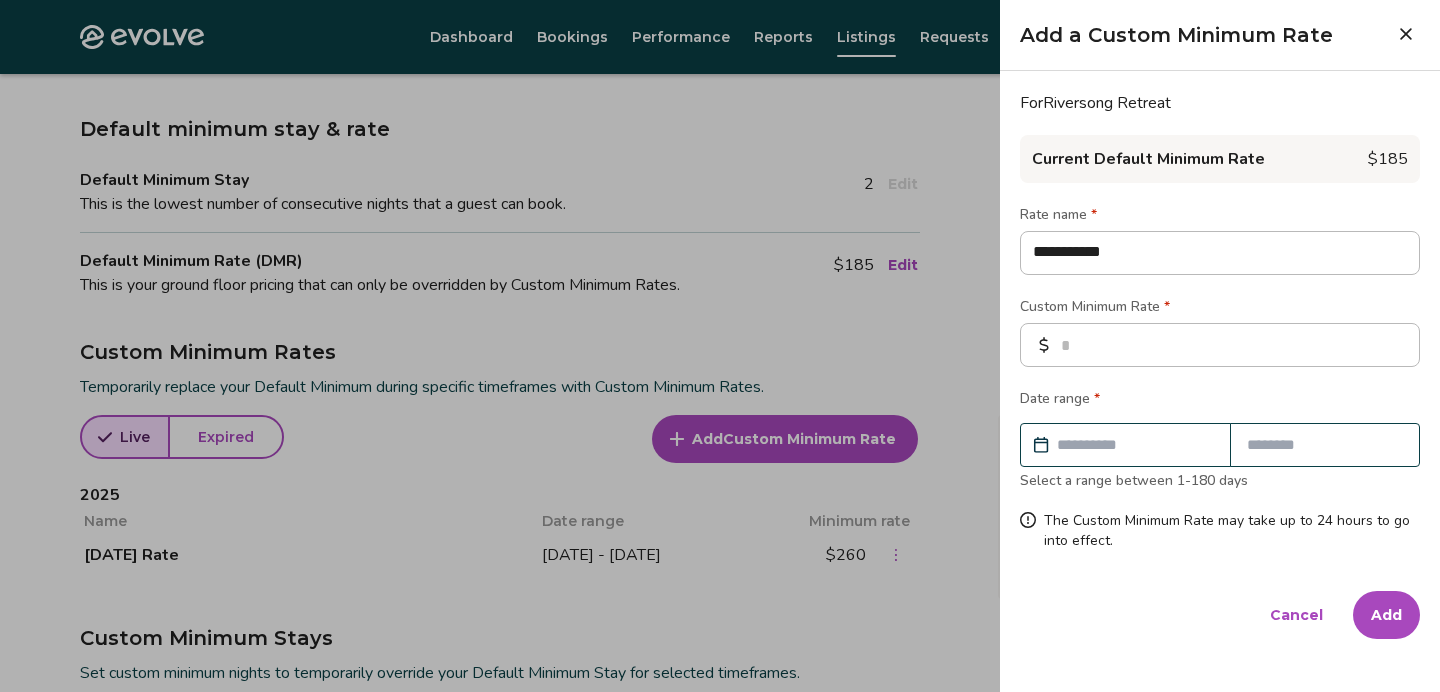 type on "*" 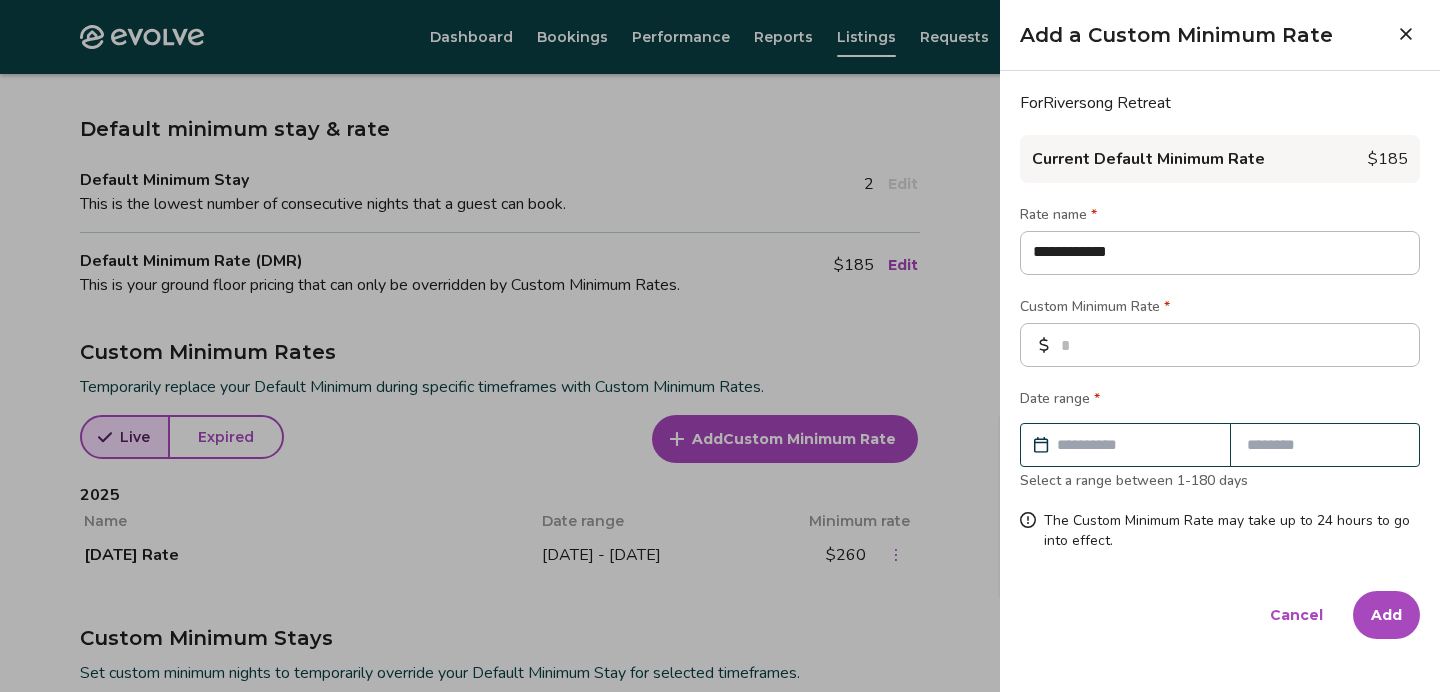 type on "*" 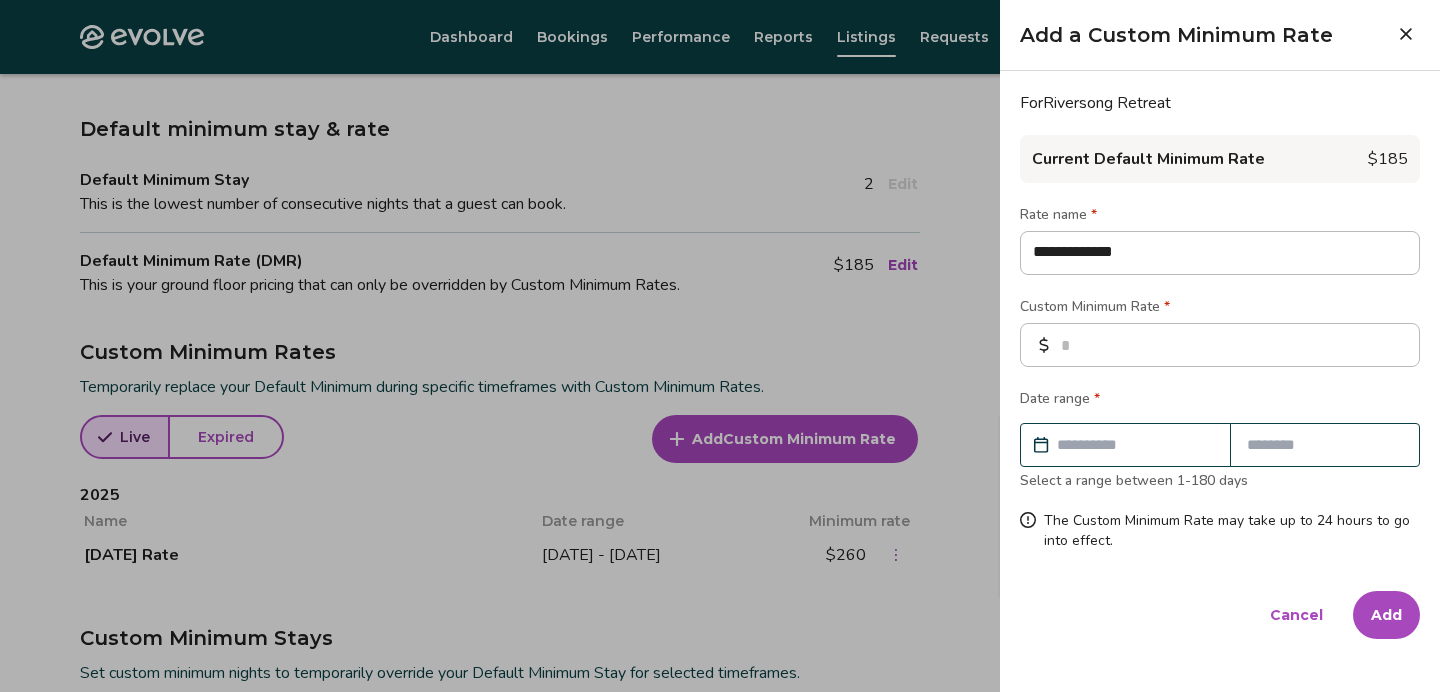 type on "*" 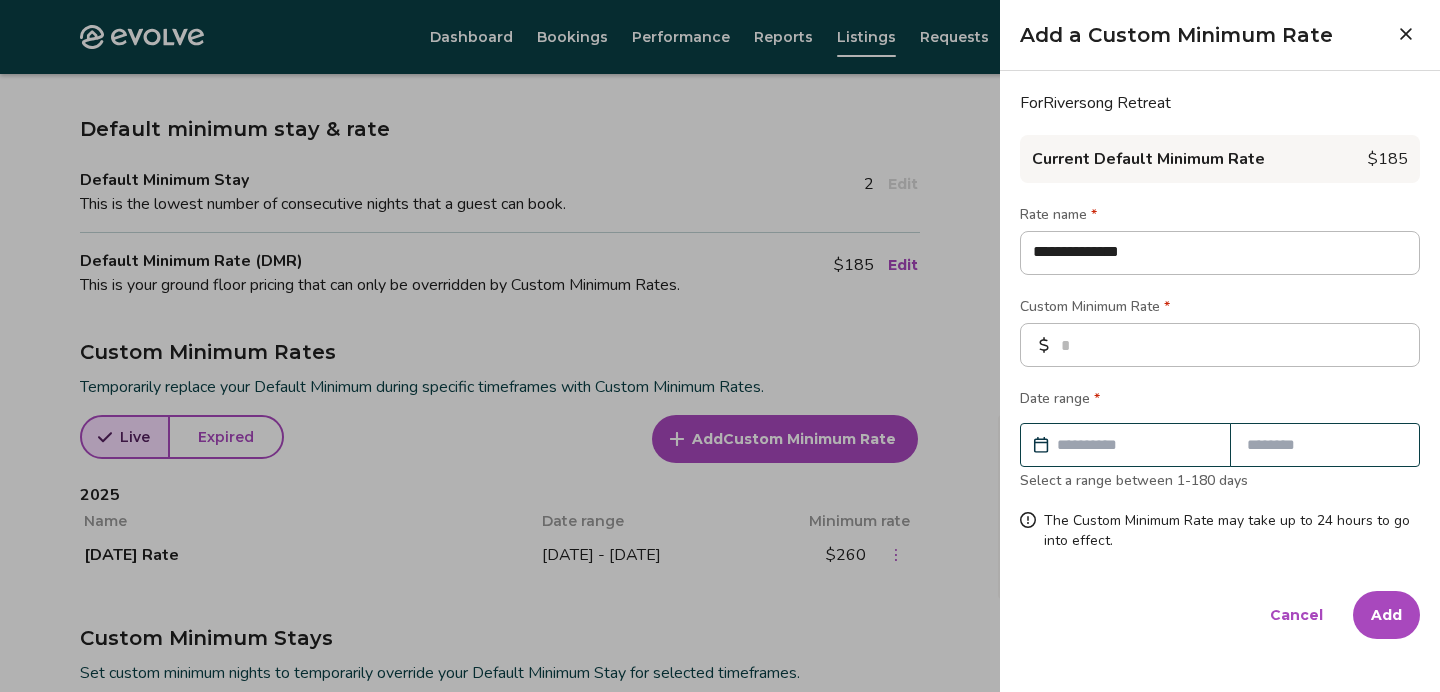 type on "*" 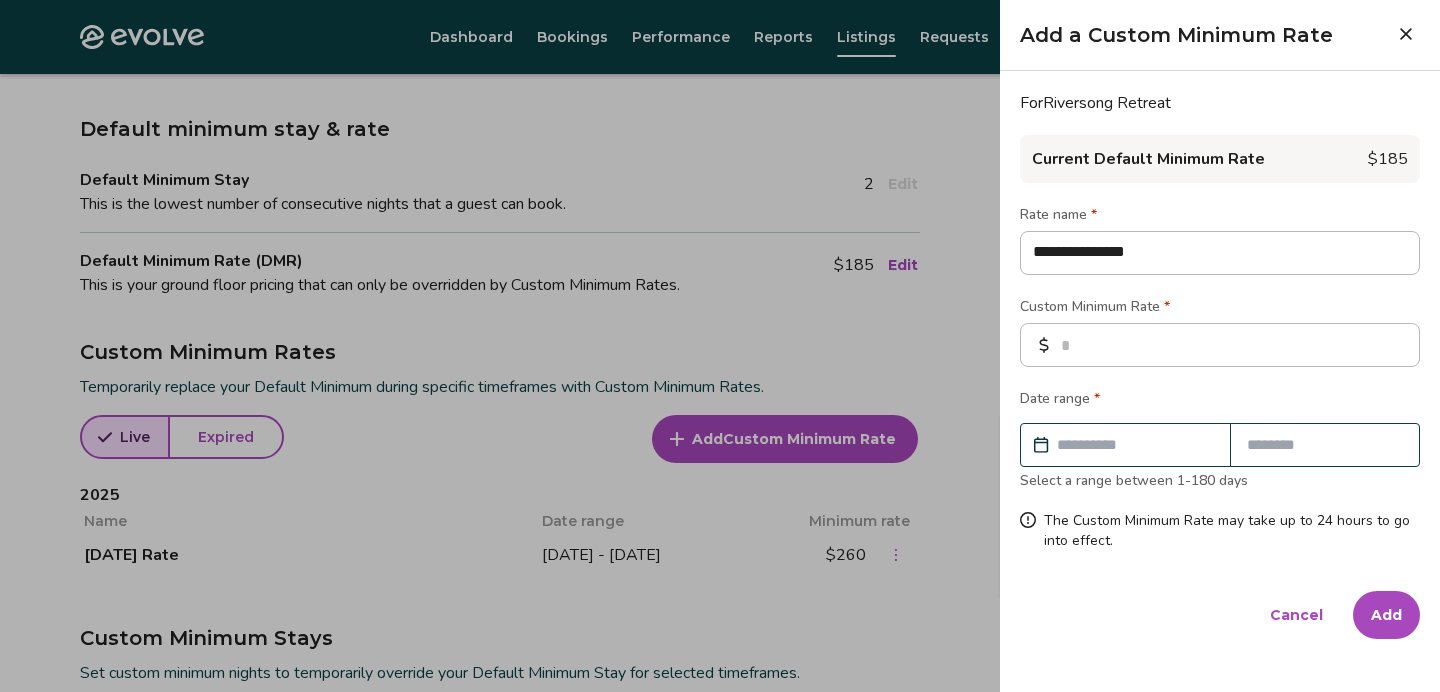 type on "*" 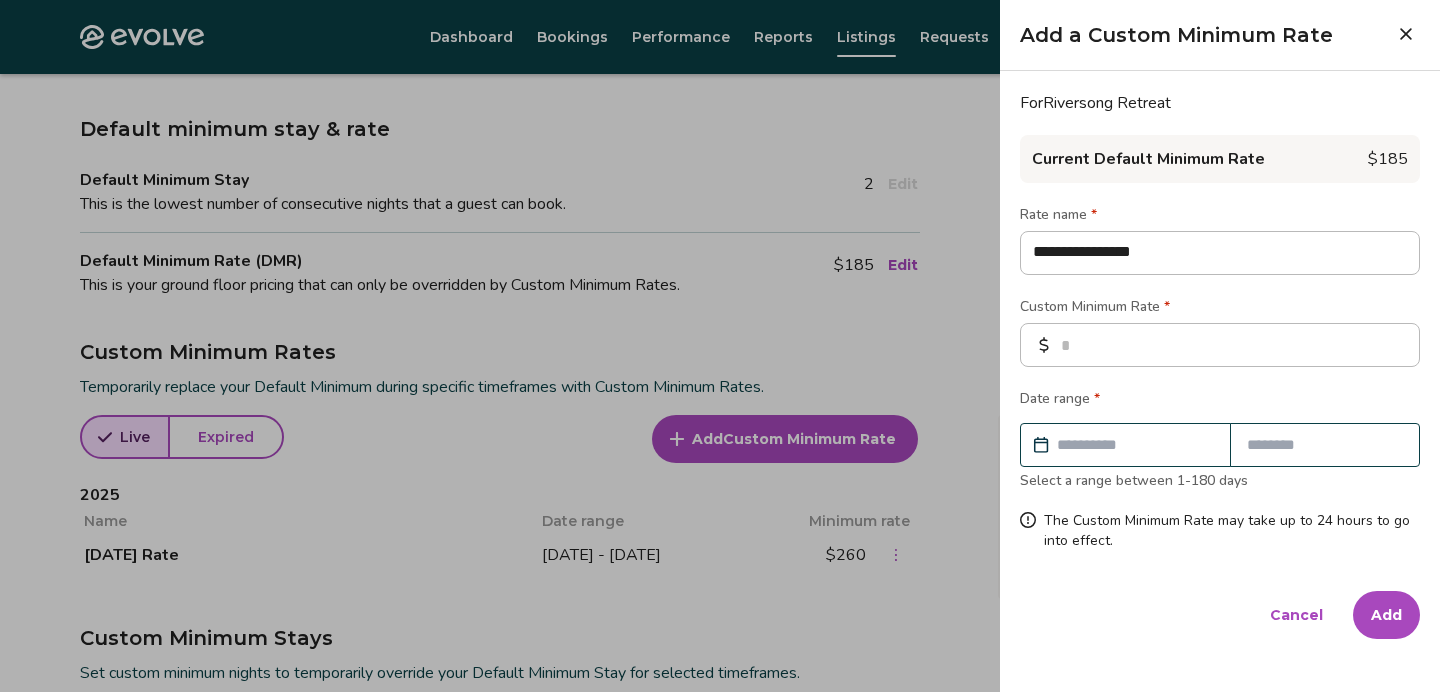 type on "*" 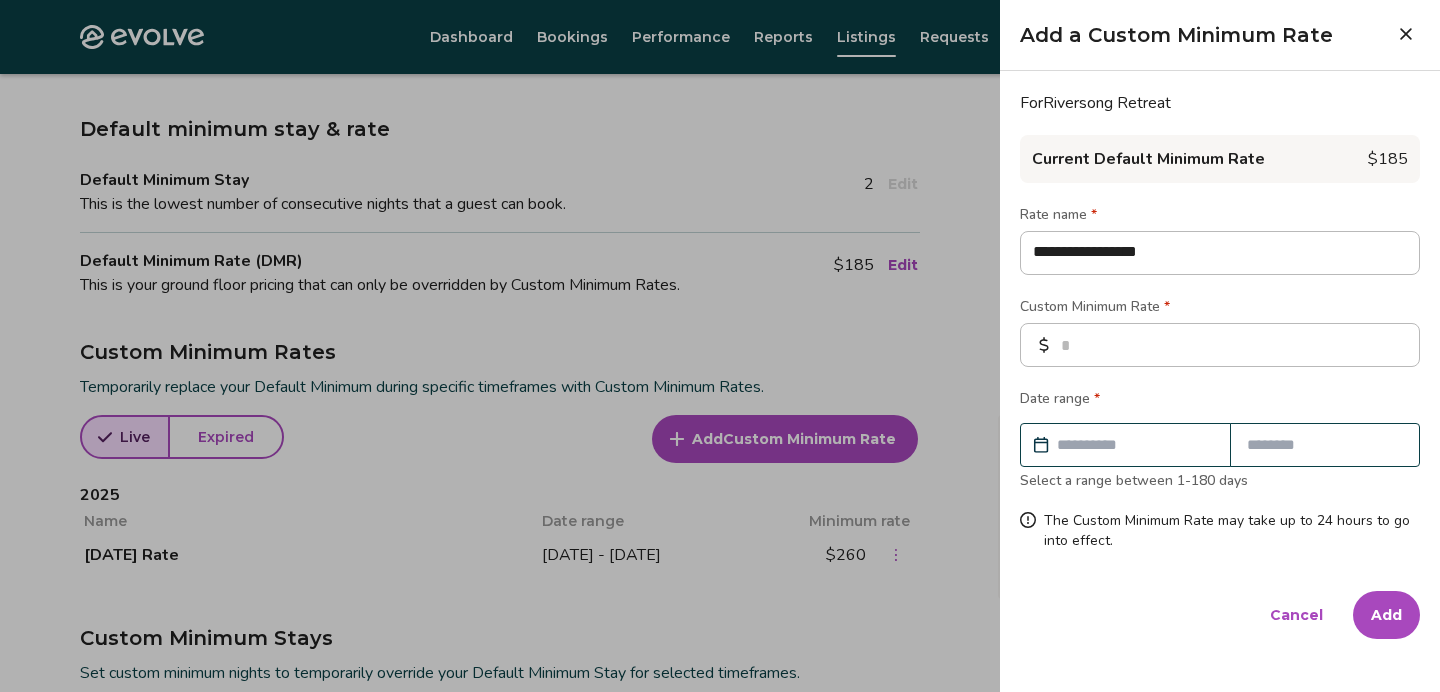 type on "**********" 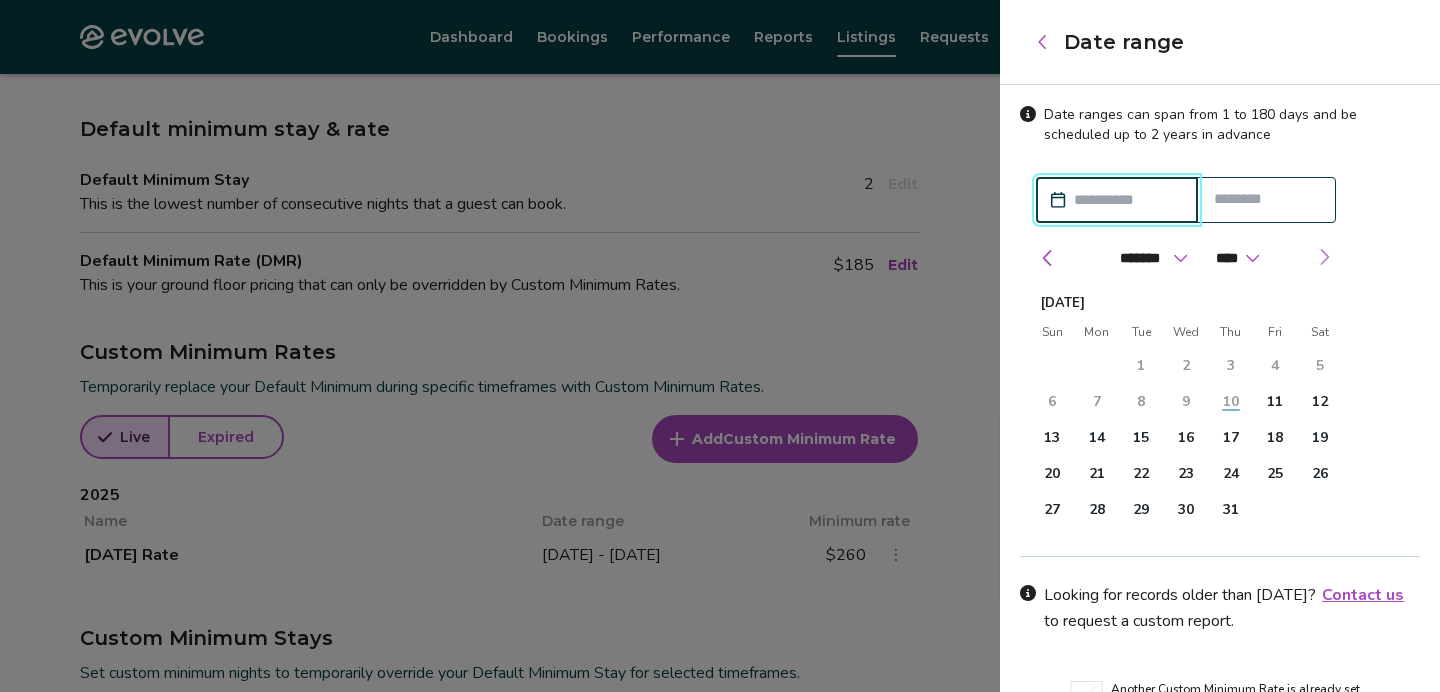 click at bounding box center (1324, 257) 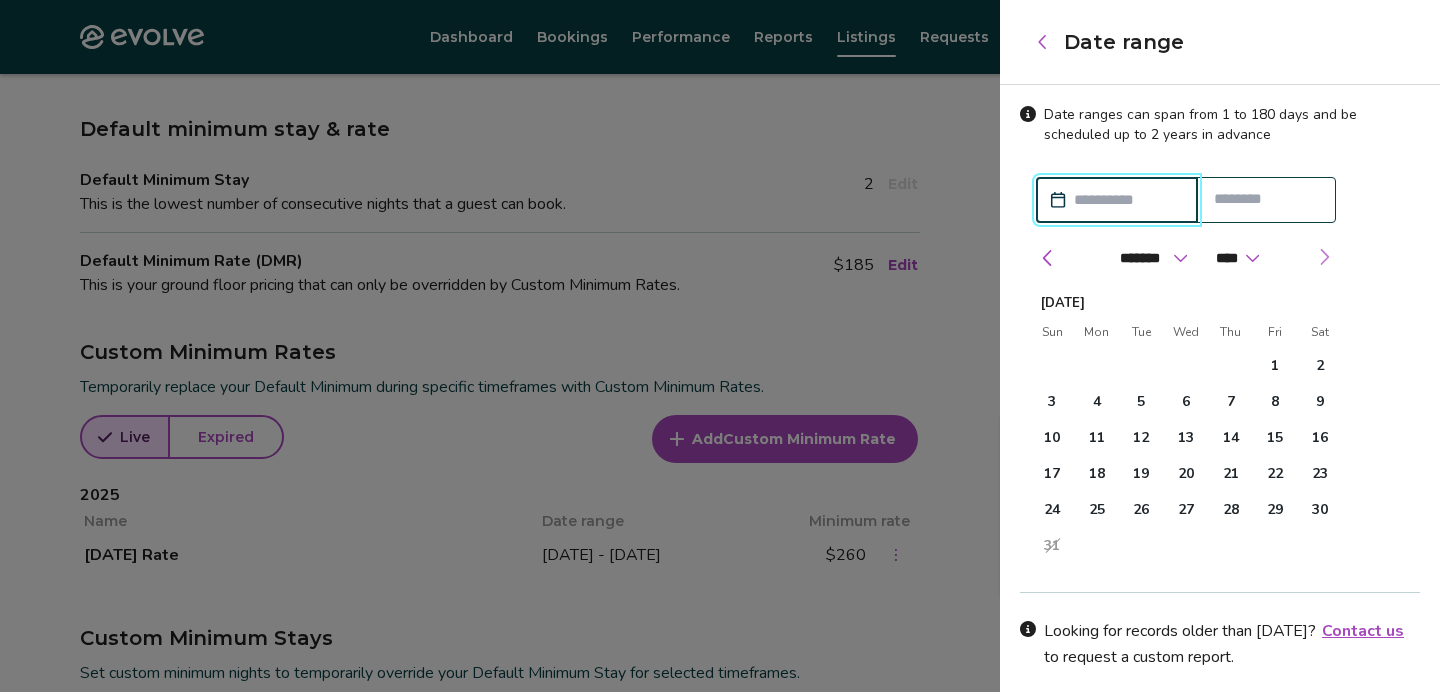 click at bounding box center (1324, 257) 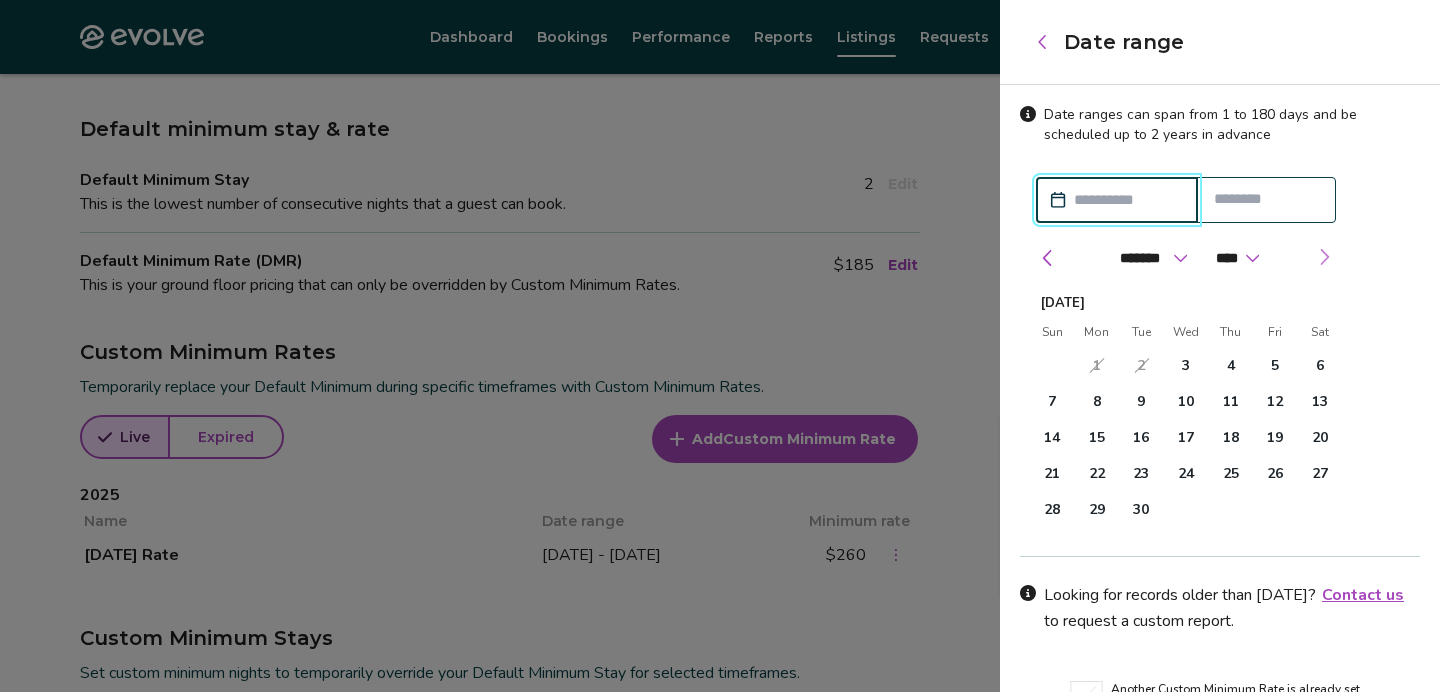 click at bounding box center [1324, 257] 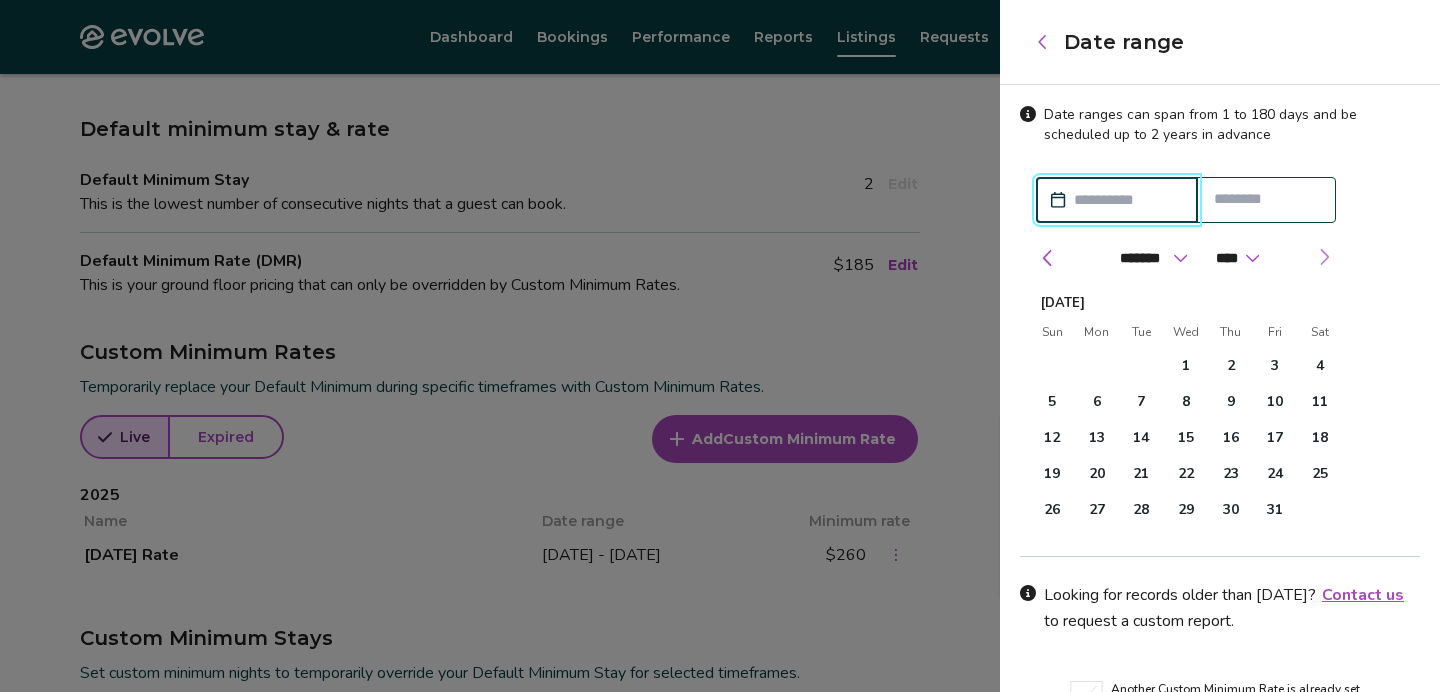 click at bounding box center (1324, 257) 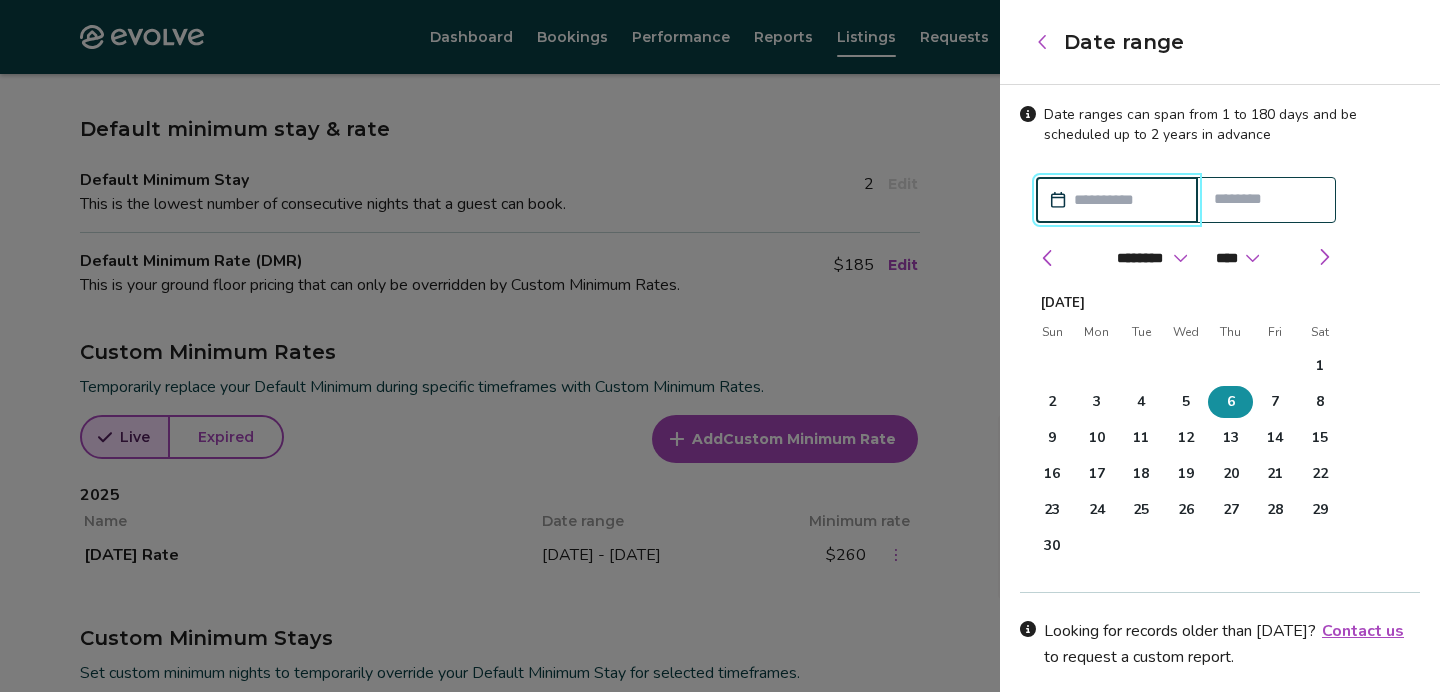 click on "6" at bounding box center (1230, 402) 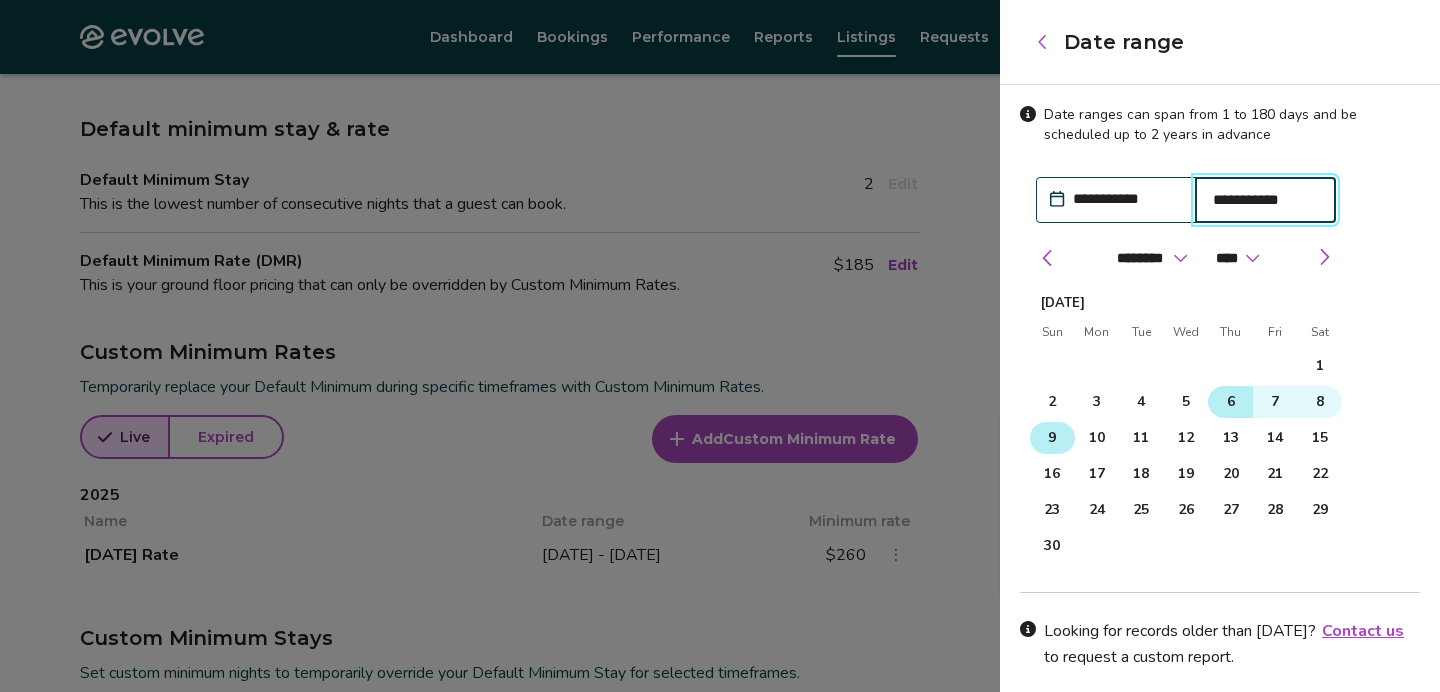 click on "9" at bounding box center (1052, 438) 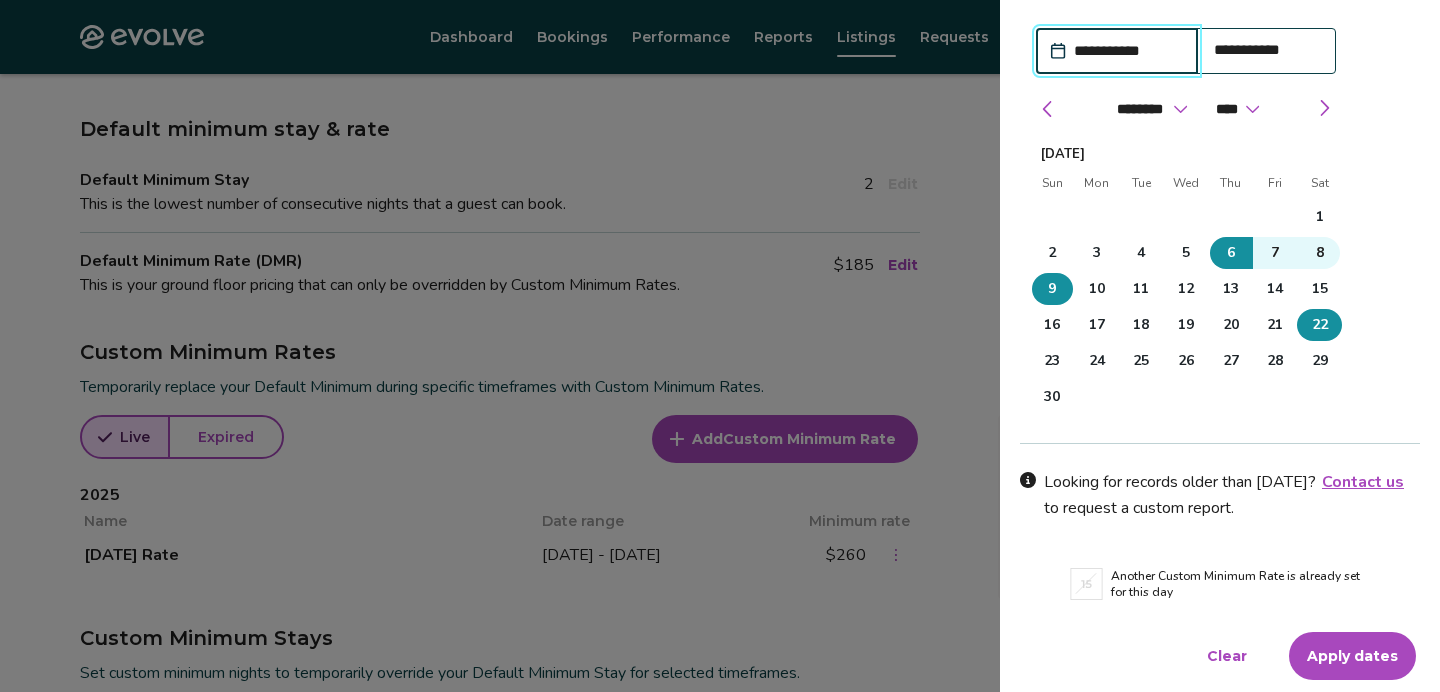 scroll, scrollTop: 148, scrollLeft: 0, axis: vertical 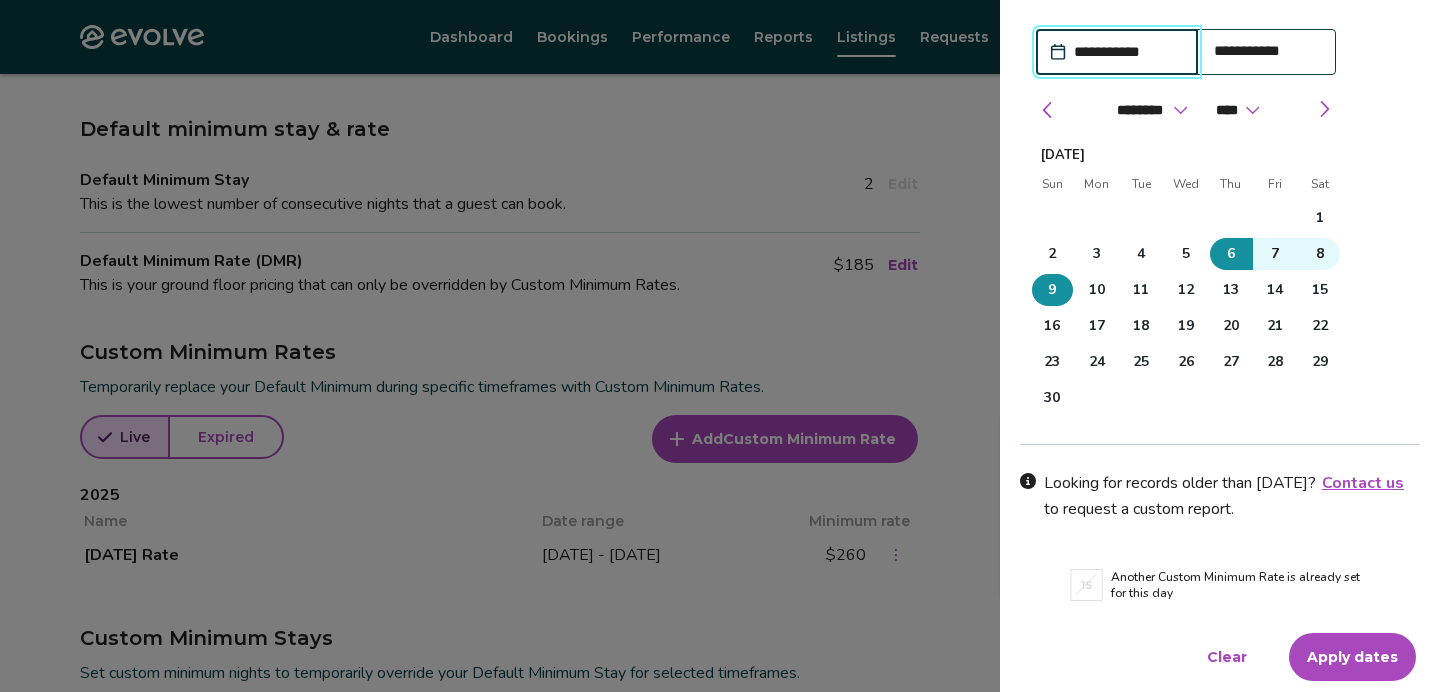 click on "Apply dates" at bounding box center [1352, 657] 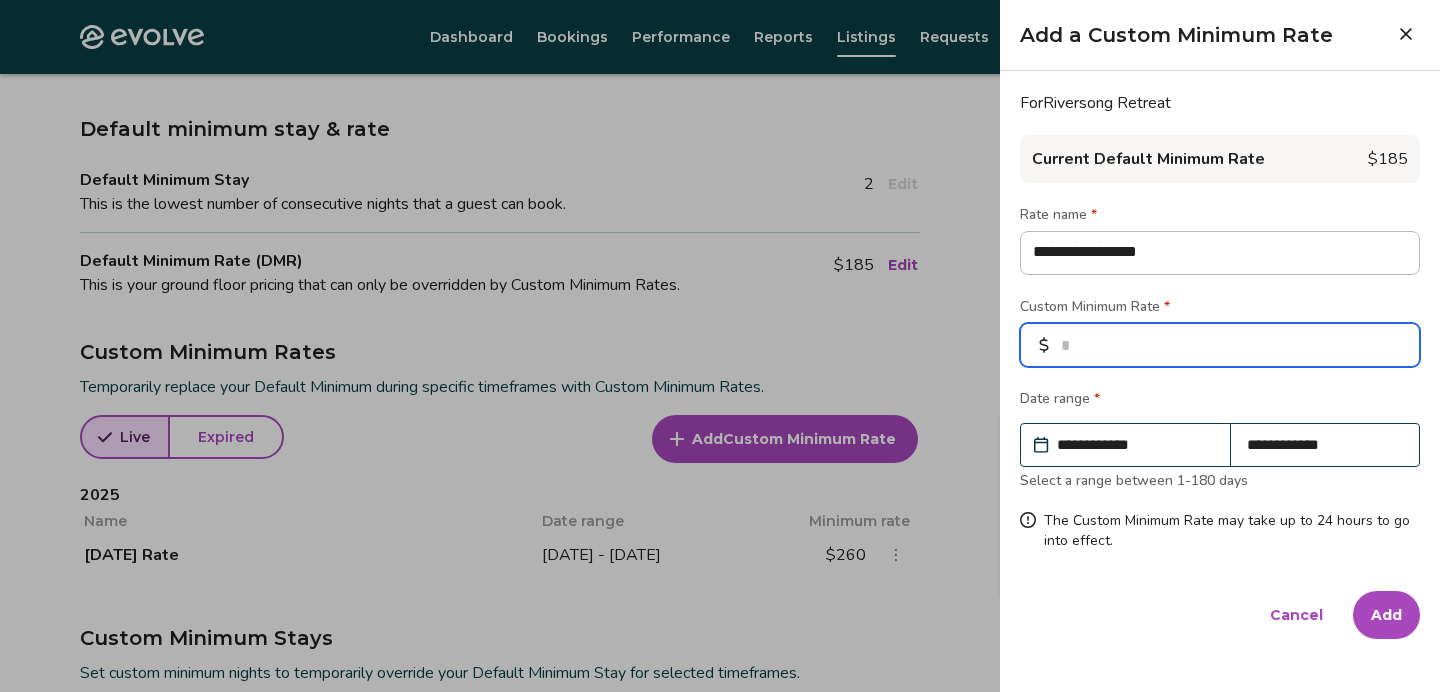 click at bounding box center (1220, 345) 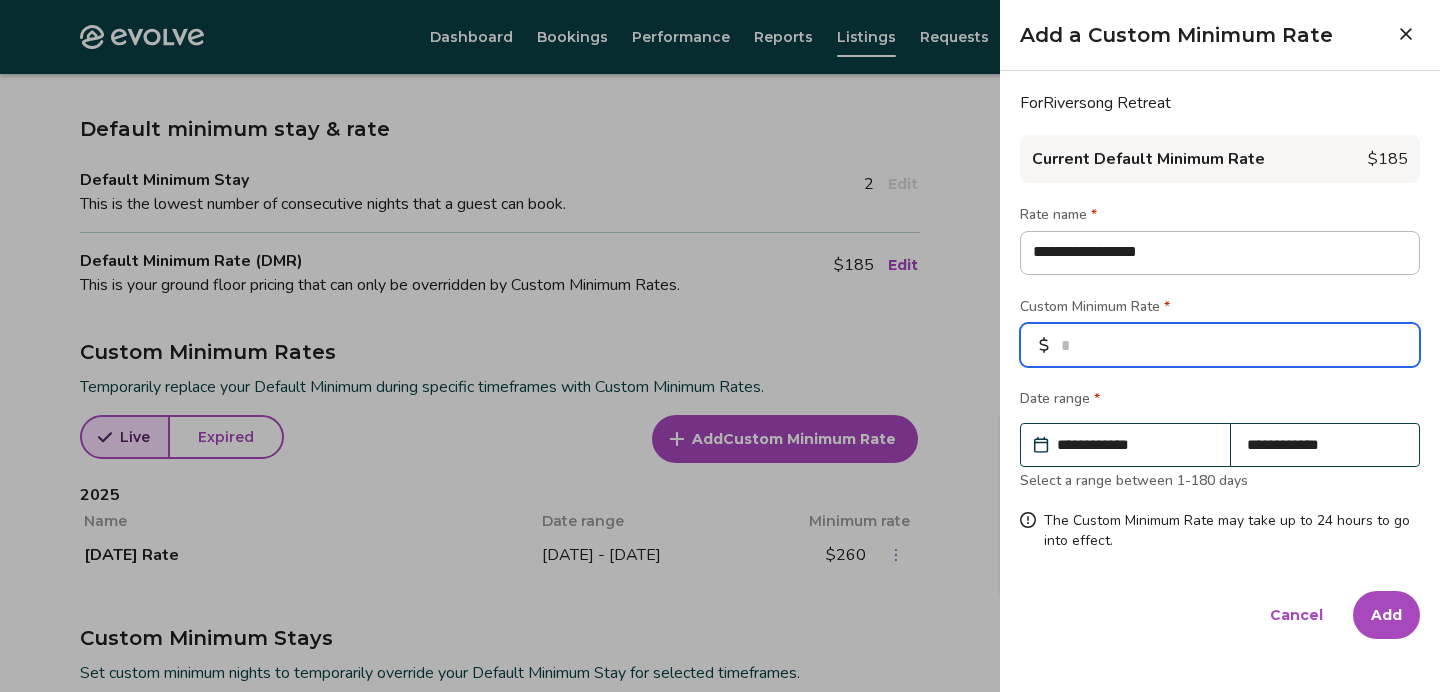type on "*" 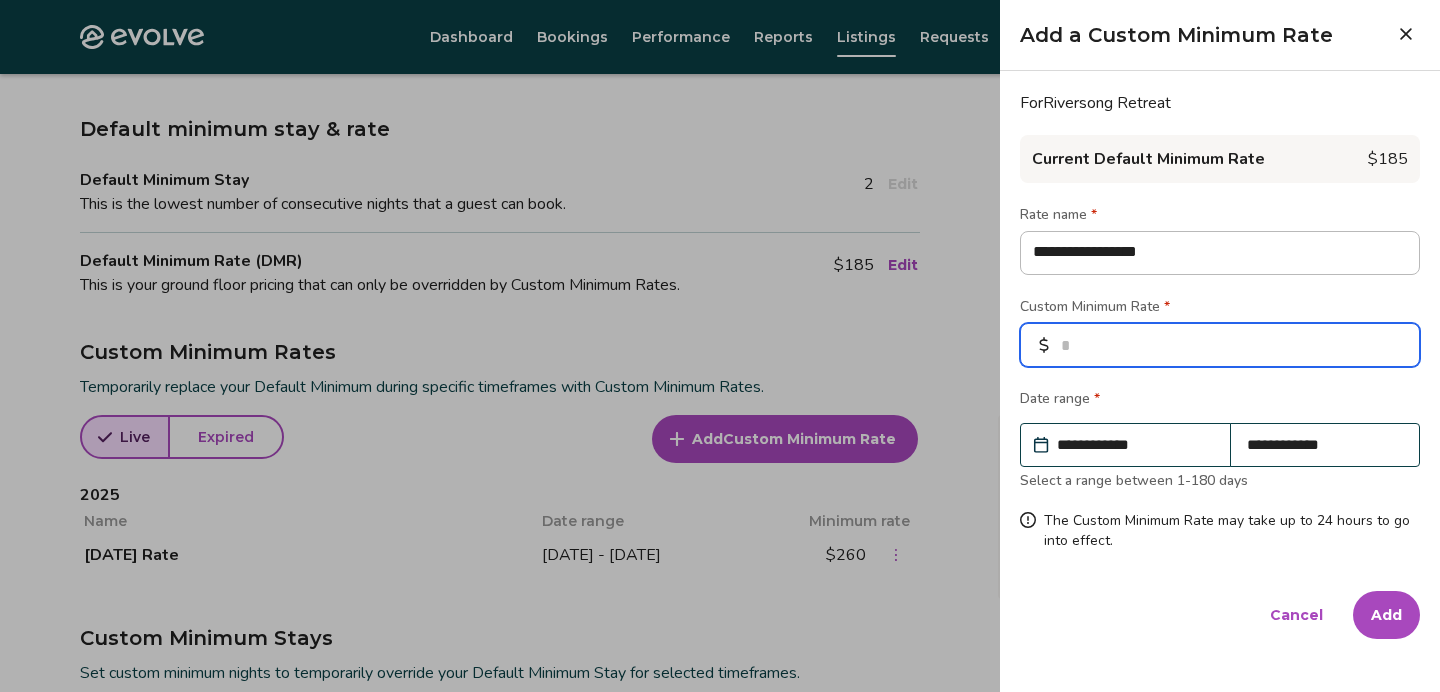 type on "*" 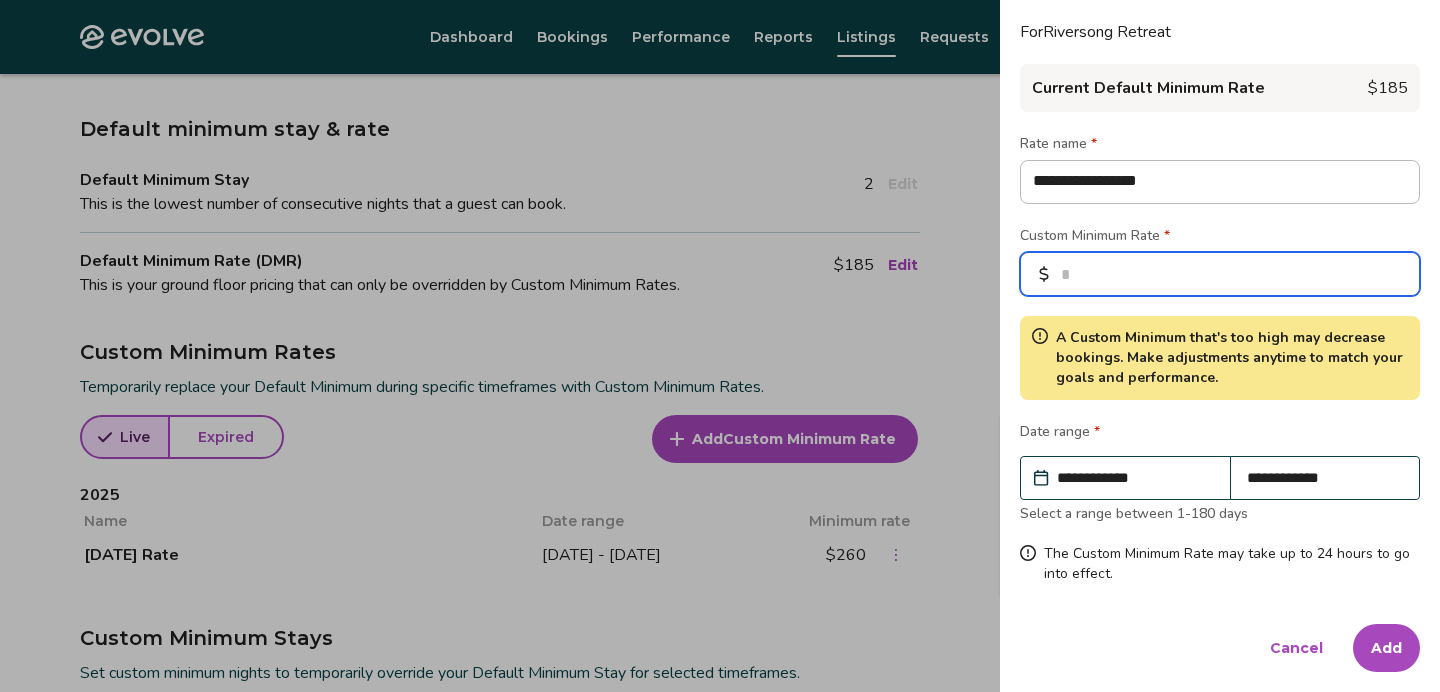 scroll, scrollTop: 72, scrollLeft: 0, axis: vertical 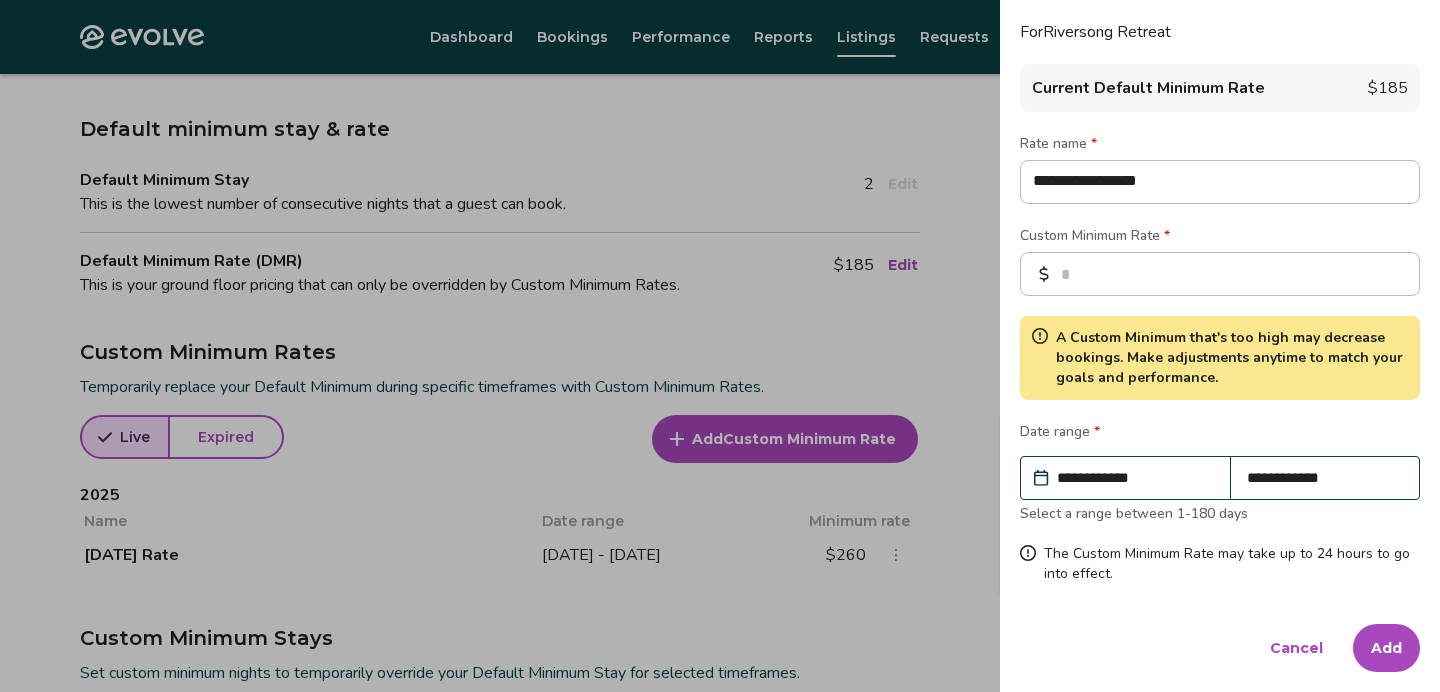 click on "Add" at bounding box center [1386, 648] 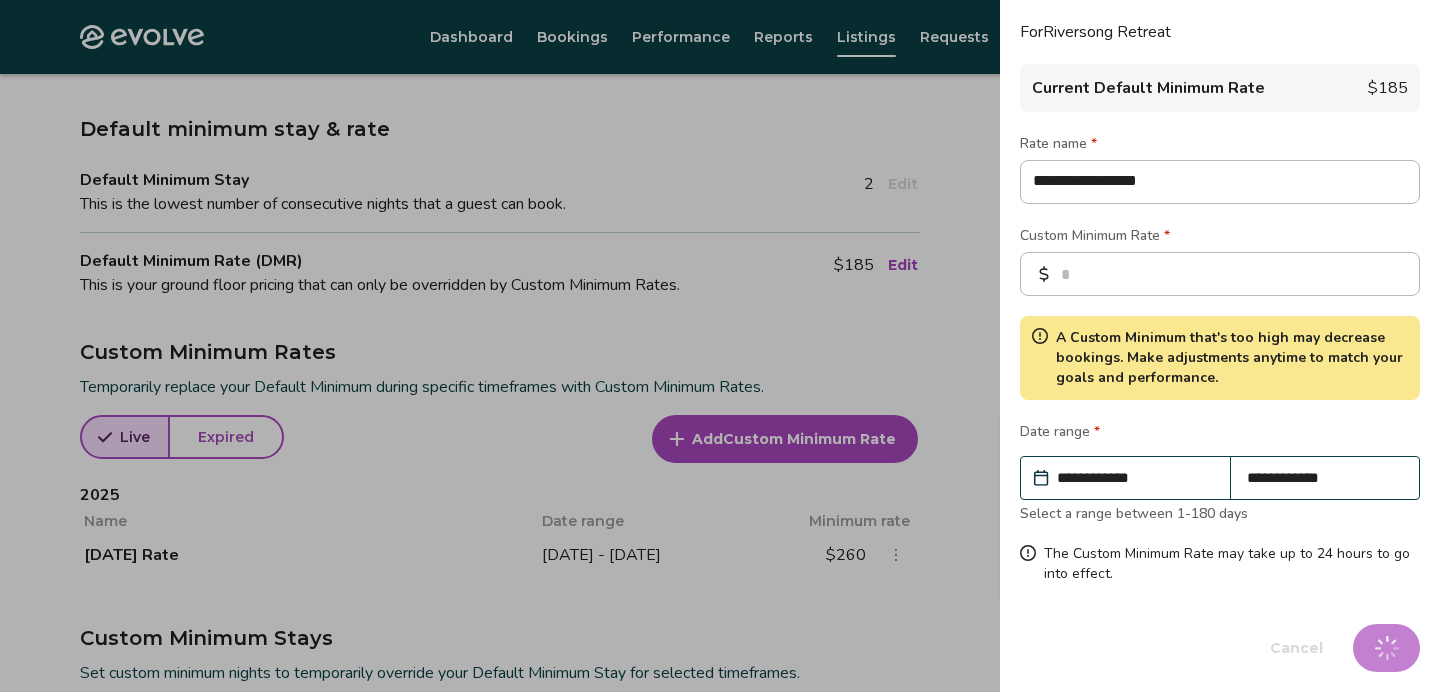 type on "*" 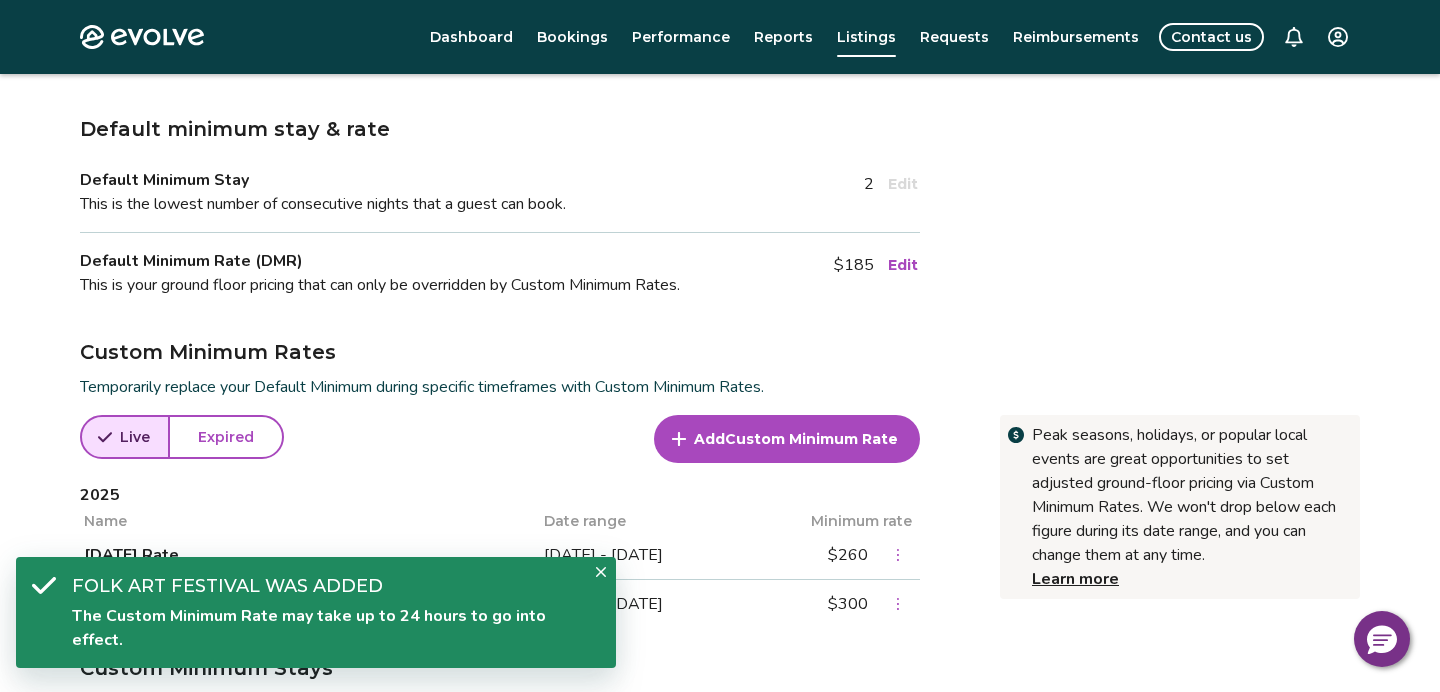 click on "Peak seasons, holidays, or popular local events are great opportunities to set adjusted ground-floor pricing via Custom Minimum Rates. We won't drop below each figure during its date range, and you can change them at any time. Learn more Live Expired Add  Custom Minimum Rate 2025 Name Date range Minimum rate [DATE] Rate [DATE] - [DATE] $260 Folk Art Festival [DATE] - [DATE] $300" at bounding box center [720, 522] 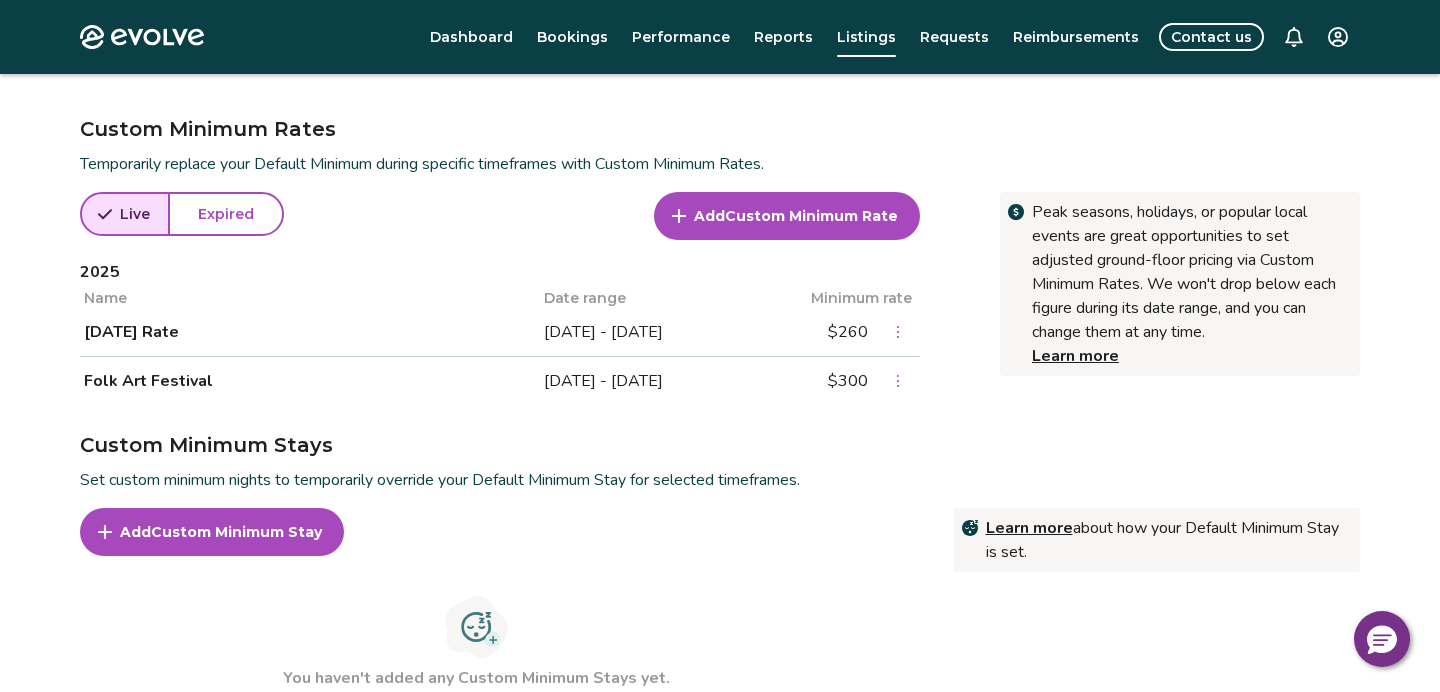 scroll, scrollTop: 702, scrollLeft: 0, axis: vertical 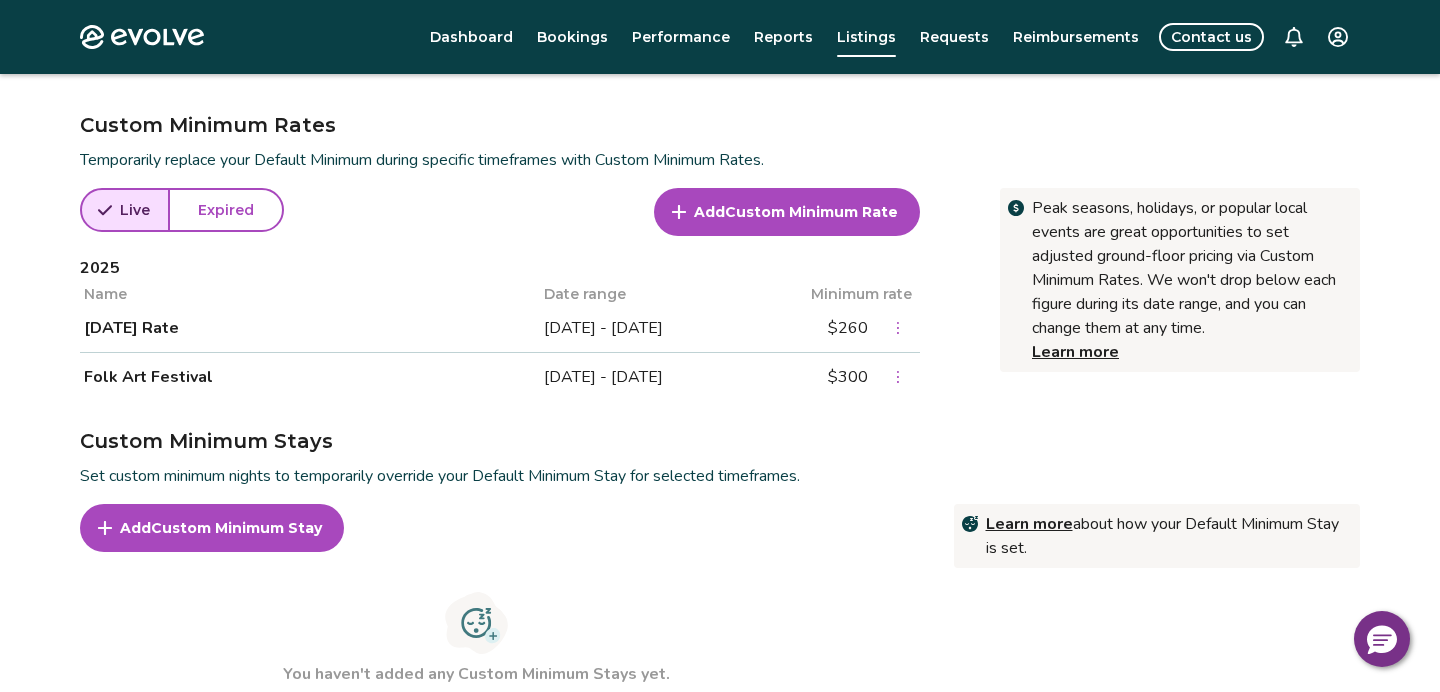click on "Custom Minimum Stay" at bounding box center (236, 528) 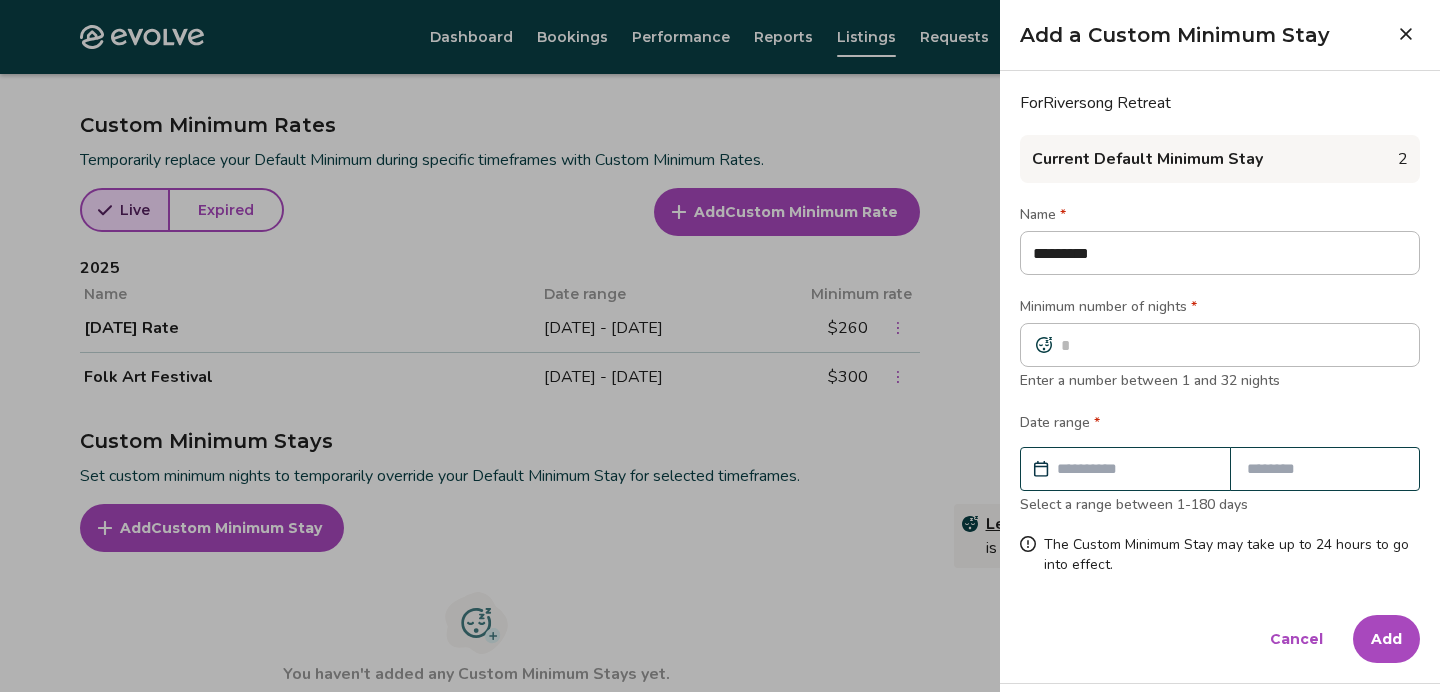 type on "*********" 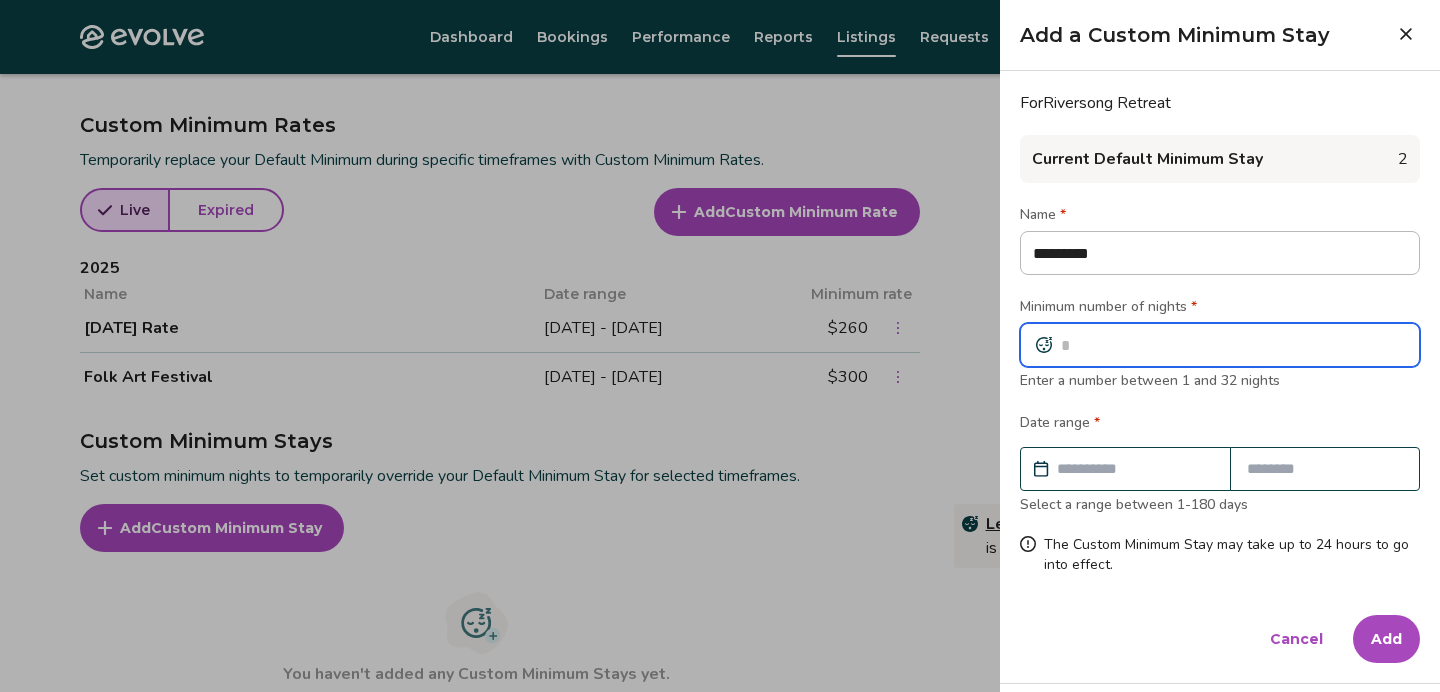 click at bounding box center [1220, 345] 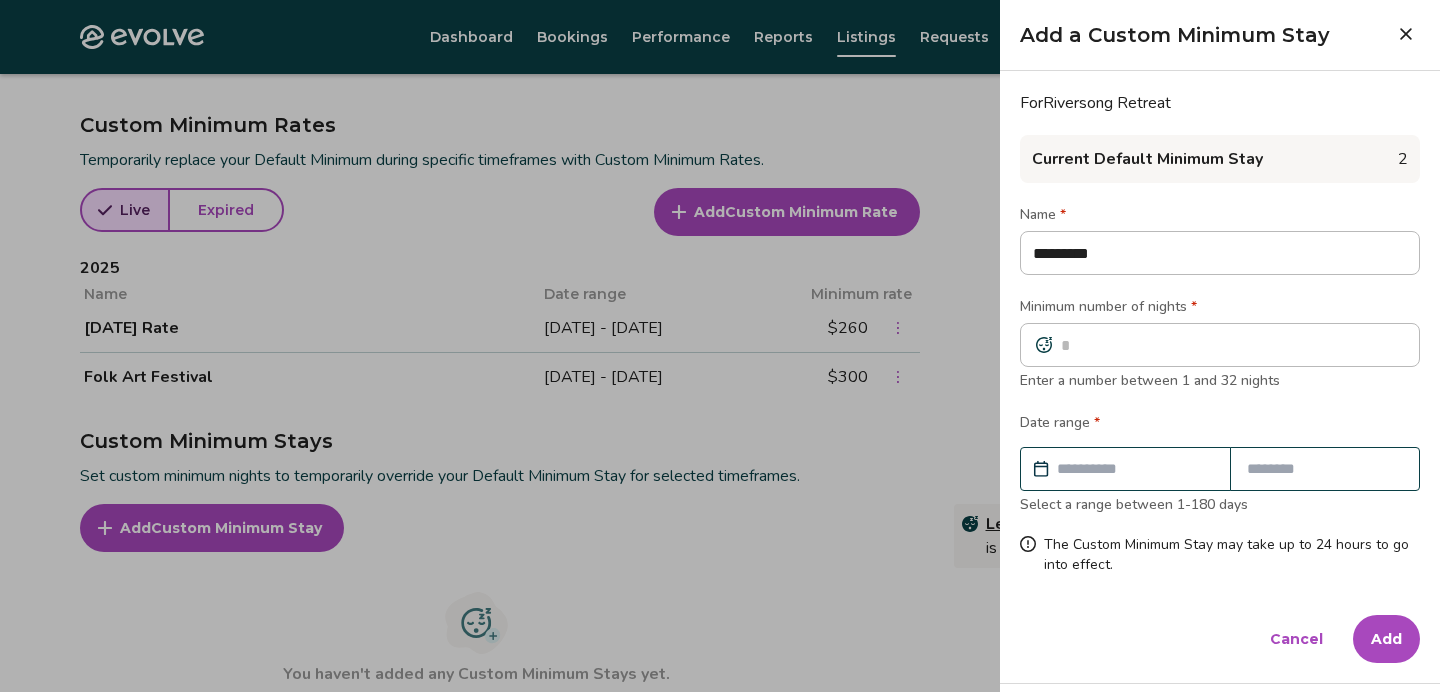 click at bounding box center [1135, 469] 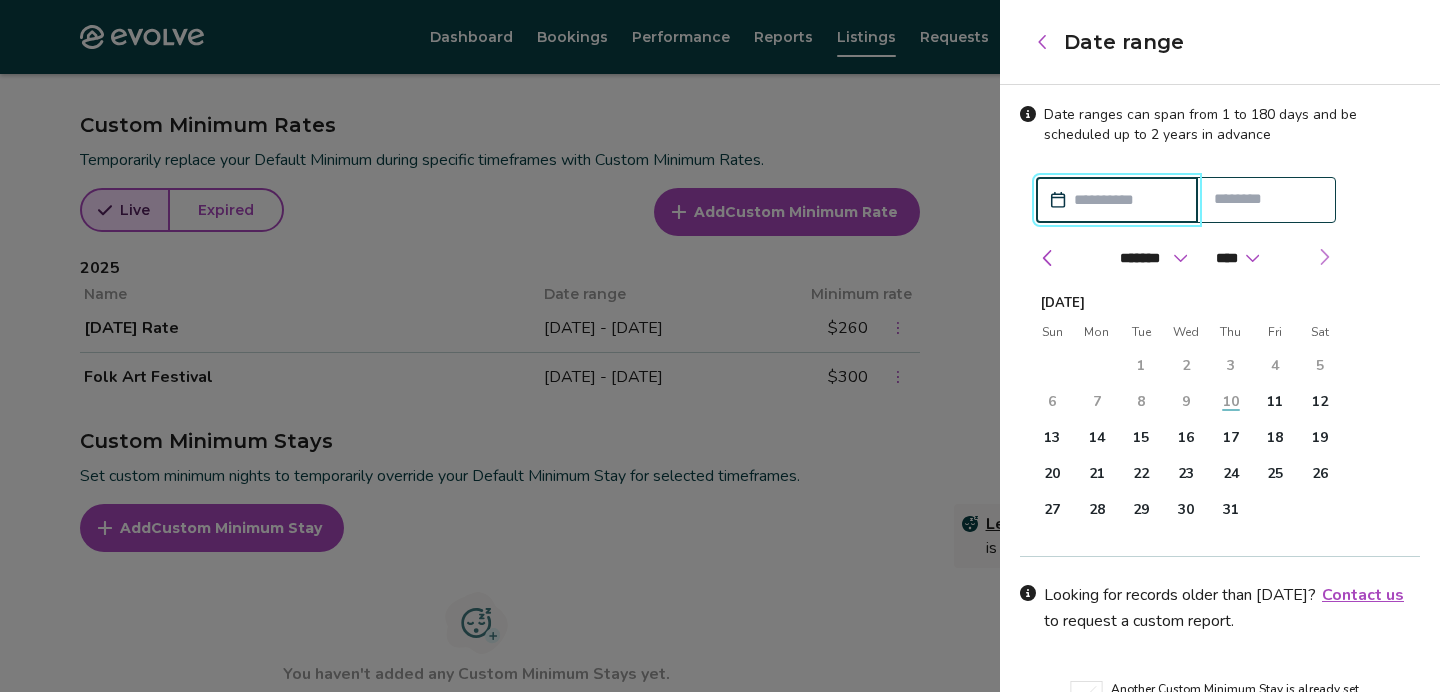 click at bounding box center (1324, 257) 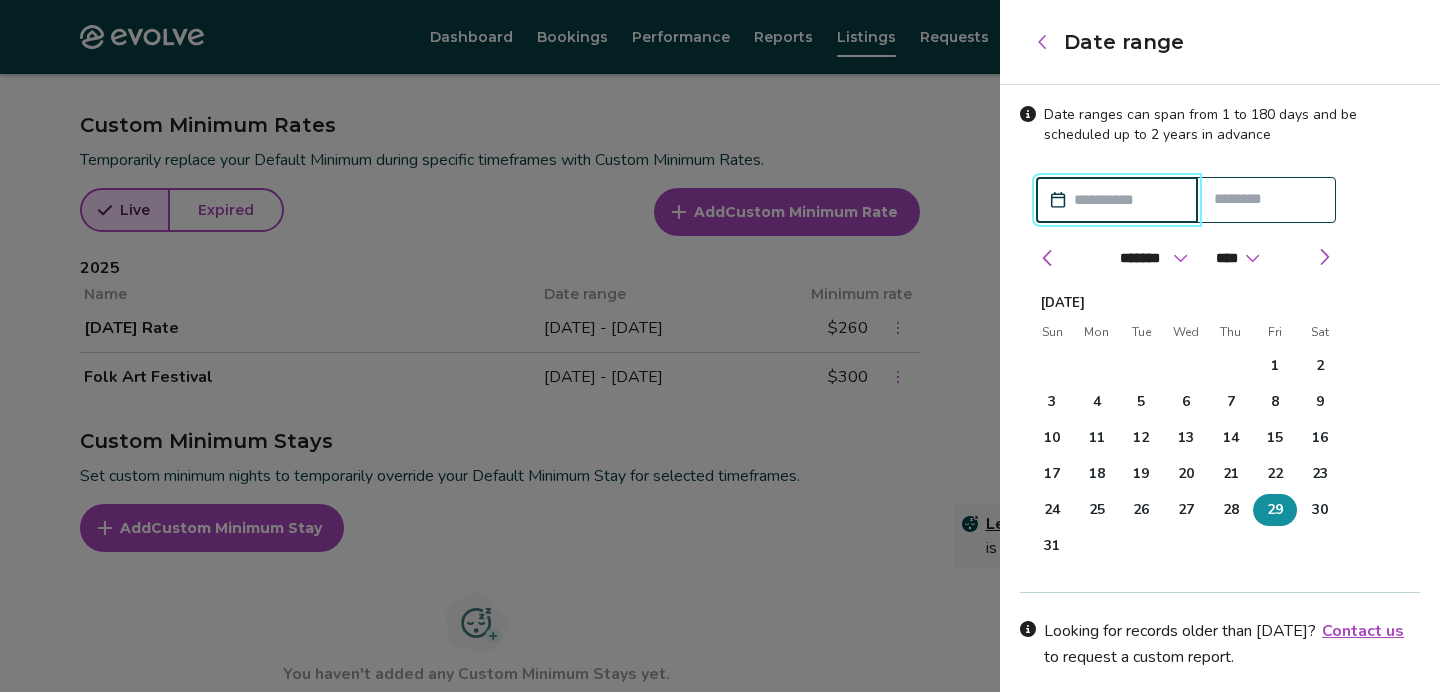 click on "29" at bounding box center (1275, 510) 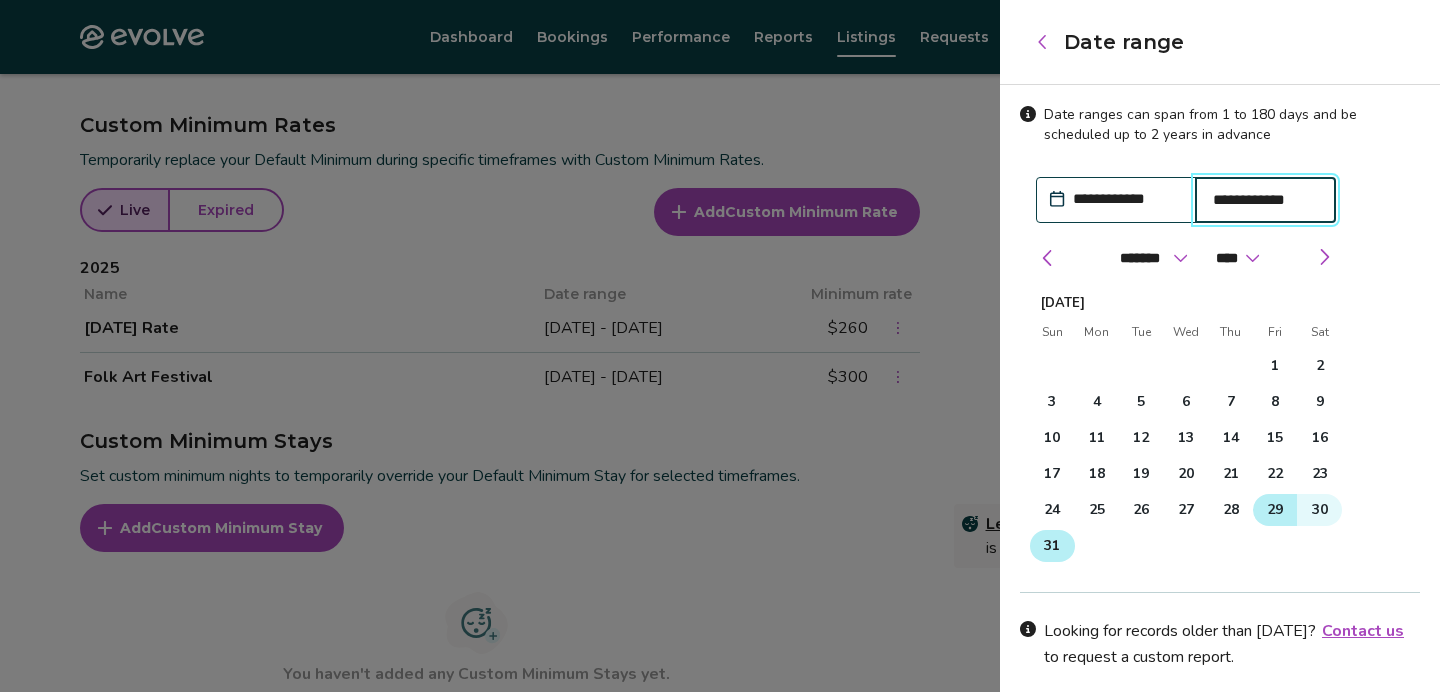 click on "31" at bounding box center [1052, 546] 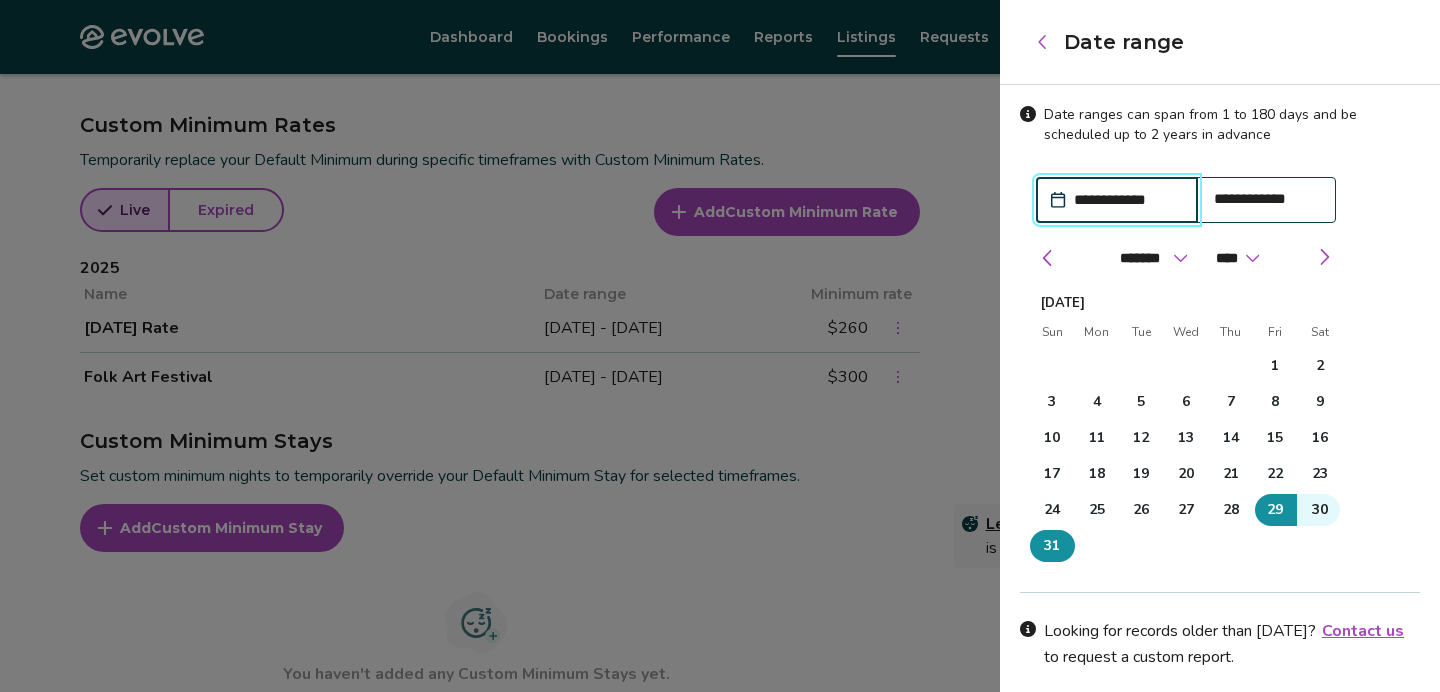 click on "31" at bounding box center (1052, 546) 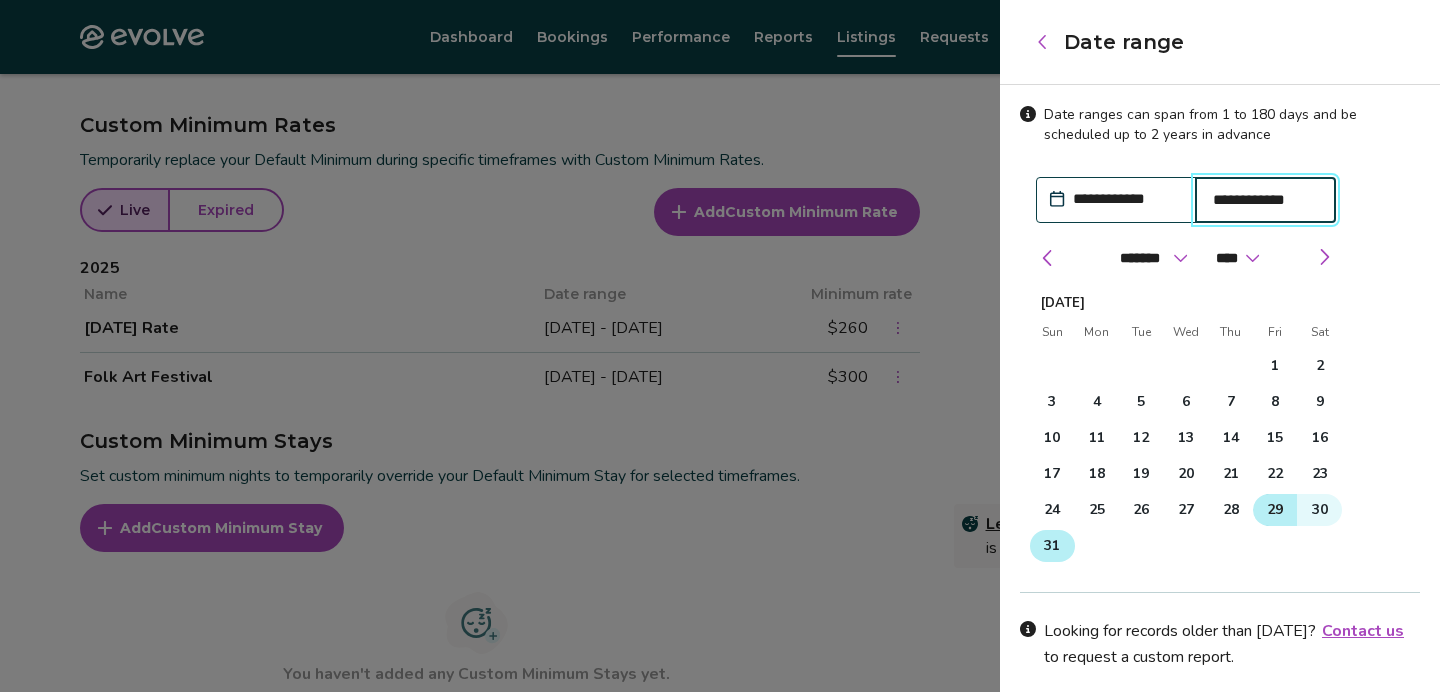 click on "29" at bounding box center [1275, 510] 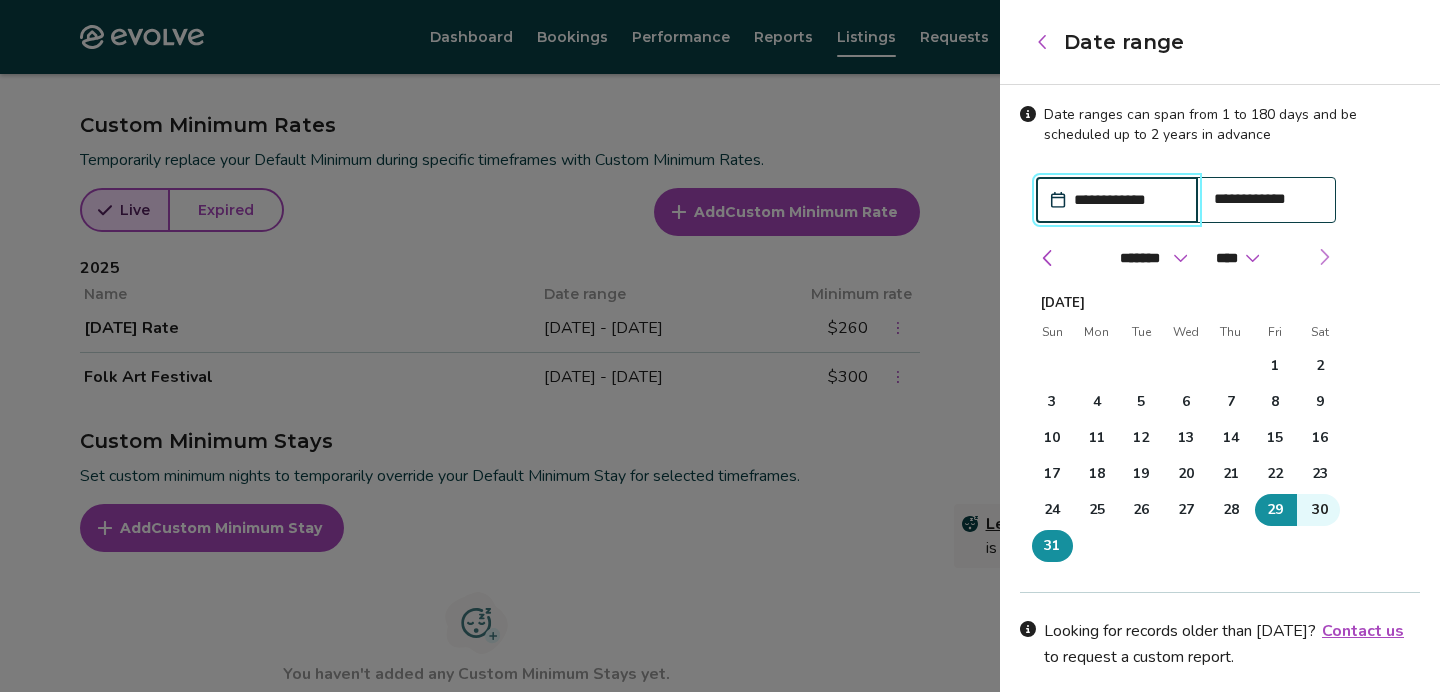click at bounding box center [1324, 257] 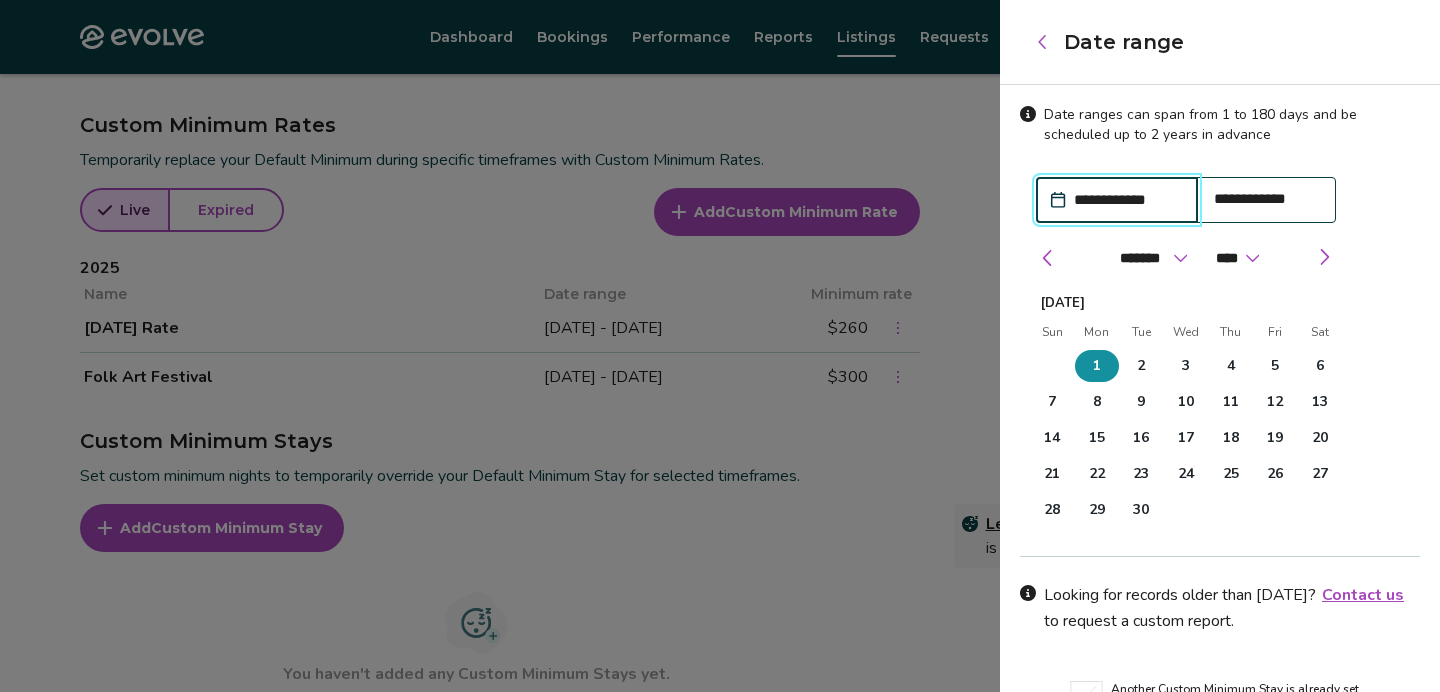 click on "1" at bounding box center [1097, 366] 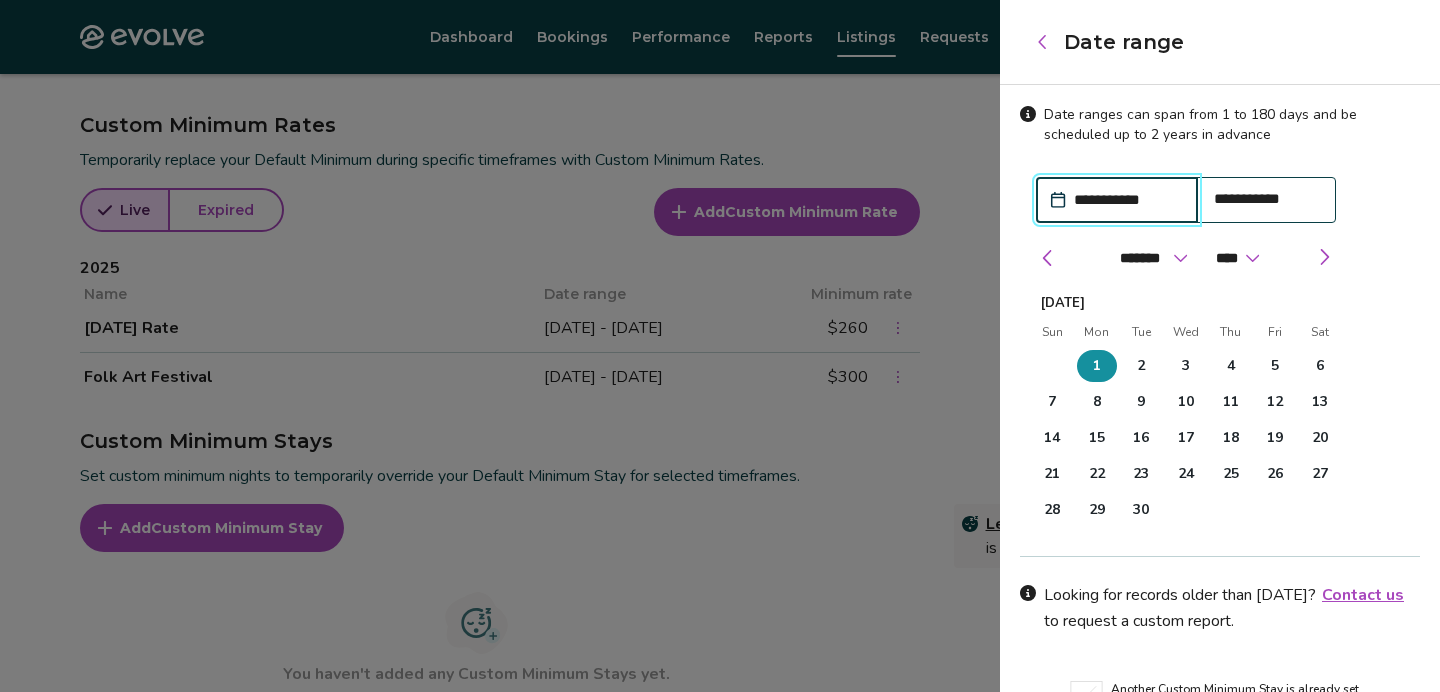 click on "**********" at bounding box center [1127, 200] 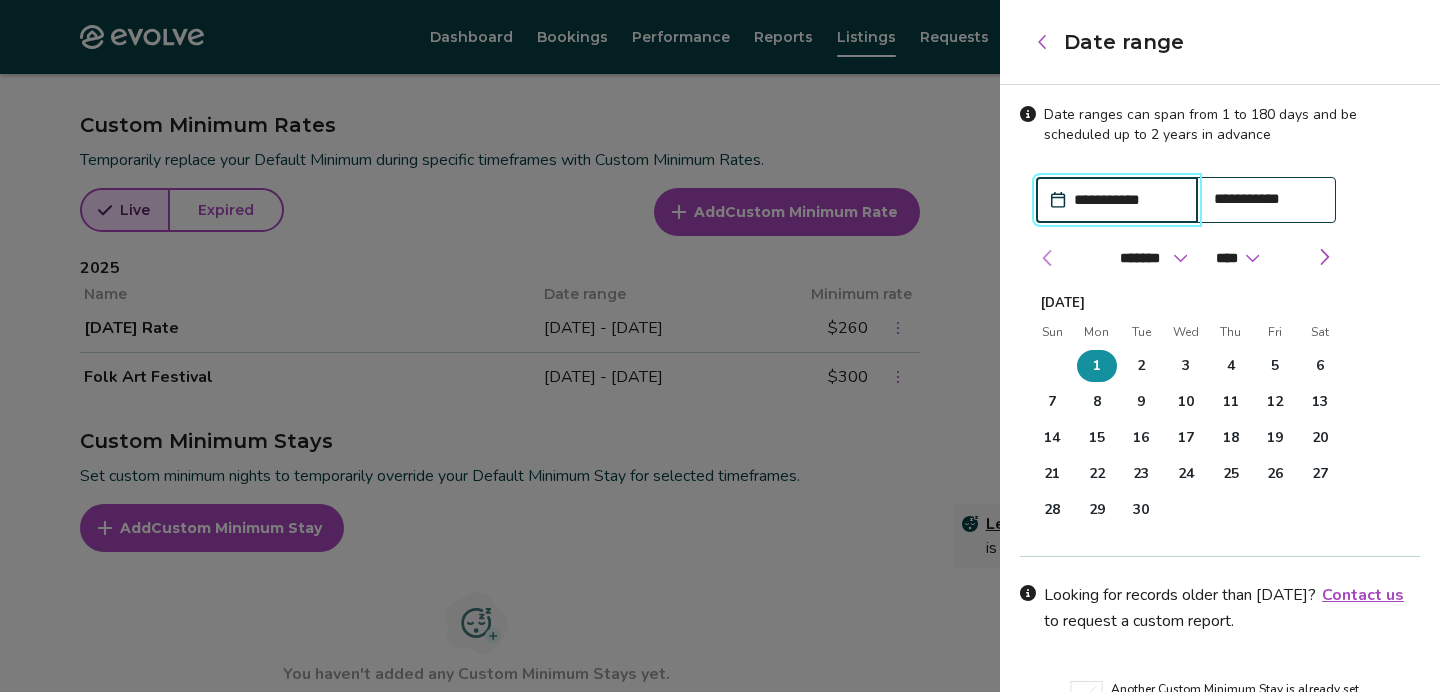 click at bounding box center [1048, 258] 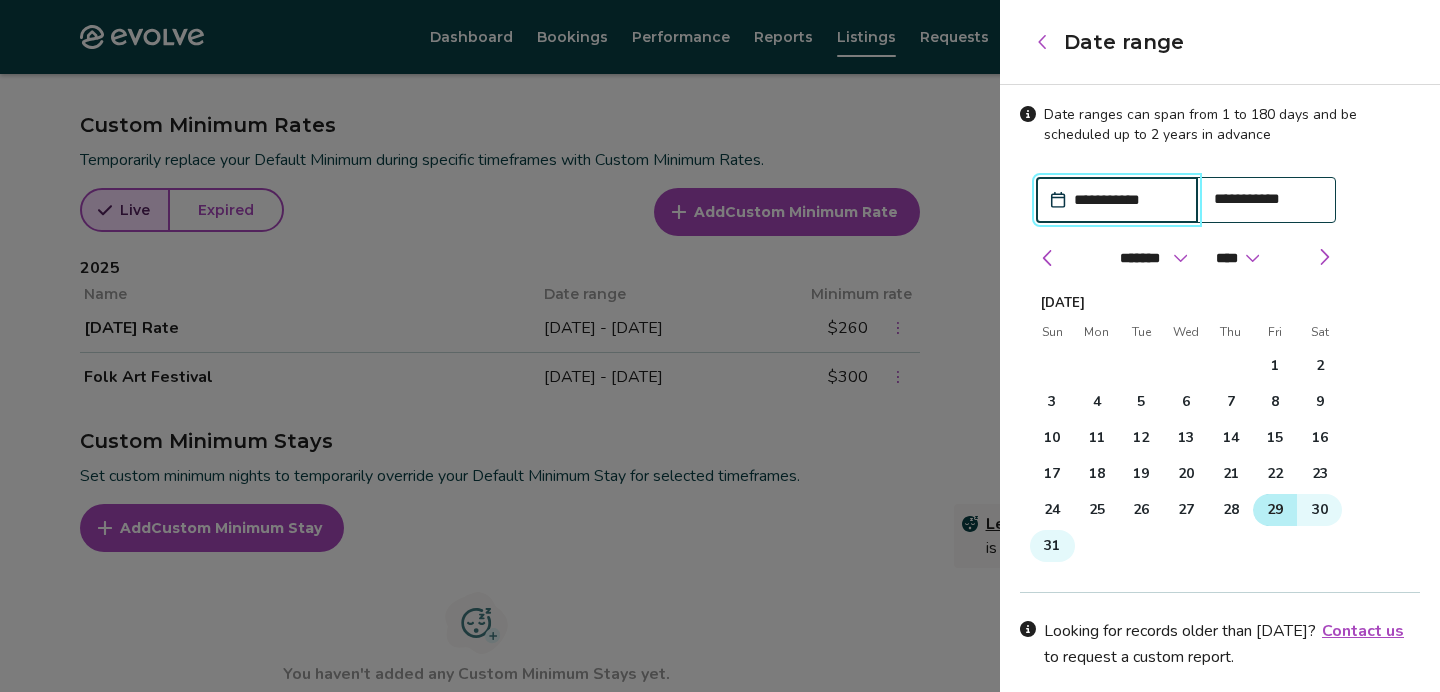 click on "29" at bounding box center (1275, 510) 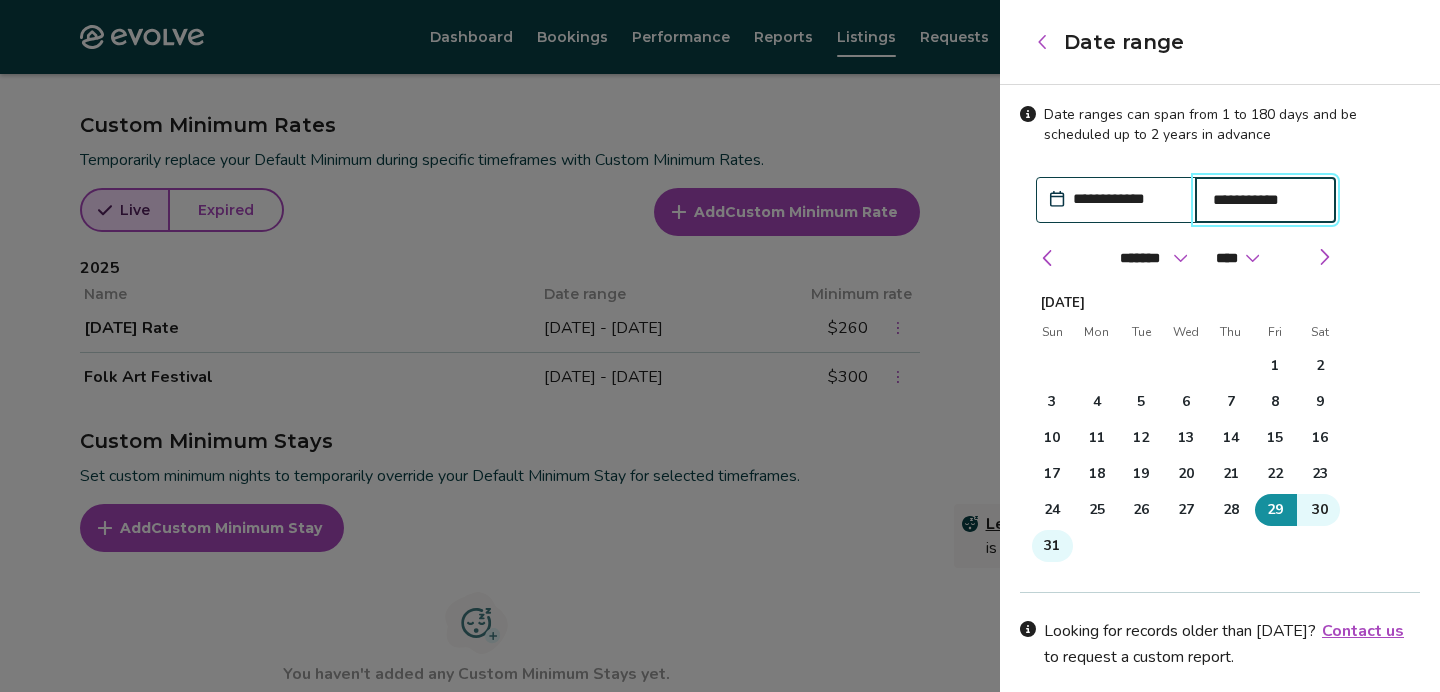 click on "**********" at bounding box center [1220, 431] 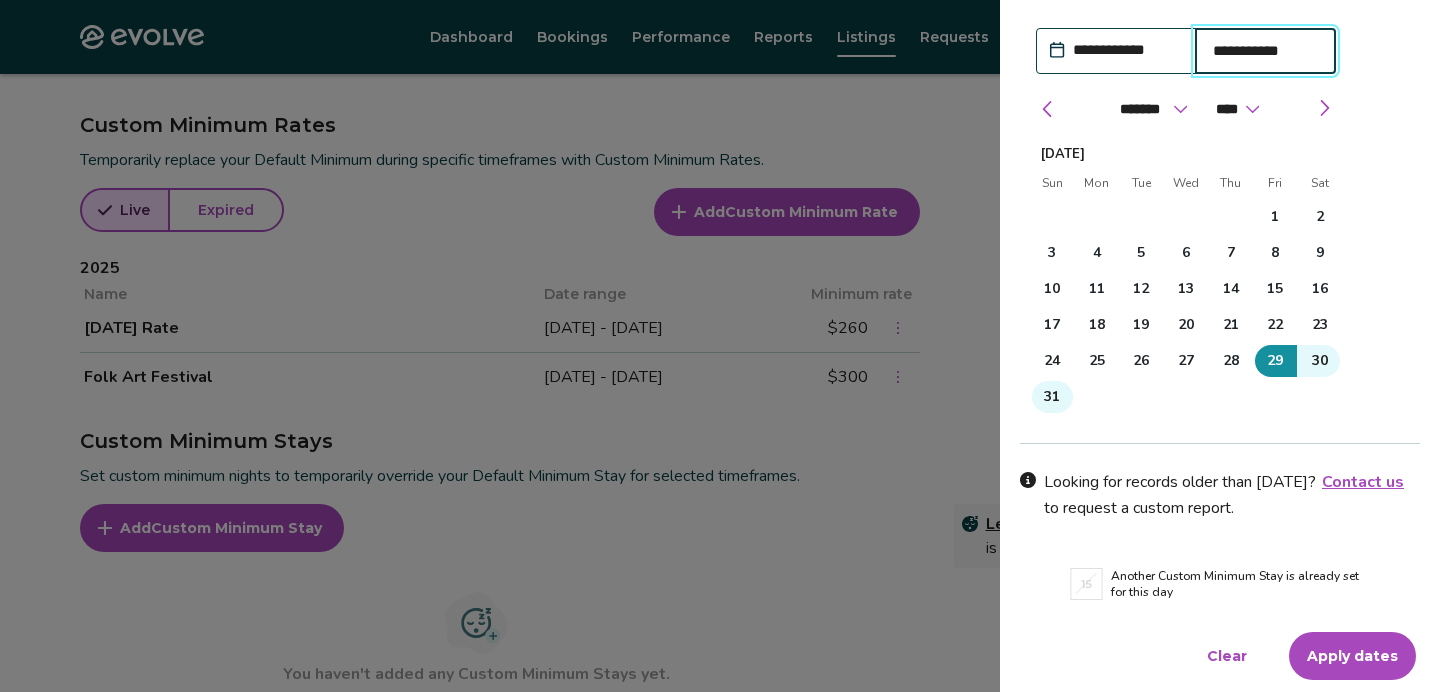 scroll, scrollTop: 148, scrollLeft: 0, axis: vertical 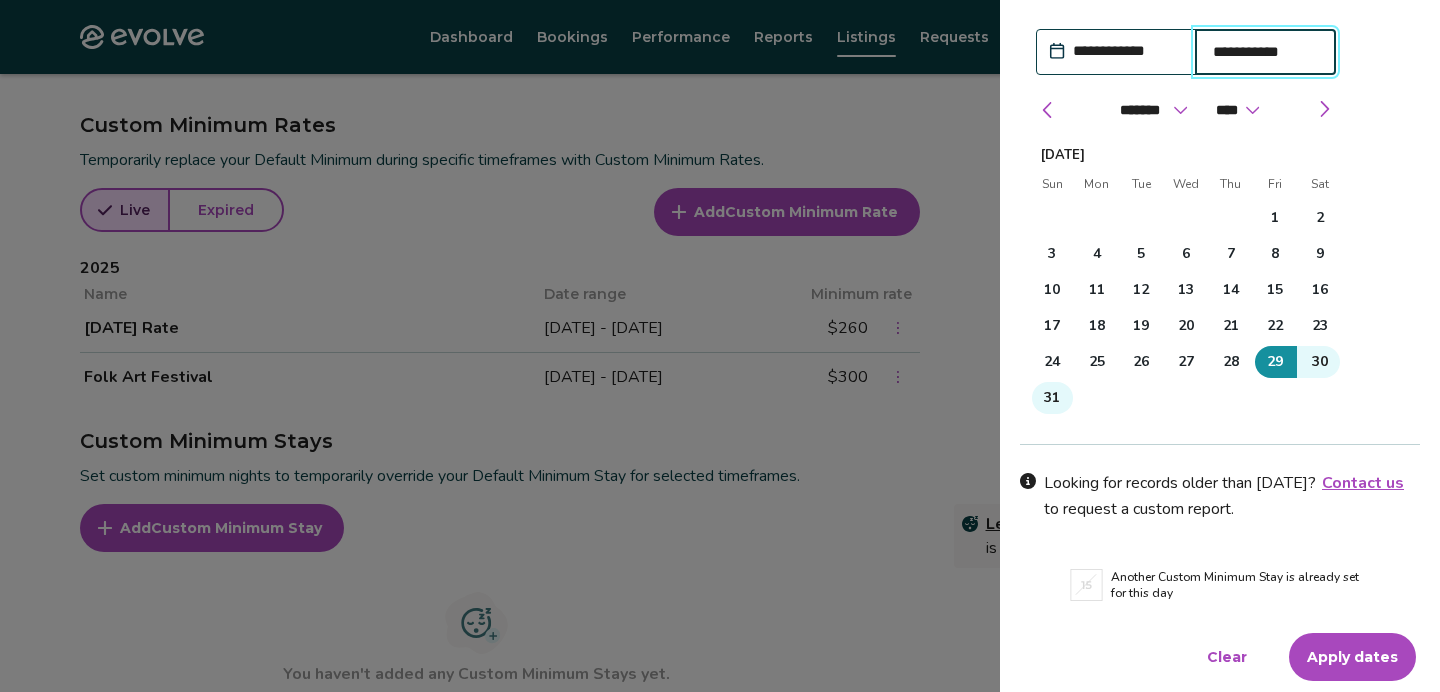 click on "Apply dates" at bounding box center [1352, 657] 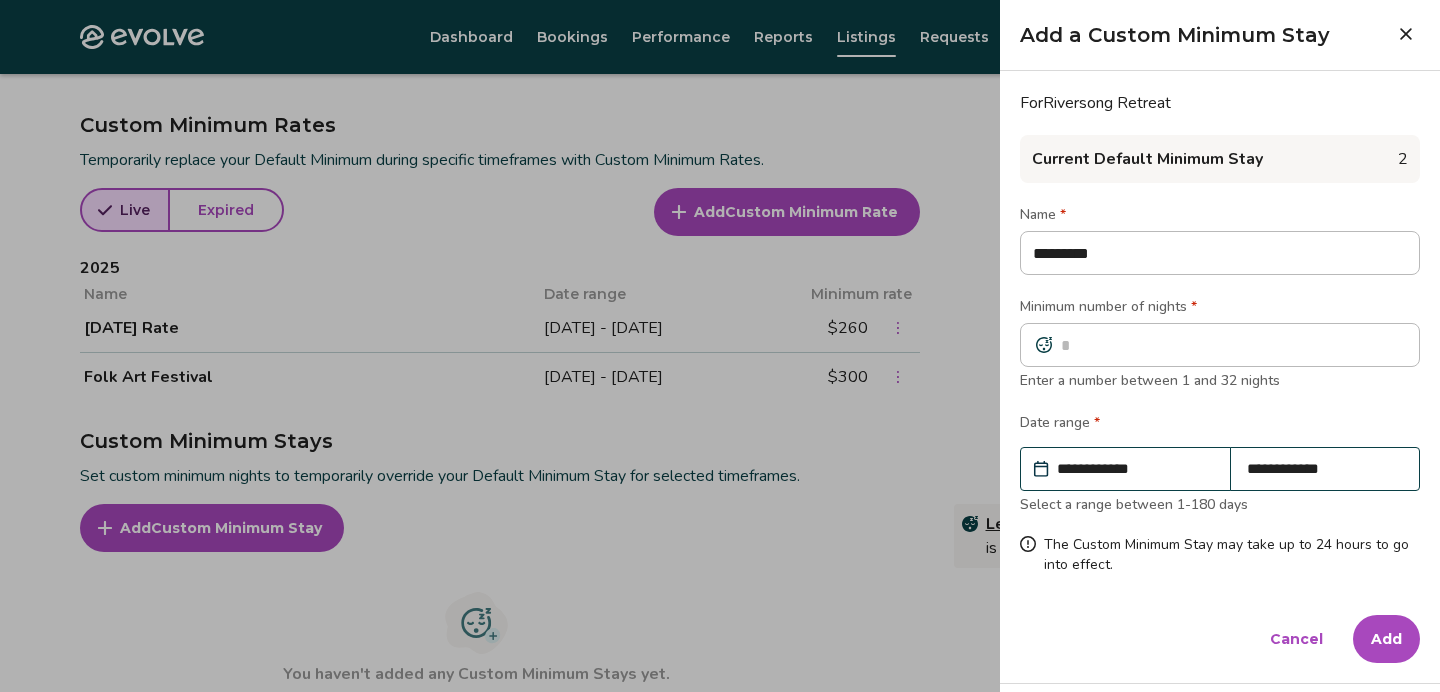 click on "Add" at bounding box center [1386, 639] 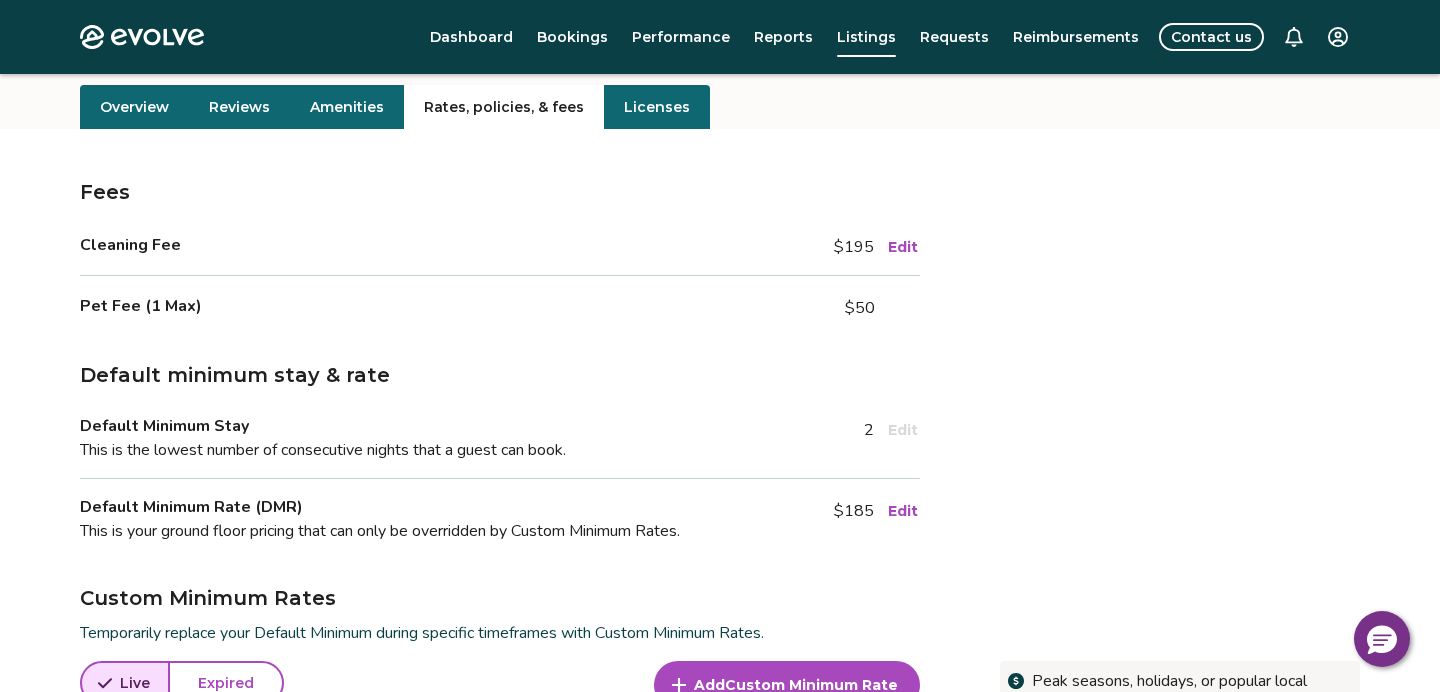 scroll, scrollTop: 0, scrollLeft: 0, axis: both 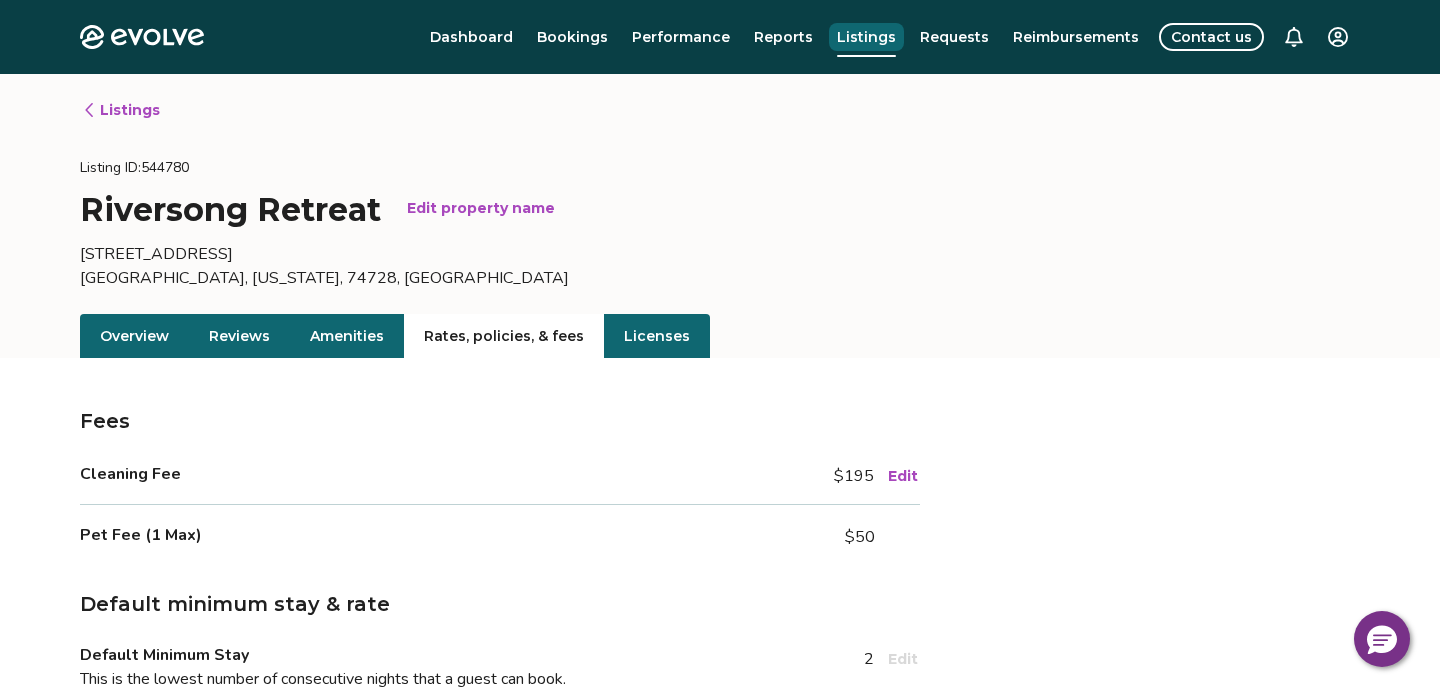 click on "Listings" at bounding box center (866, 37) 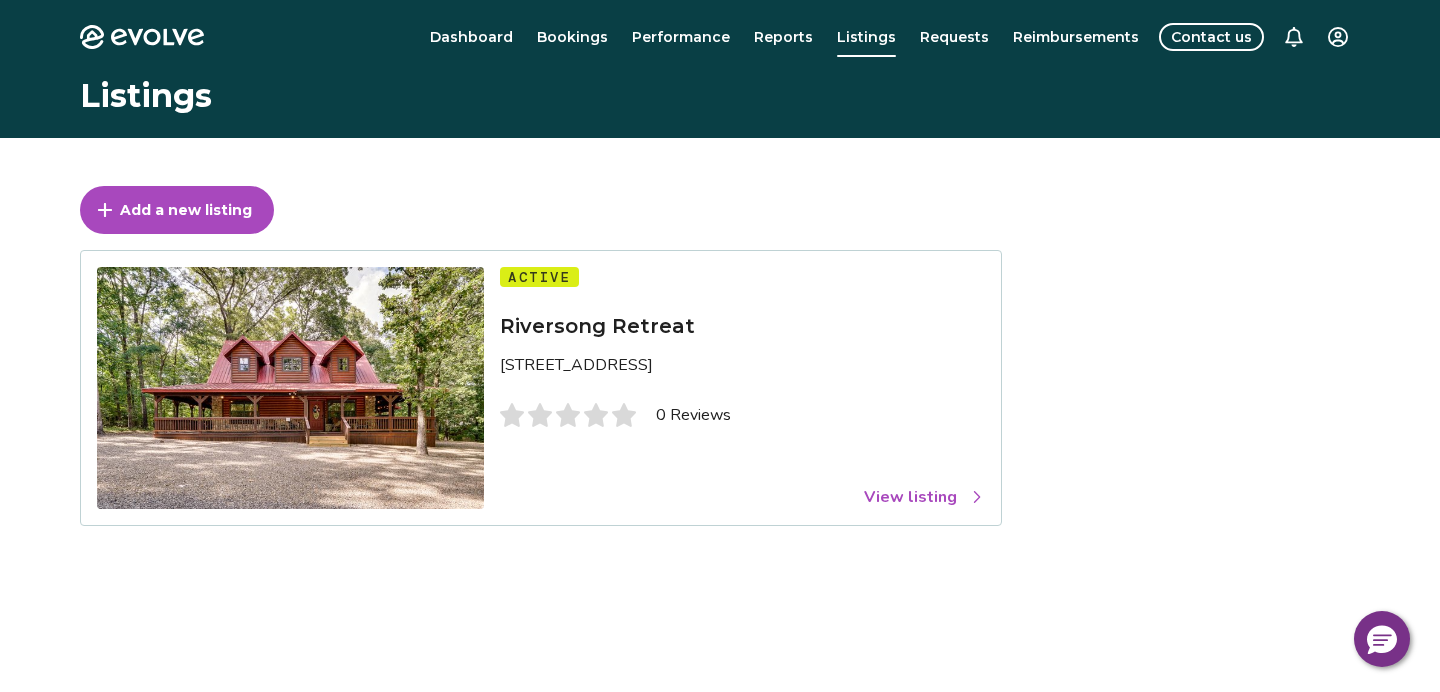click on "View listing" at bounding box center (924, 497) 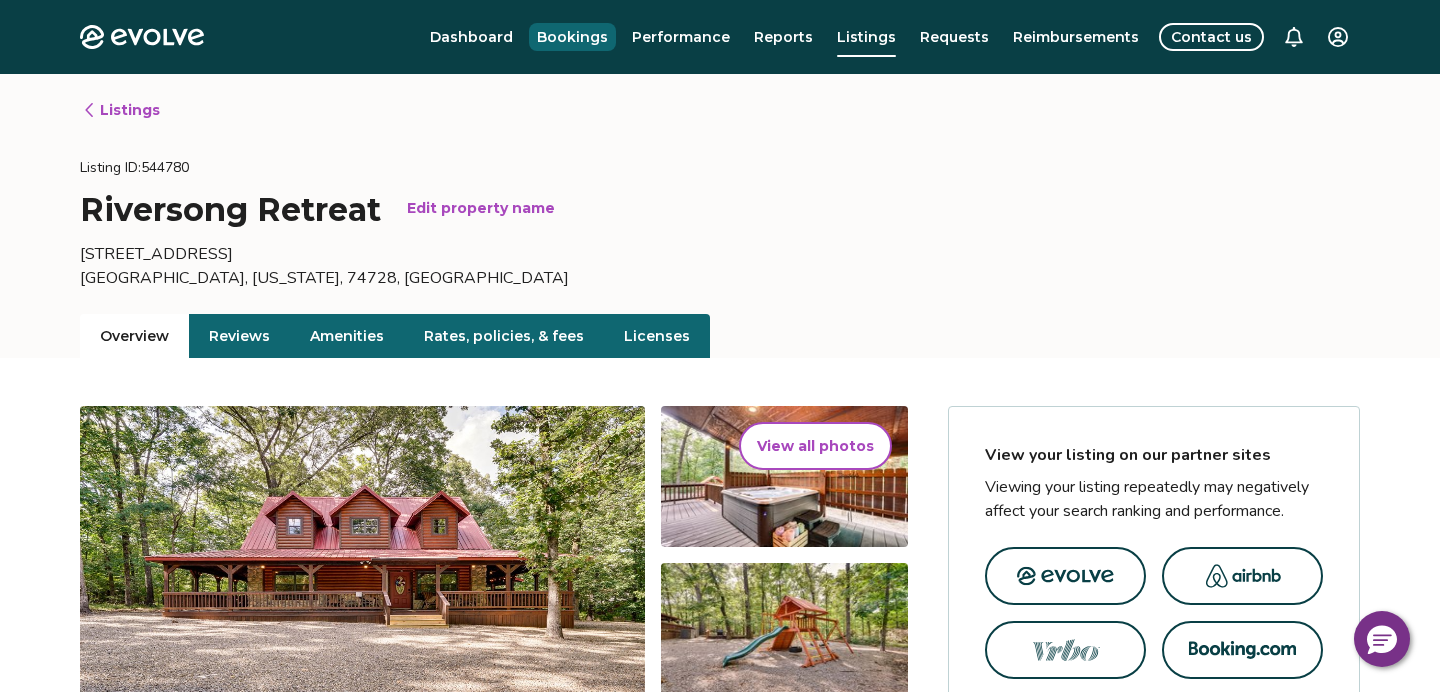 click on "Bookings" at bounding box center [572, 37] 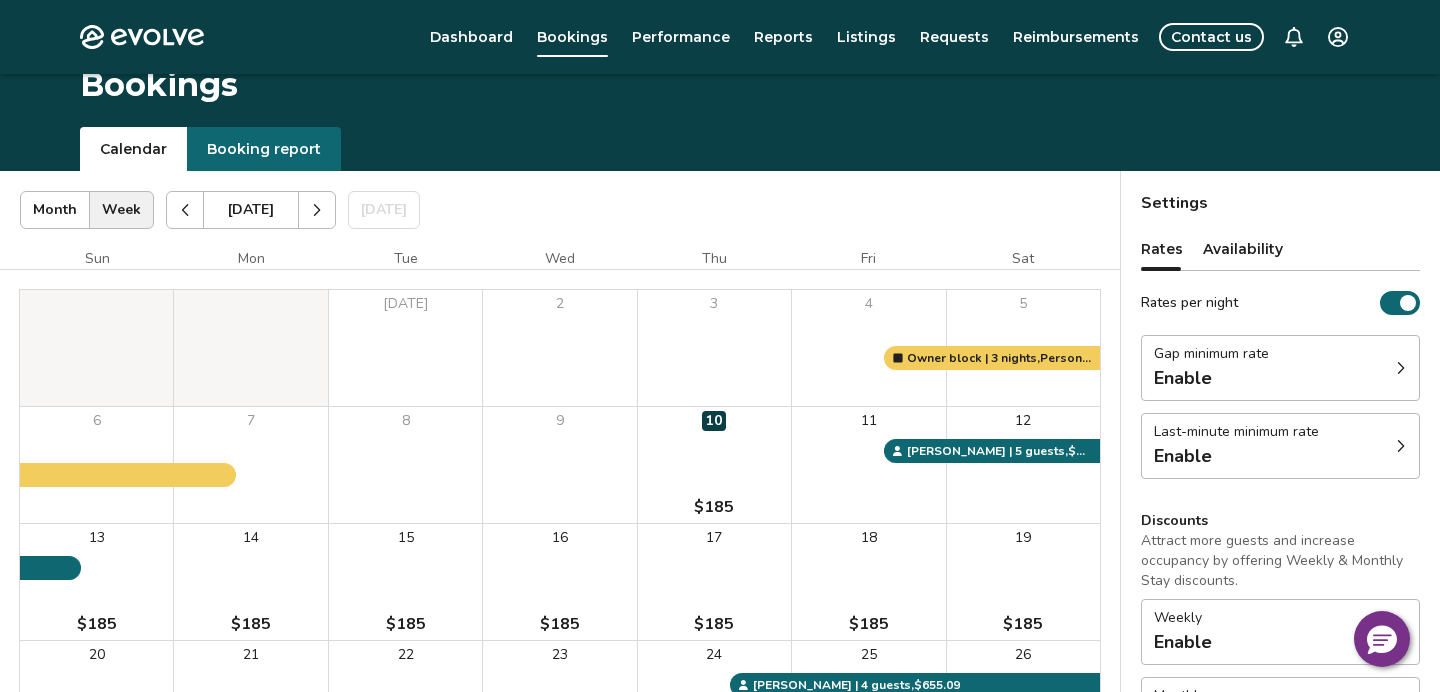 scroll, scrollTop: 0, scrollLeft: 0, axis: both 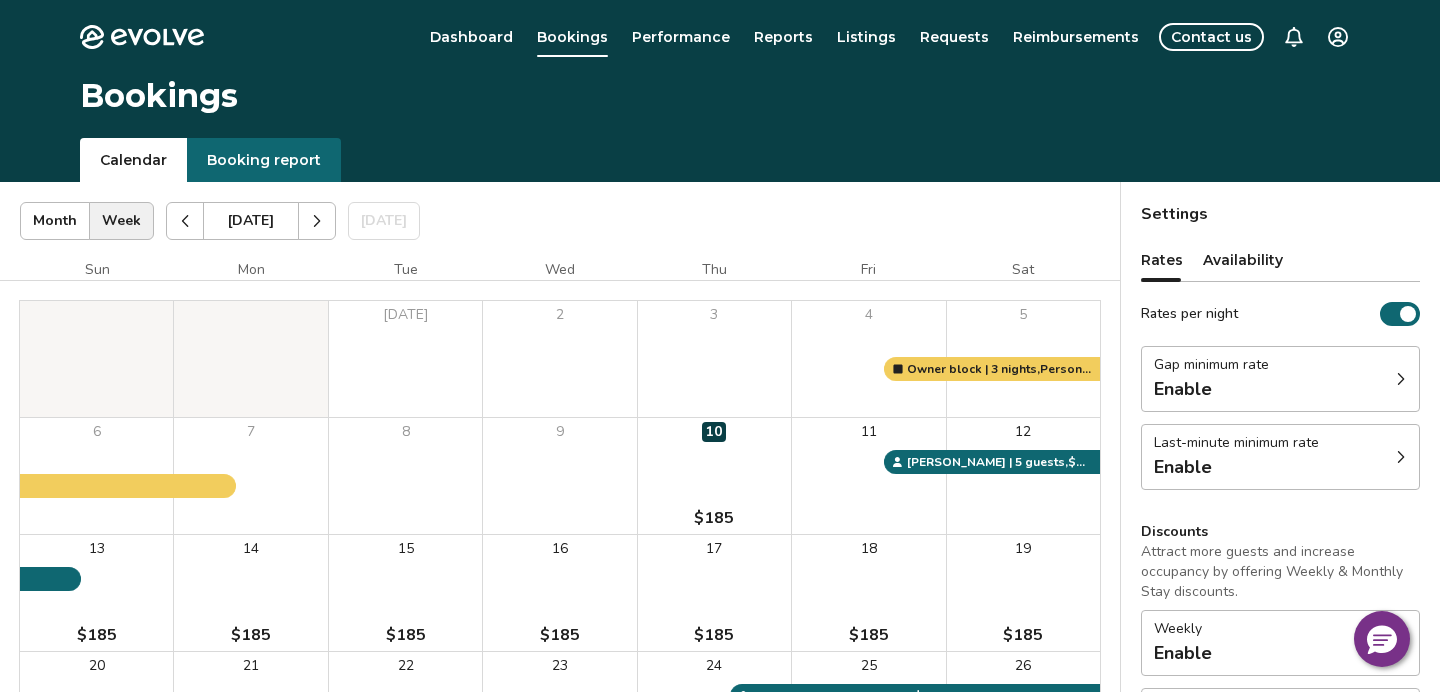 click 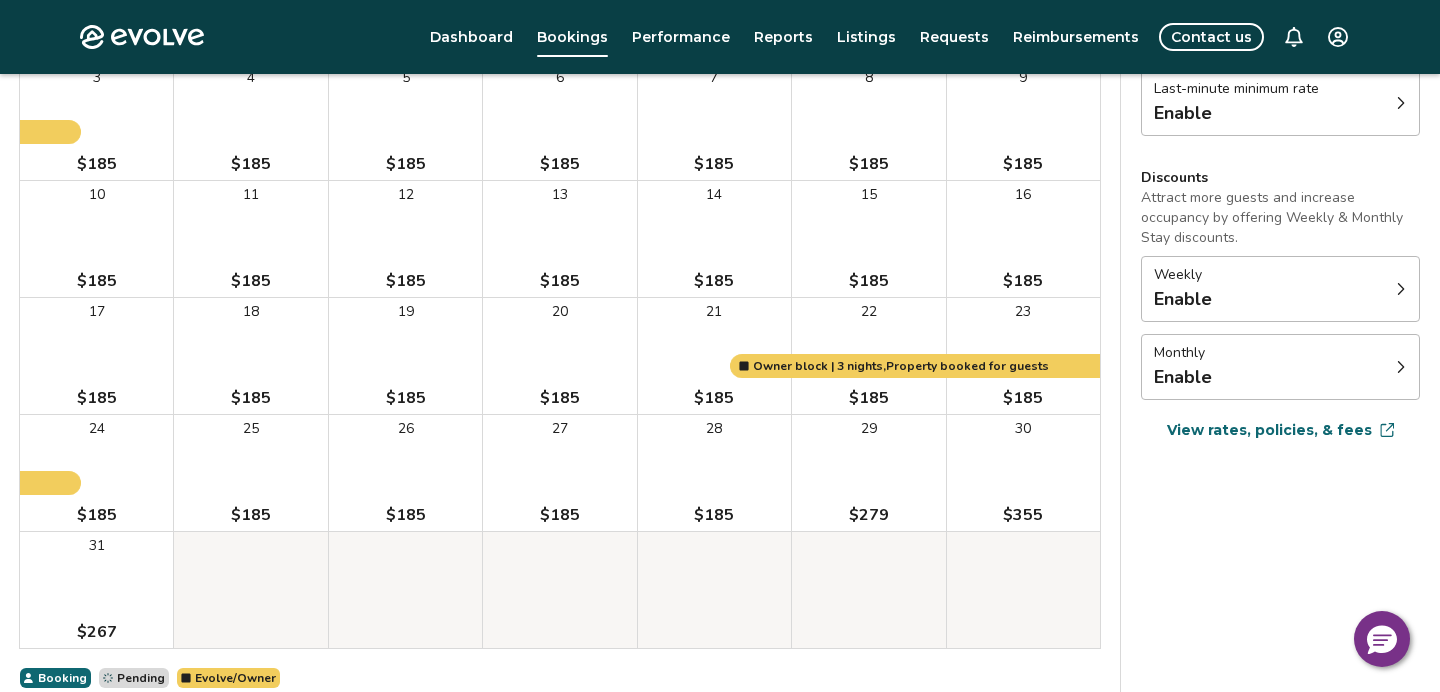 scroll, scrollTop: 348, scrollLeft: 0, axis: vertical 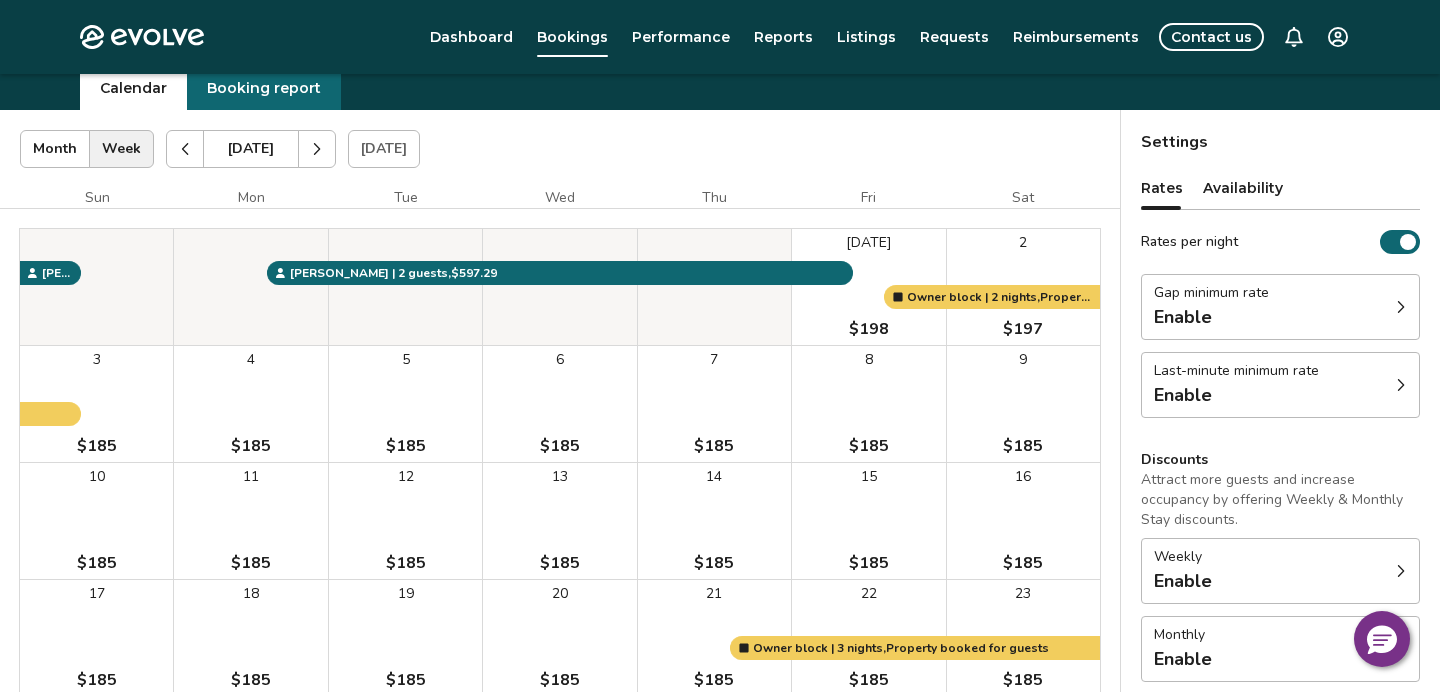 click on "Gap minimum rate Enable" at bounding box center (1280, 307) 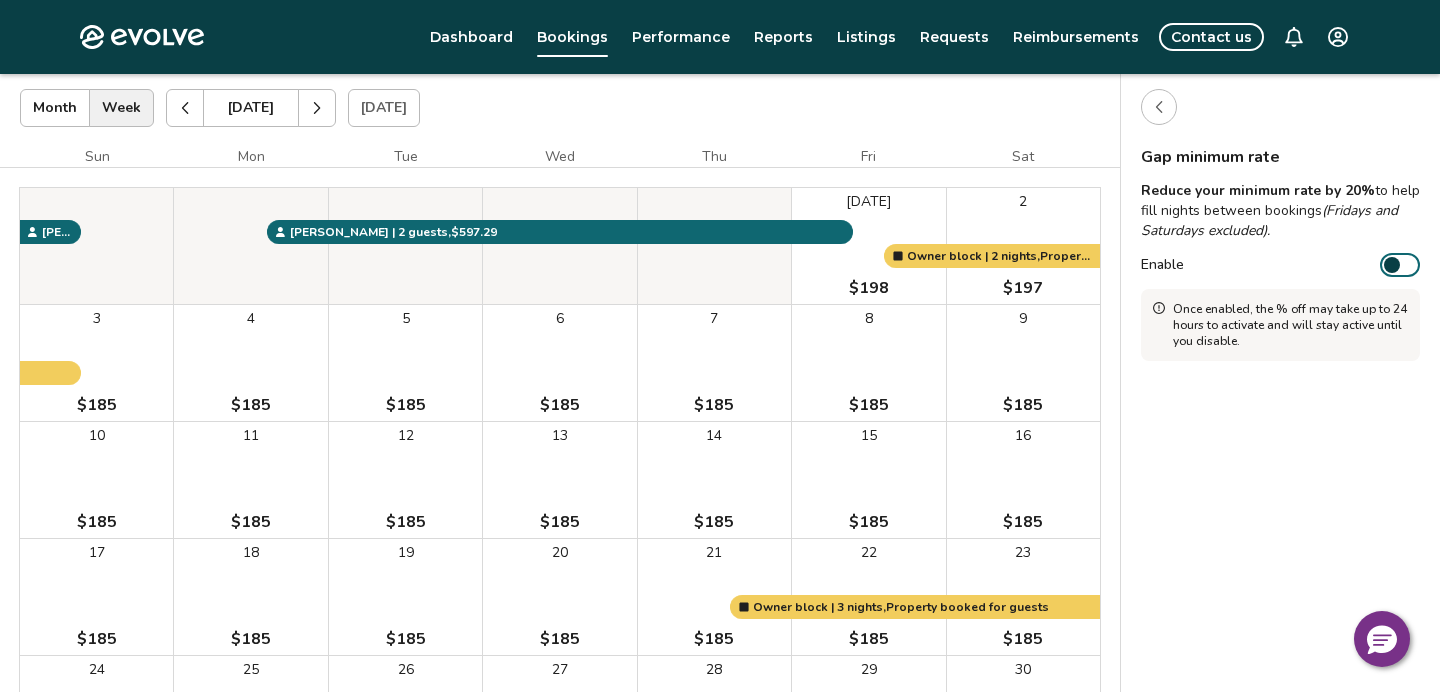 scroll, scrollTop: 123, scrollLeft: 0, axis: vertical 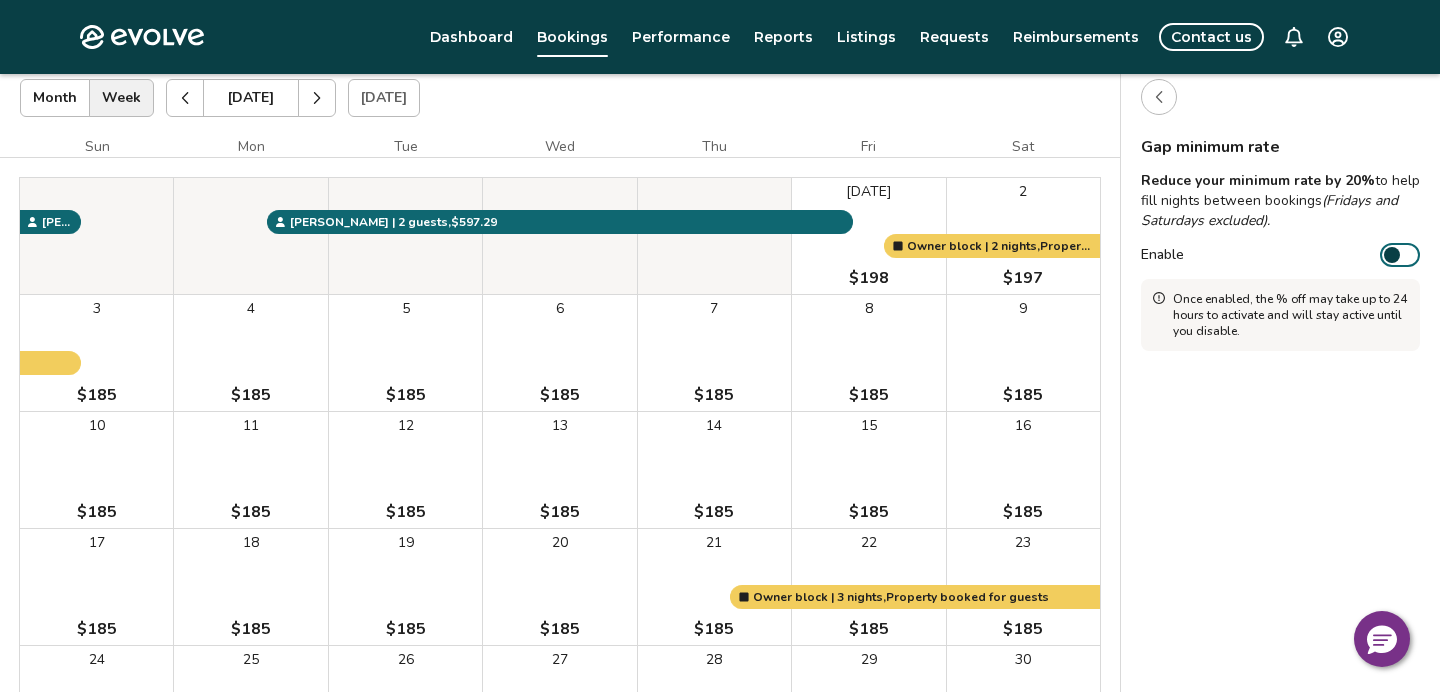 click at bounding box center (1159, 97) 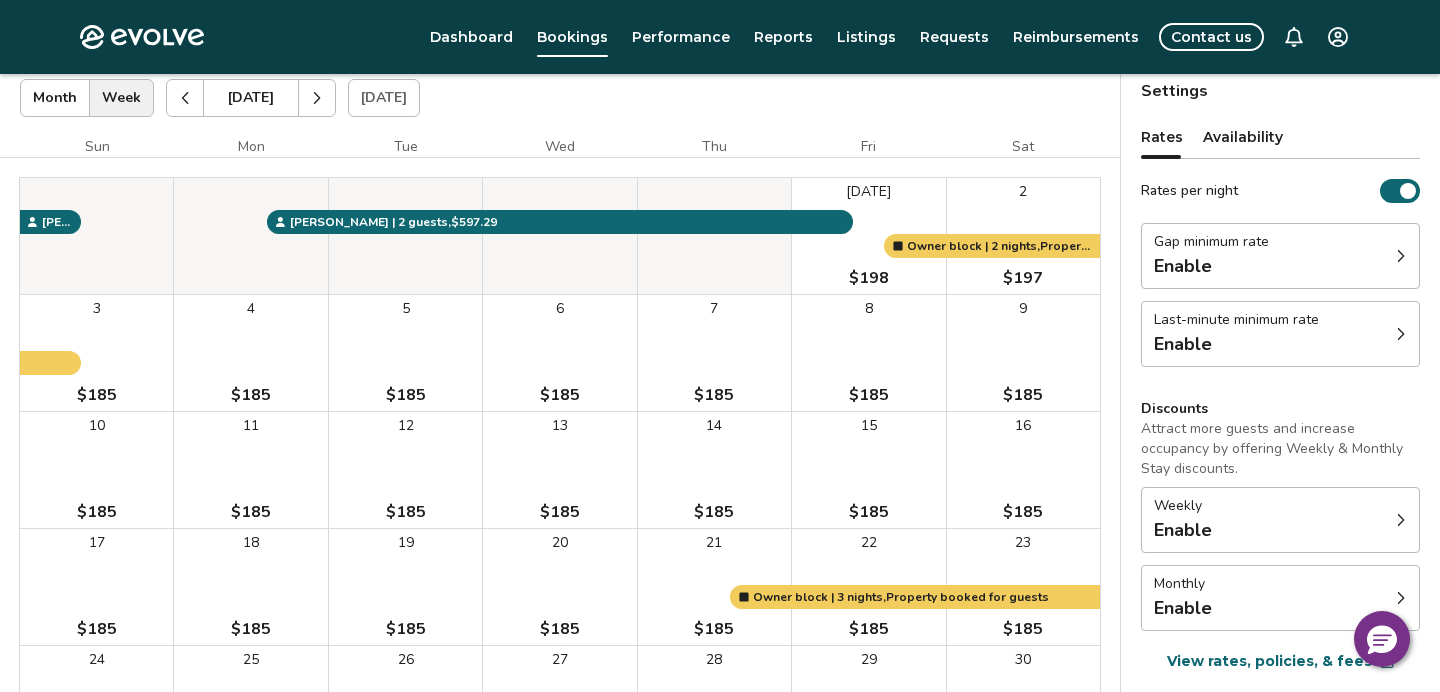 click on "Last-minute minimum rate Enable" at bounding box center (1280, 334) 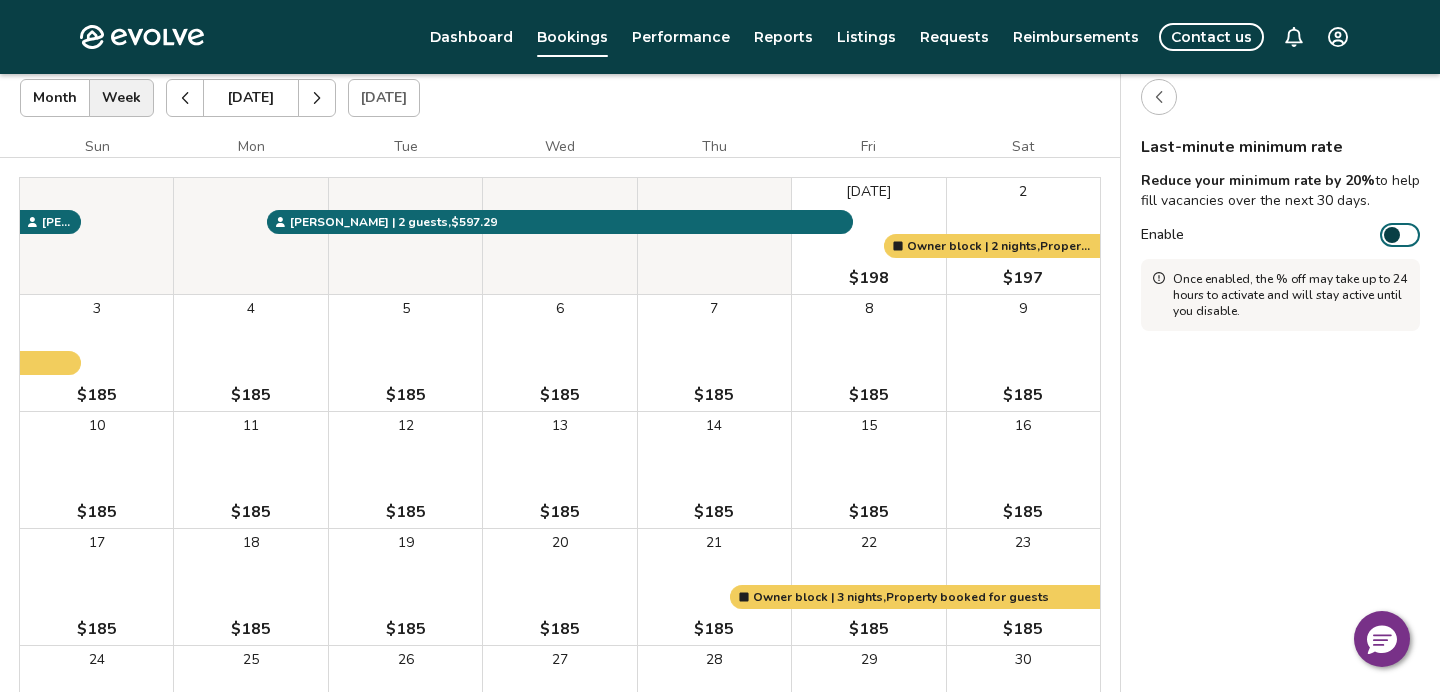 click at bounding box center (1159, 97) 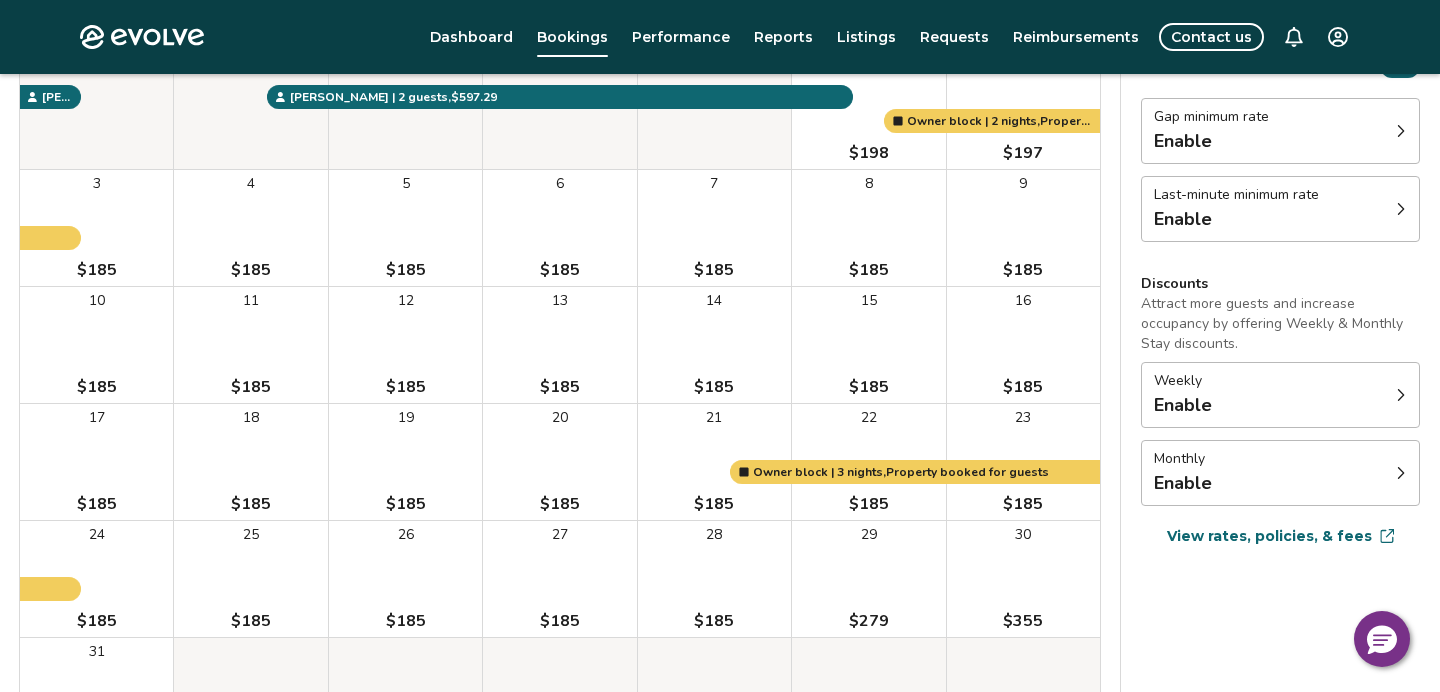 scroll, scrollTop: 256, scrollLeft: 0, axis: vertical 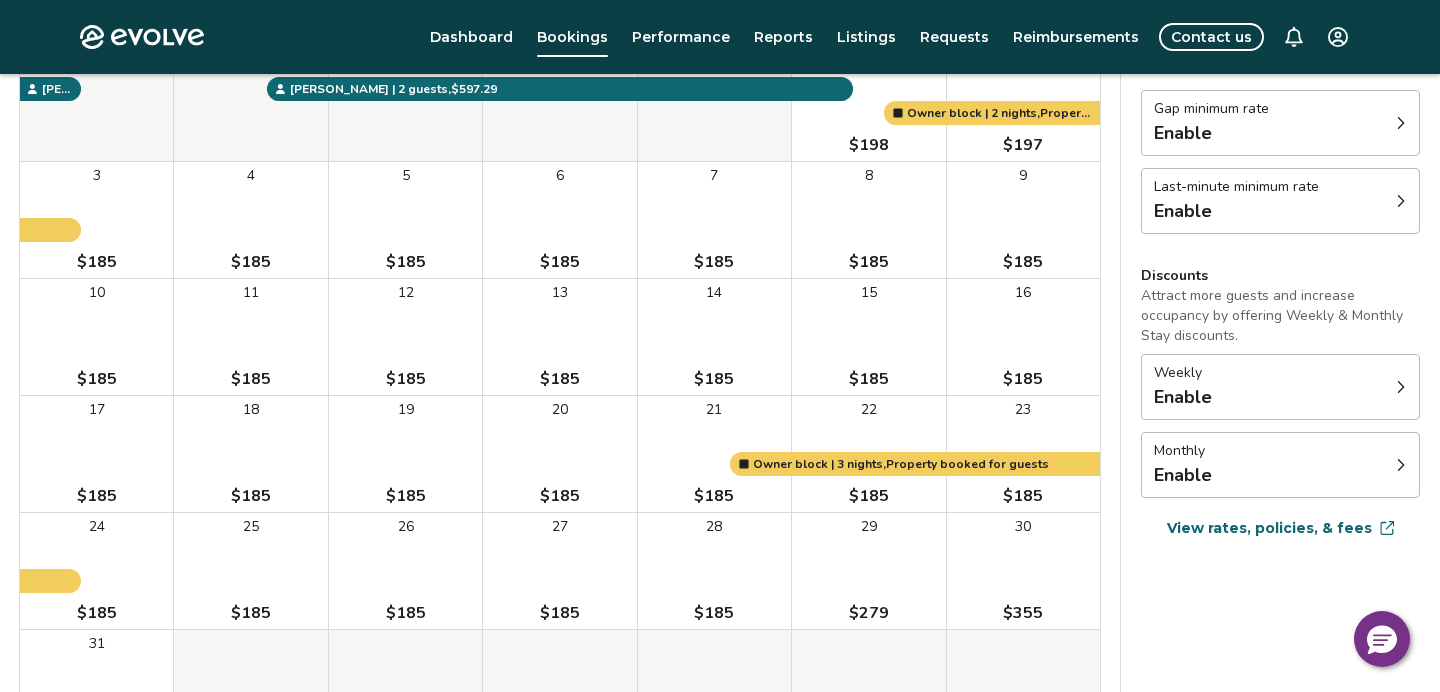 click on "Weekly Enable" at bounding box center [1280, 387] 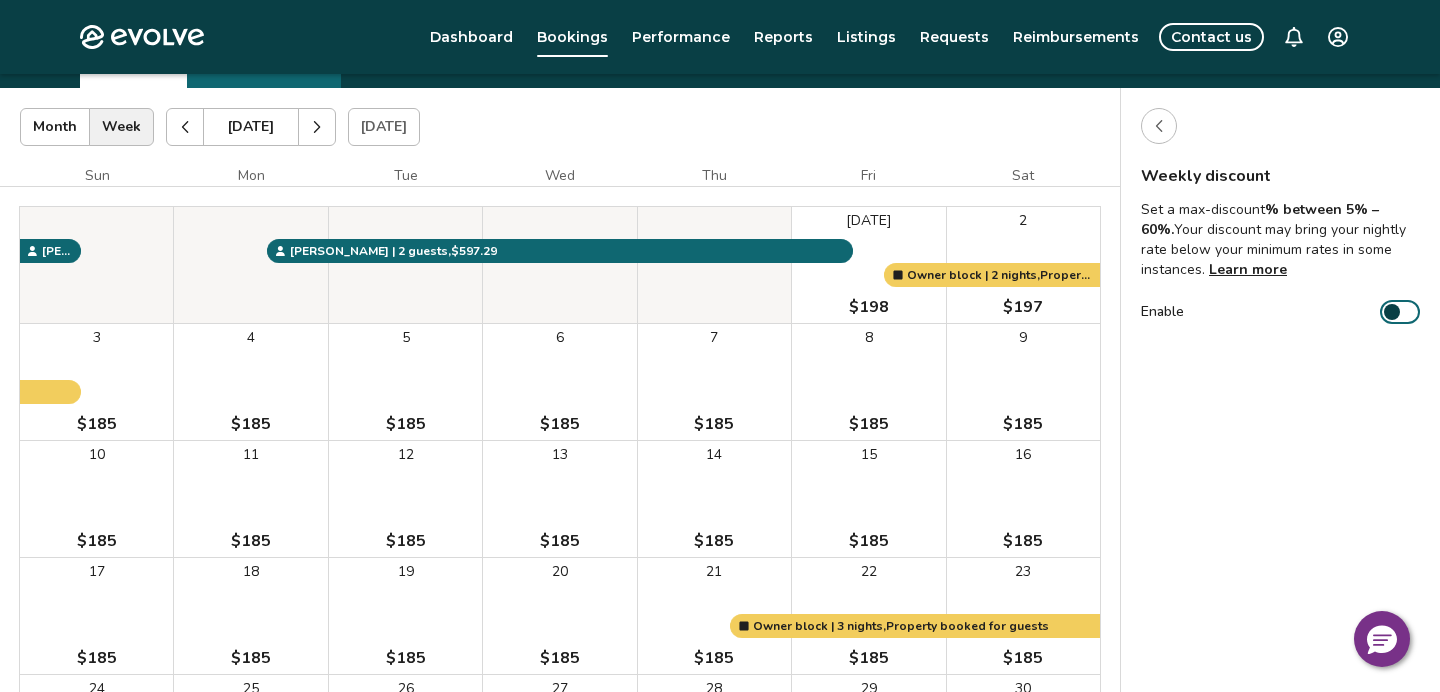 scroll, scrollTop: 93, scrollLeft: 0, axis: vertical 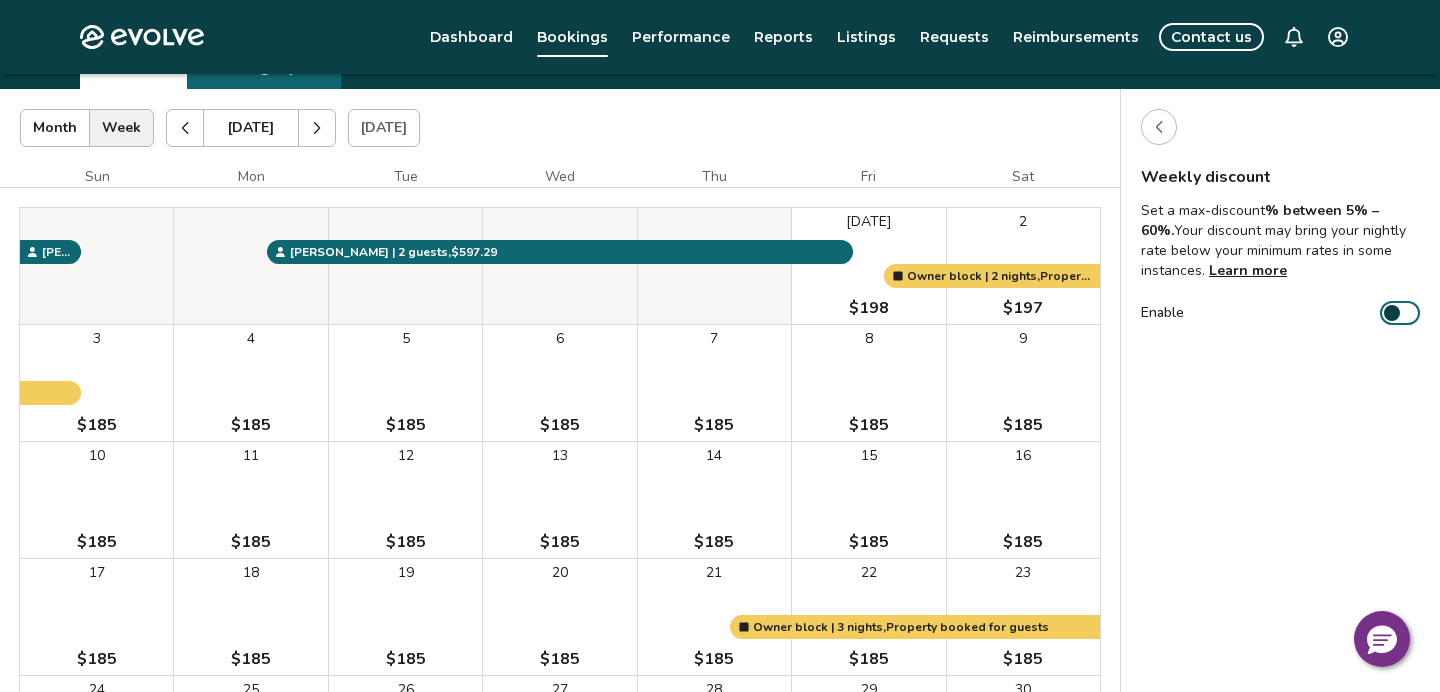 click 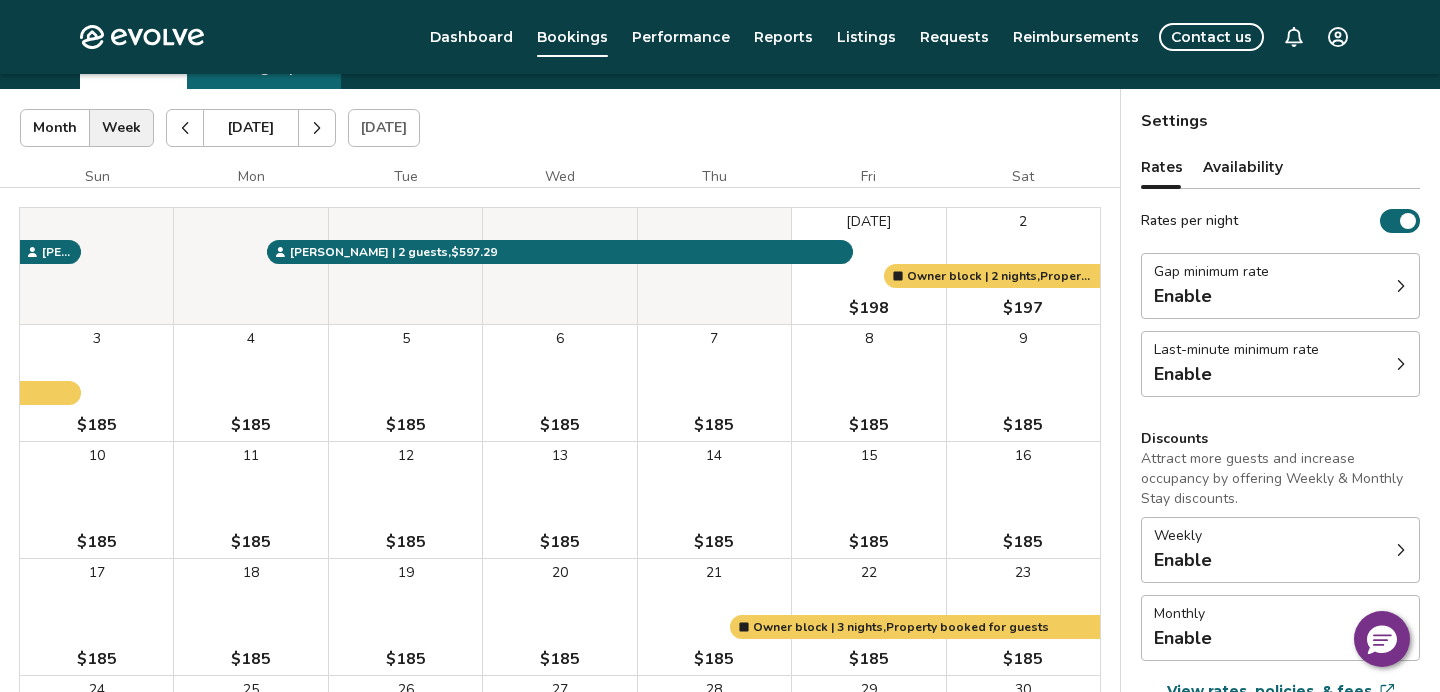 scroll, scrollTop: 0, scrollLeft: 0, axis: both 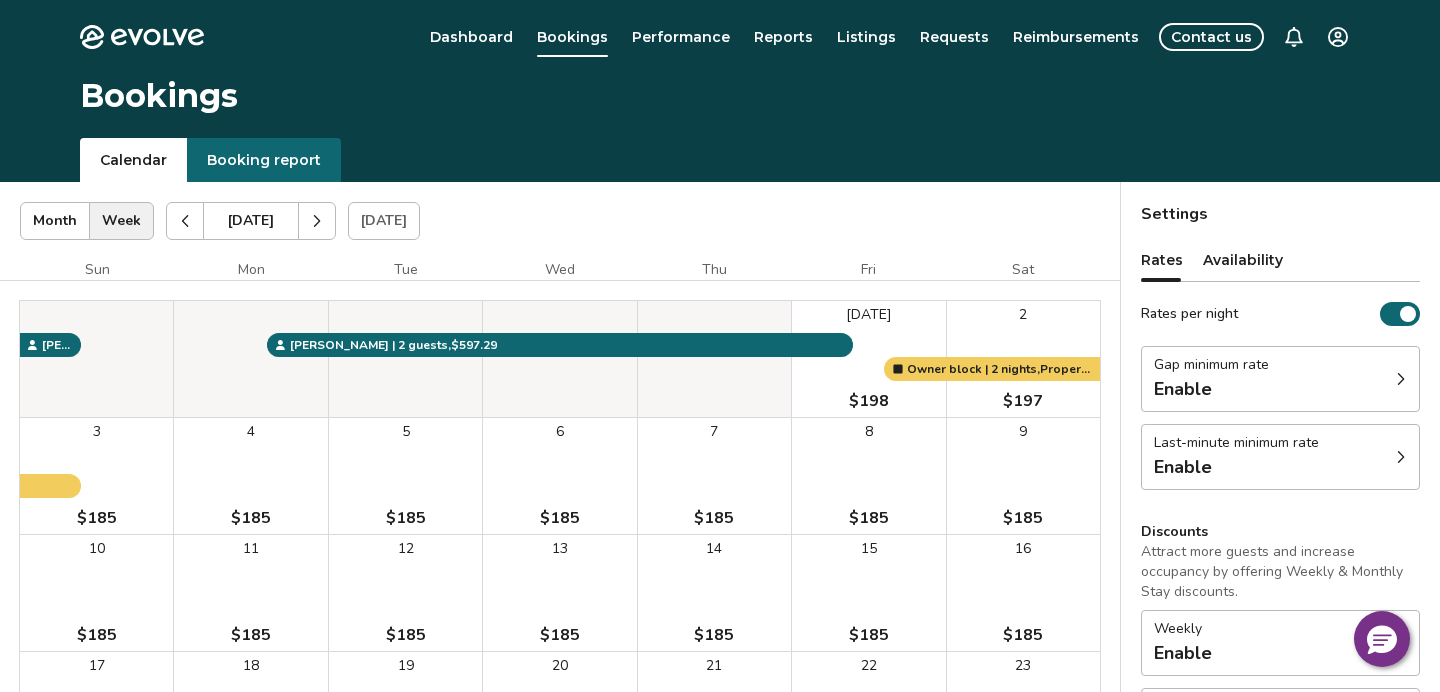 click on "Availability" at bounding box center (1243, 260) 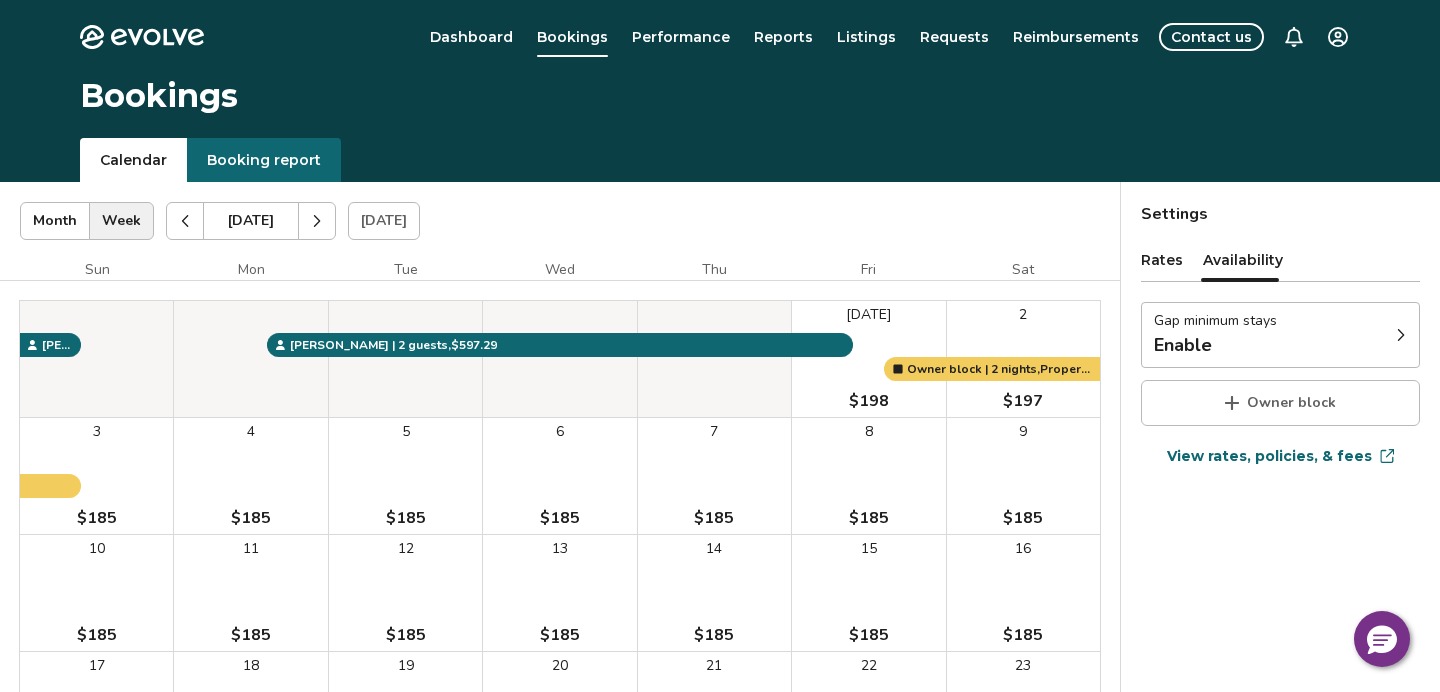 click on "Gap minimum stays" at bounding box center [1215, 321] 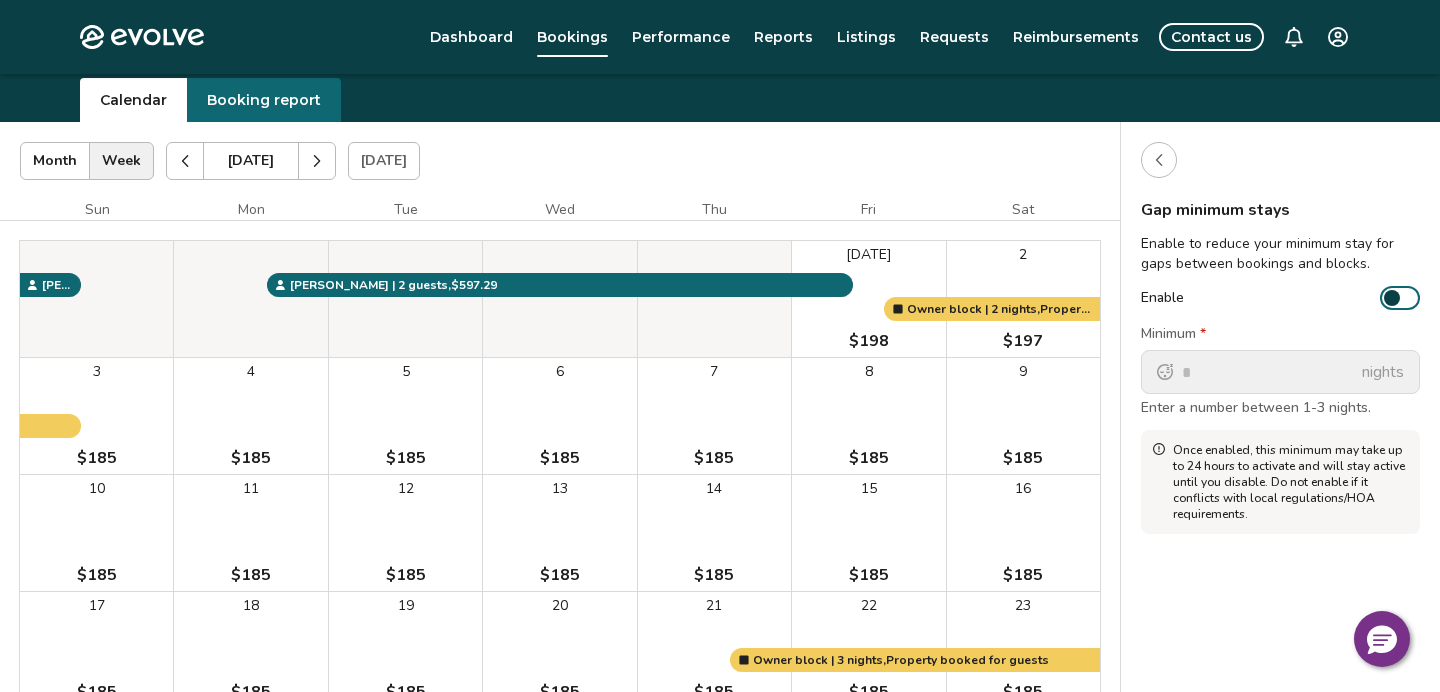 scroll, scrollTop: 0, scrollLeft: 0, axis: both 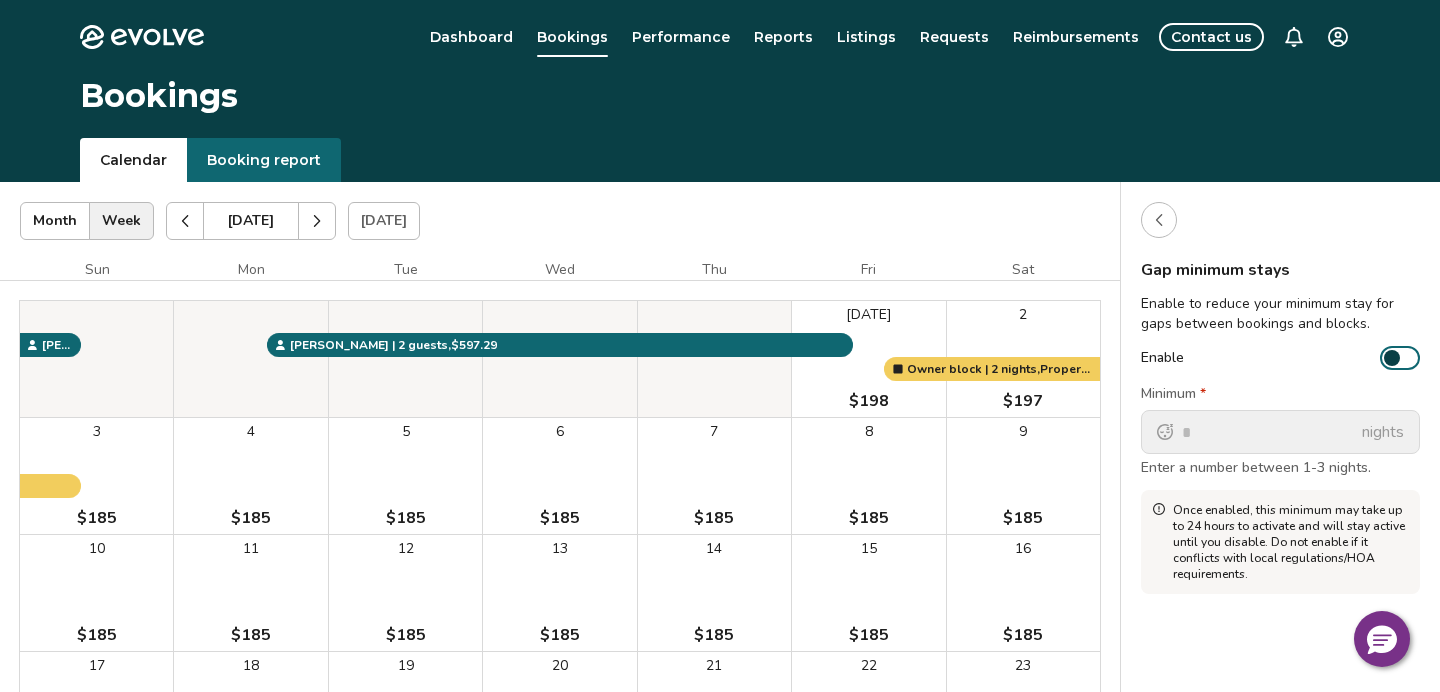 click 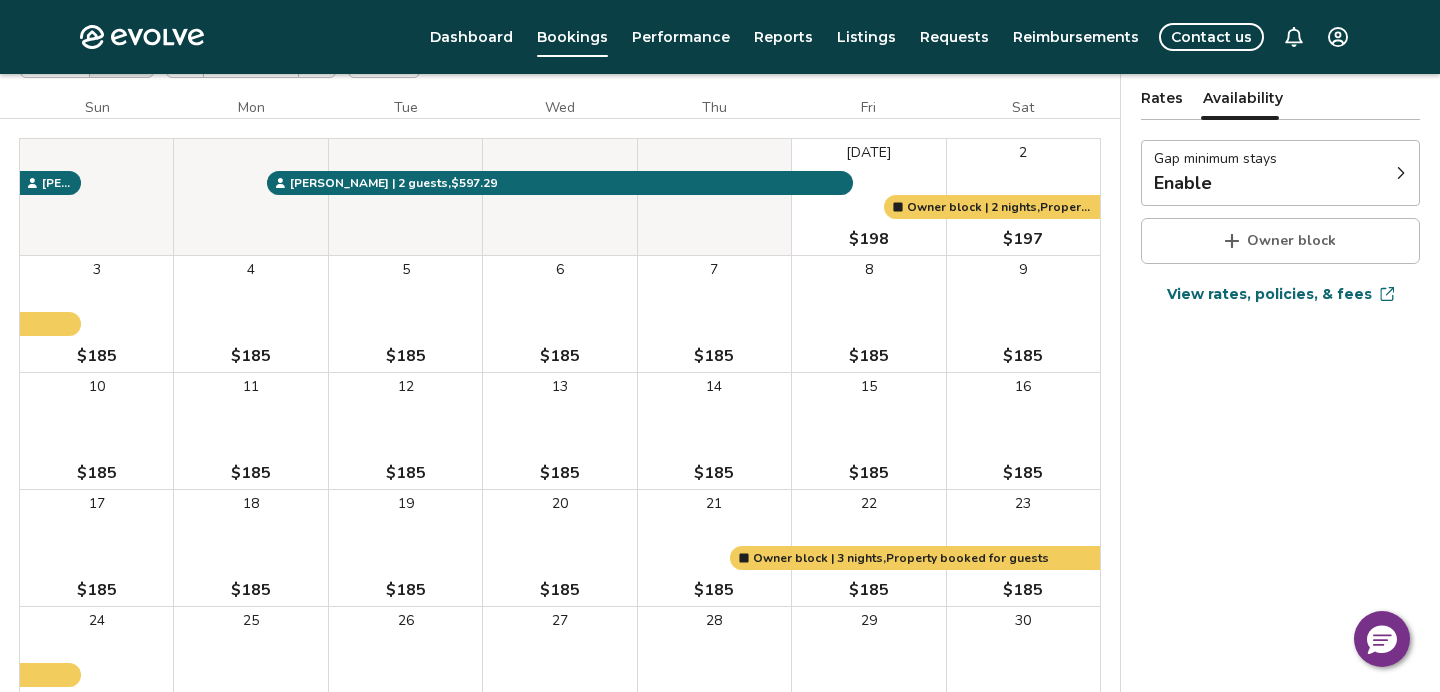 scroll, scrollTop: 160, scrollLeft: 0, axis: vertical 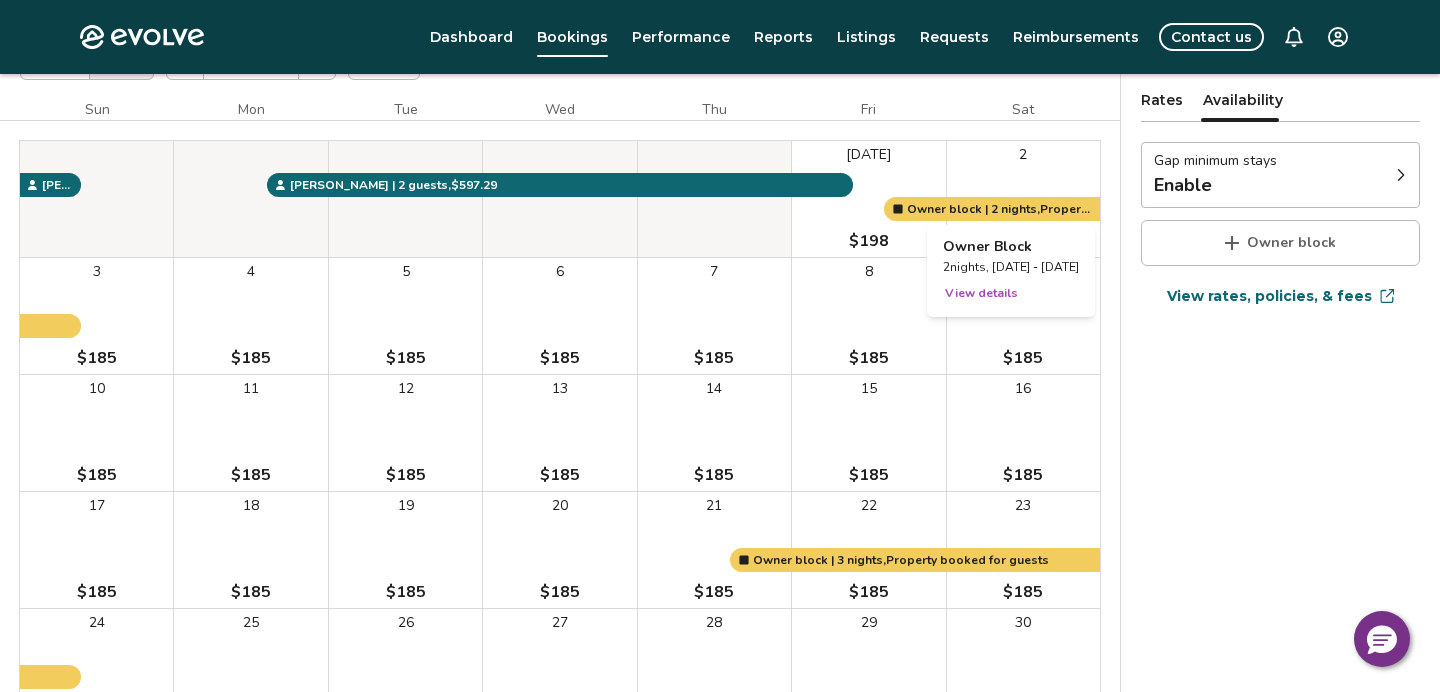 click at bounding box center (1023, 199) 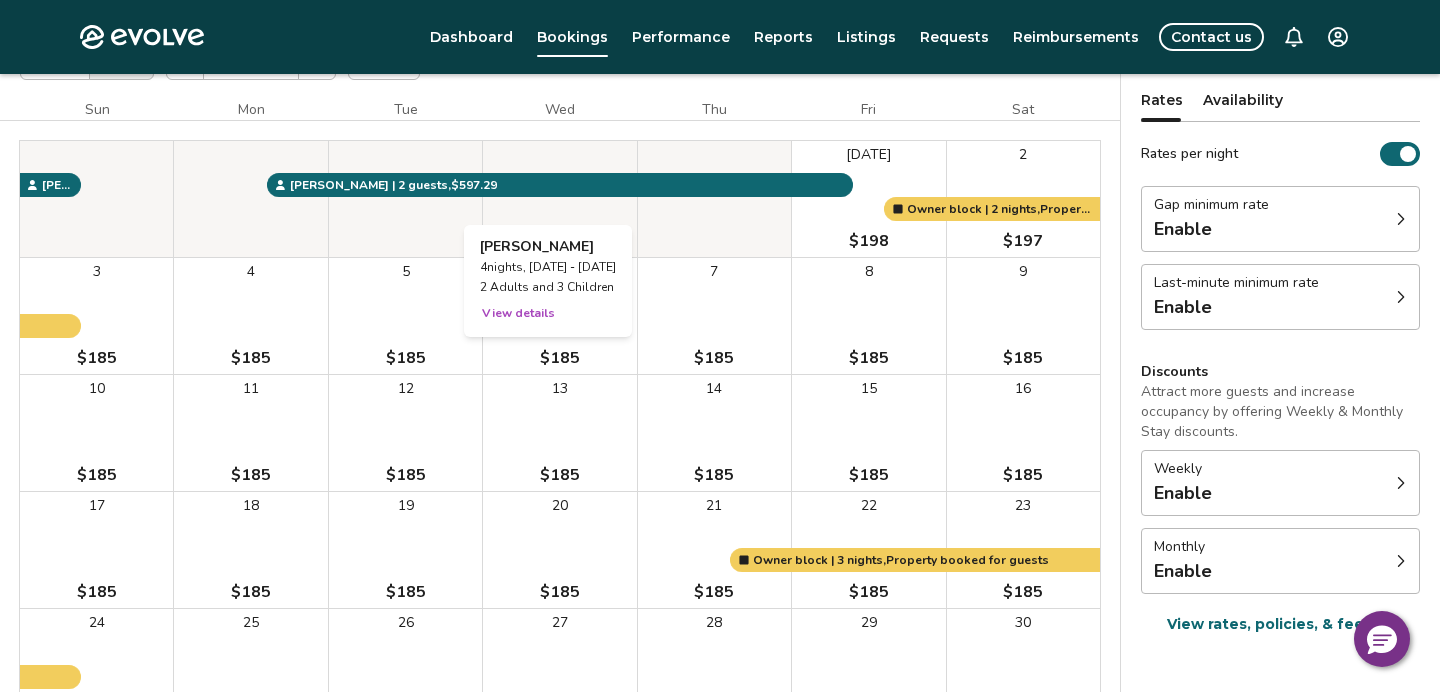 click at bounding box center [559, 199] 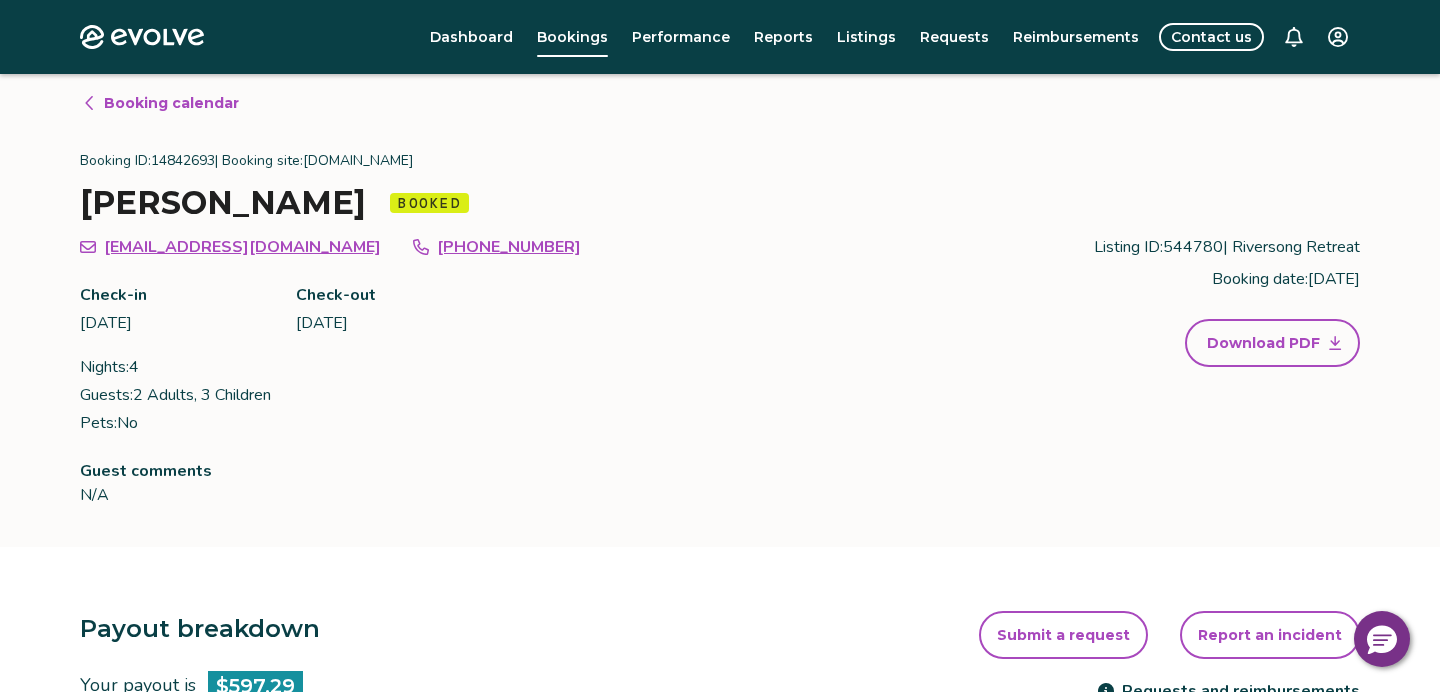 scroll, scrollTop: 0, scrollLeft: 0, axis: both 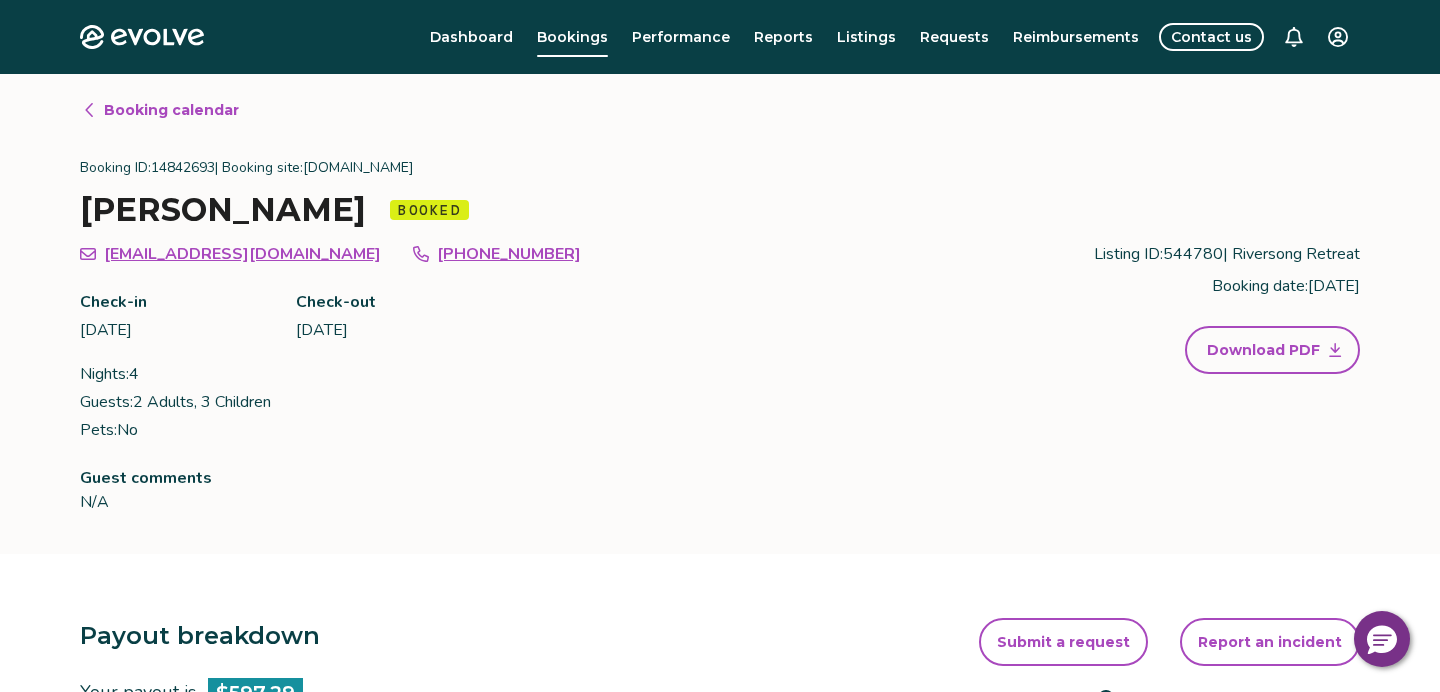 click on "Booking calendar" at bounding box center [171, 110] 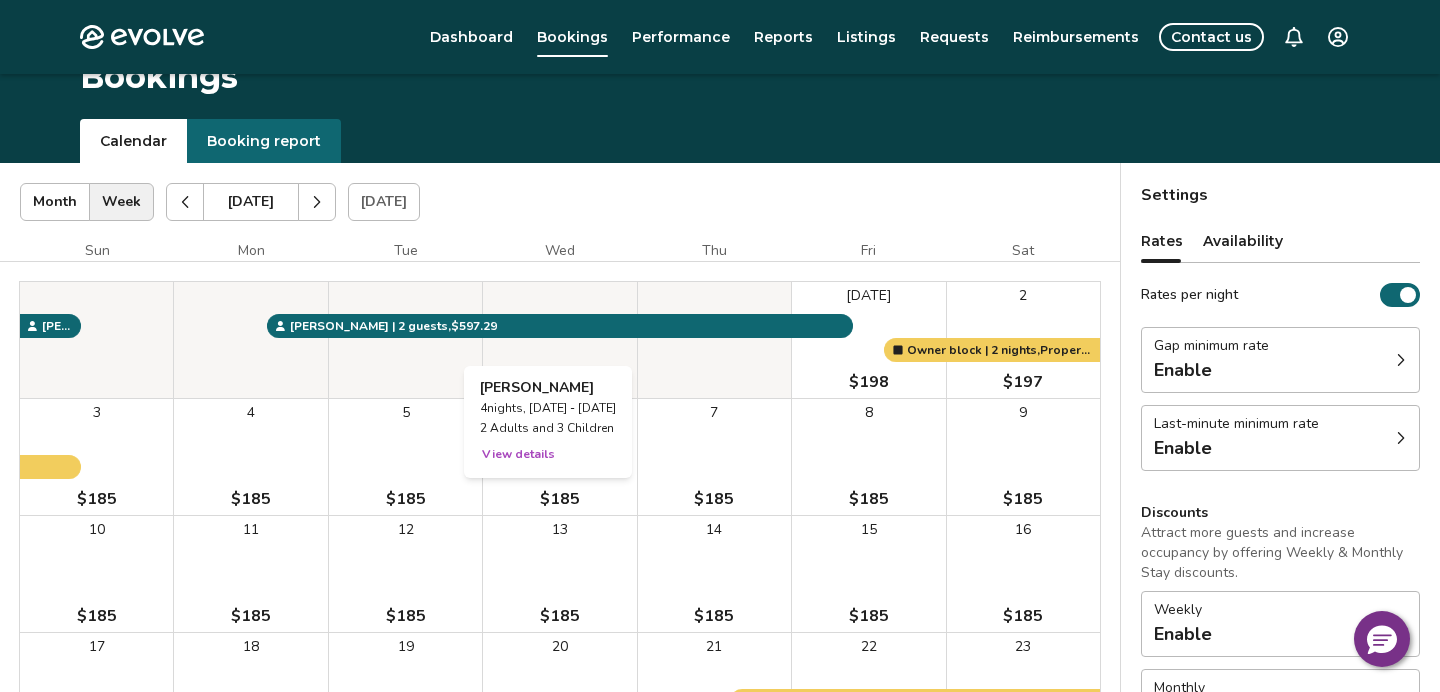 scroll, scrollTop: 0, scrollLeft: 0, axis: both 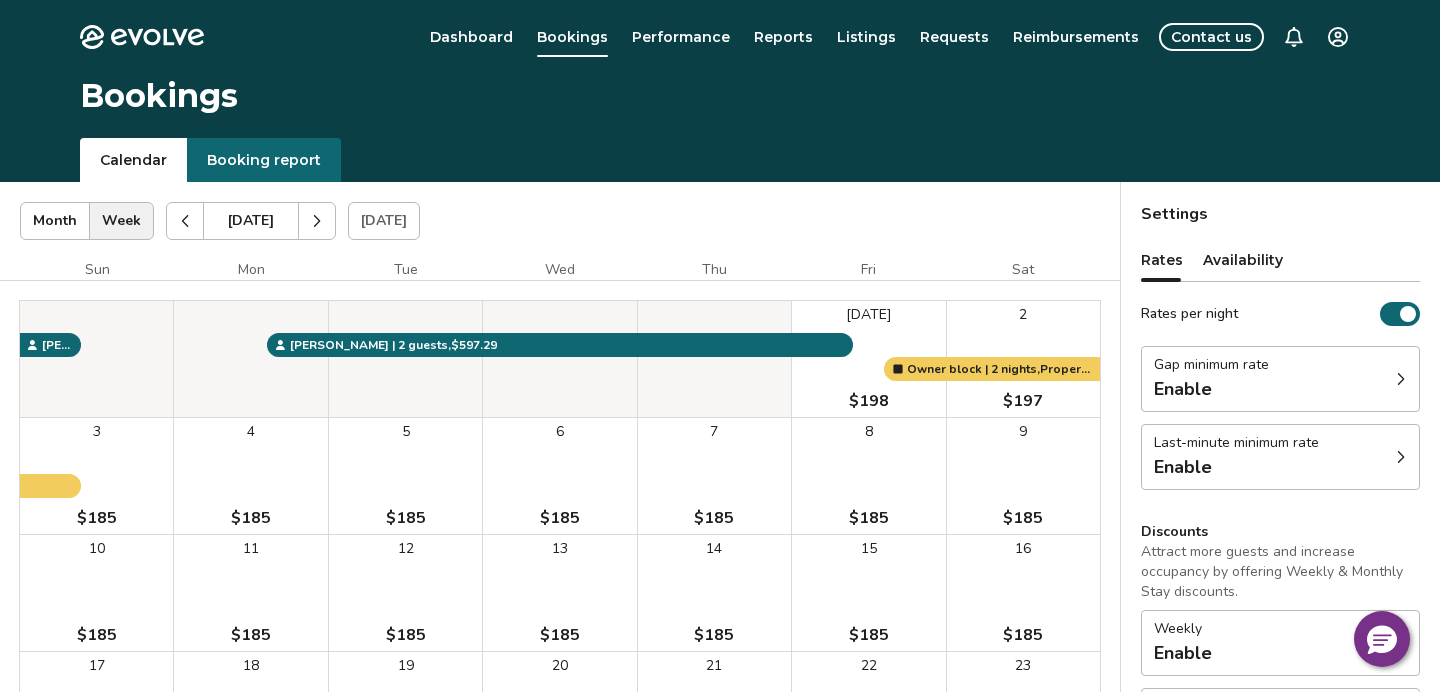 click 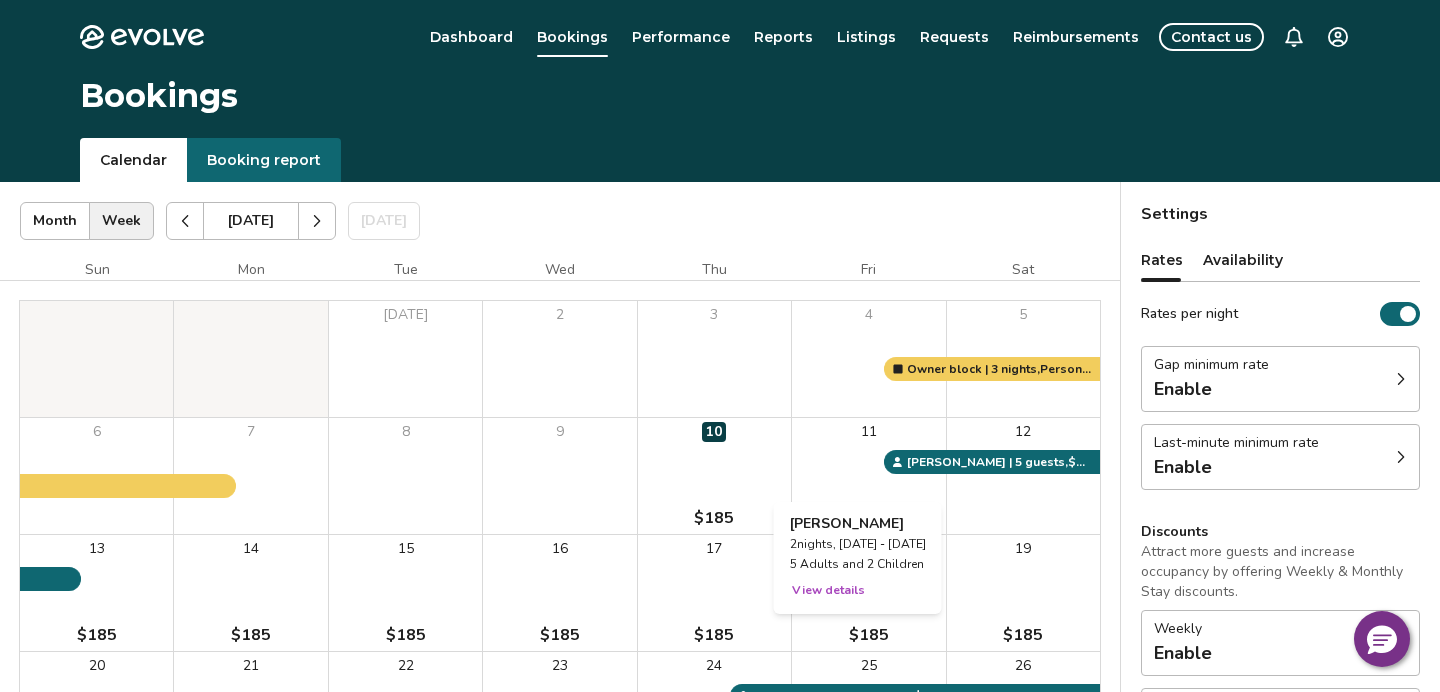 click on "11" at bounding box center [868, 476] 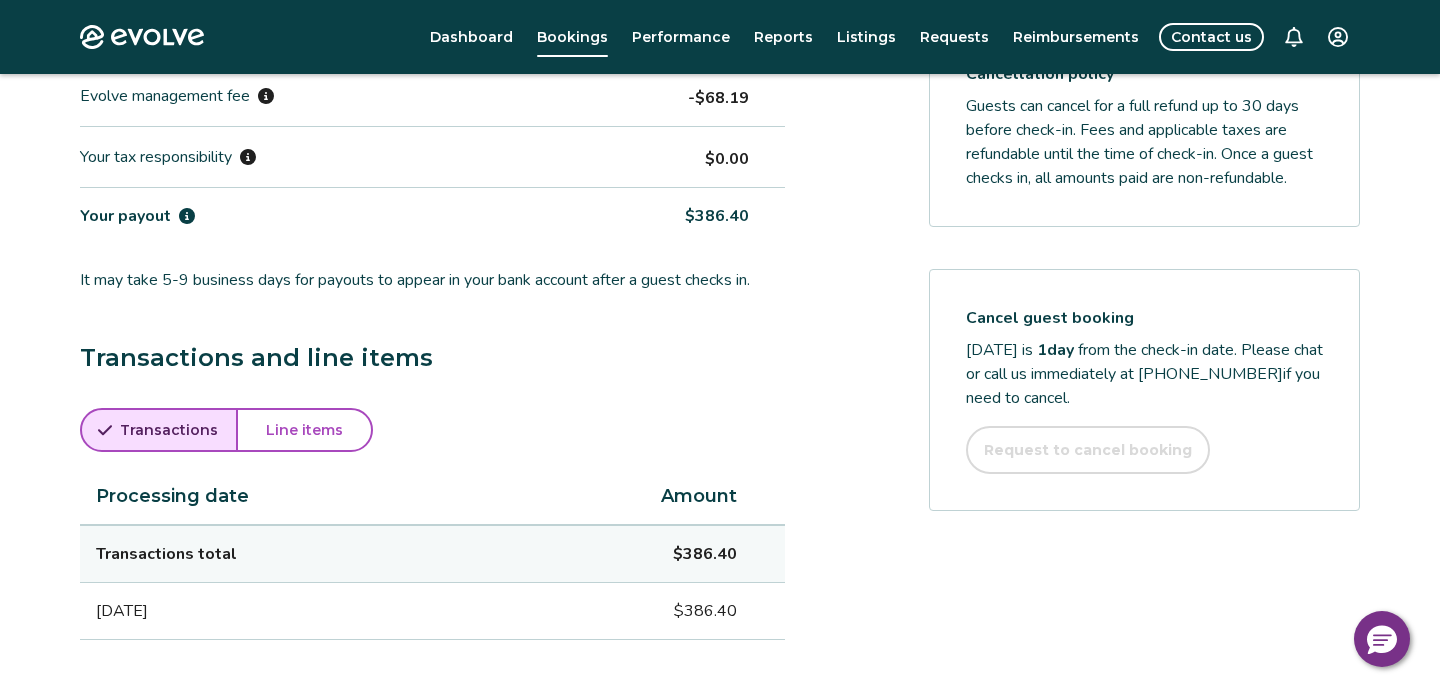 scroll, scrollTop: 730, scrollLeft: 0, axis: vertical 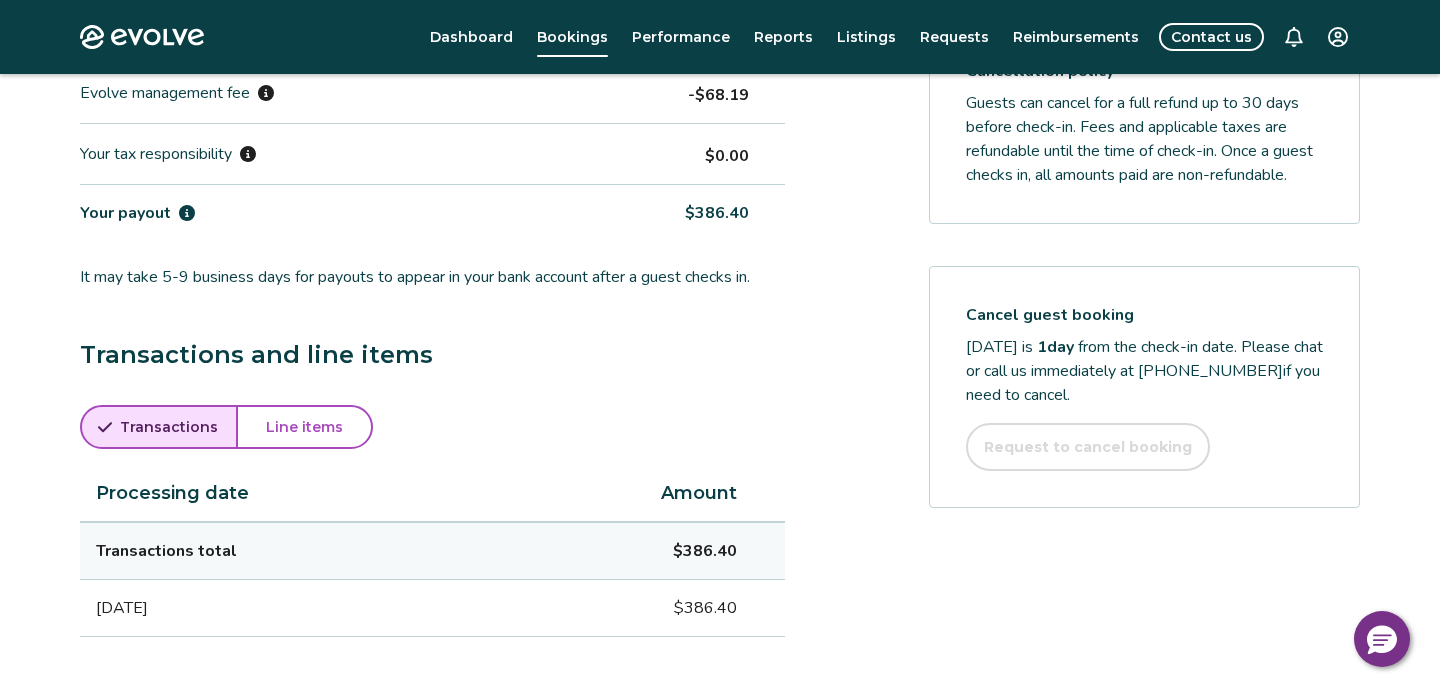 click on "Line items" at bounding box center (304, 427) 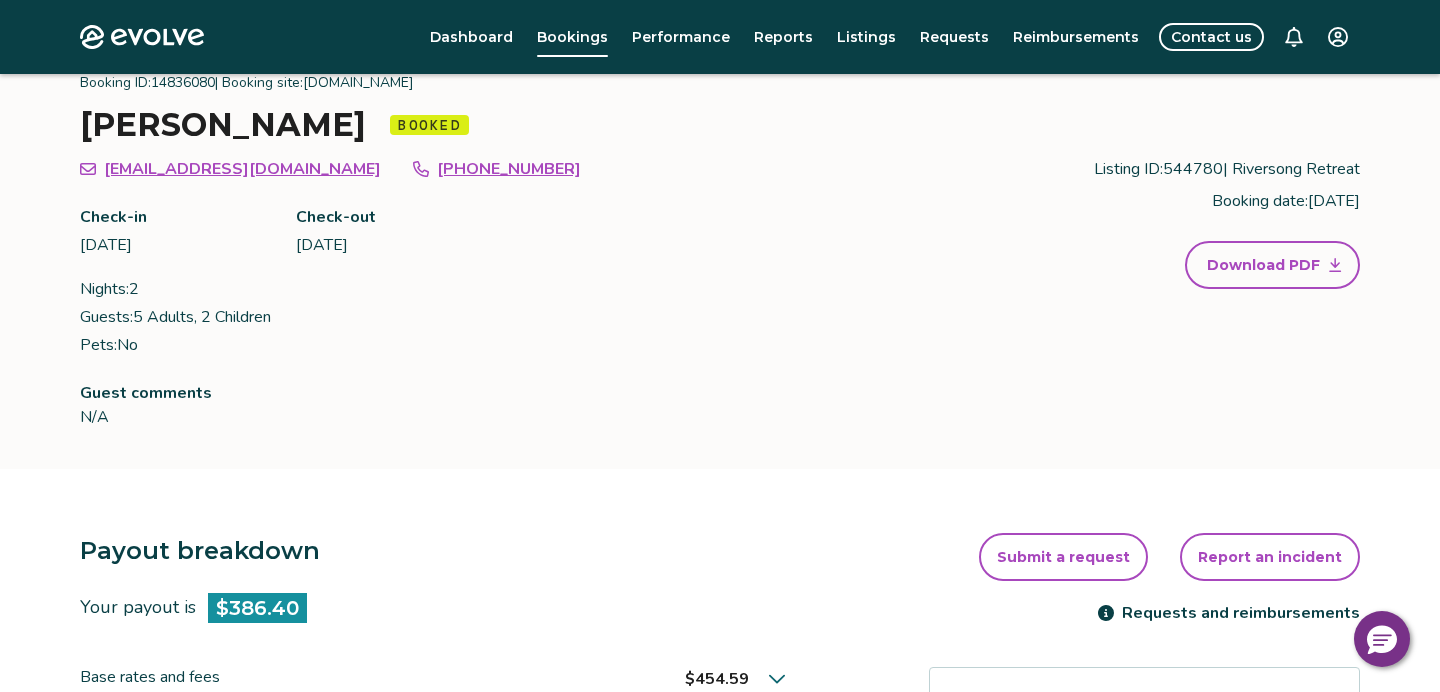 scroll, scrollTop: 0, scrollLeft: 0, axis: both 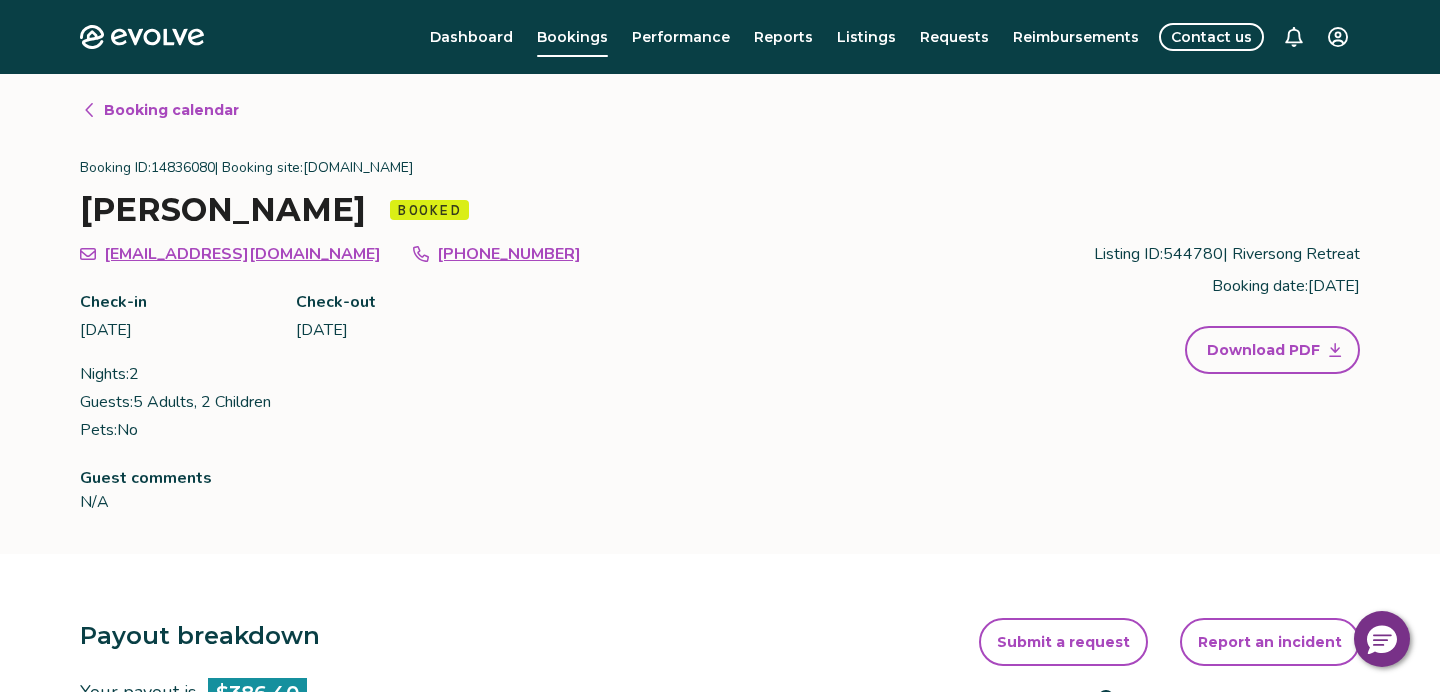 click on "Booking calendar" at bounding box center [171, 110] 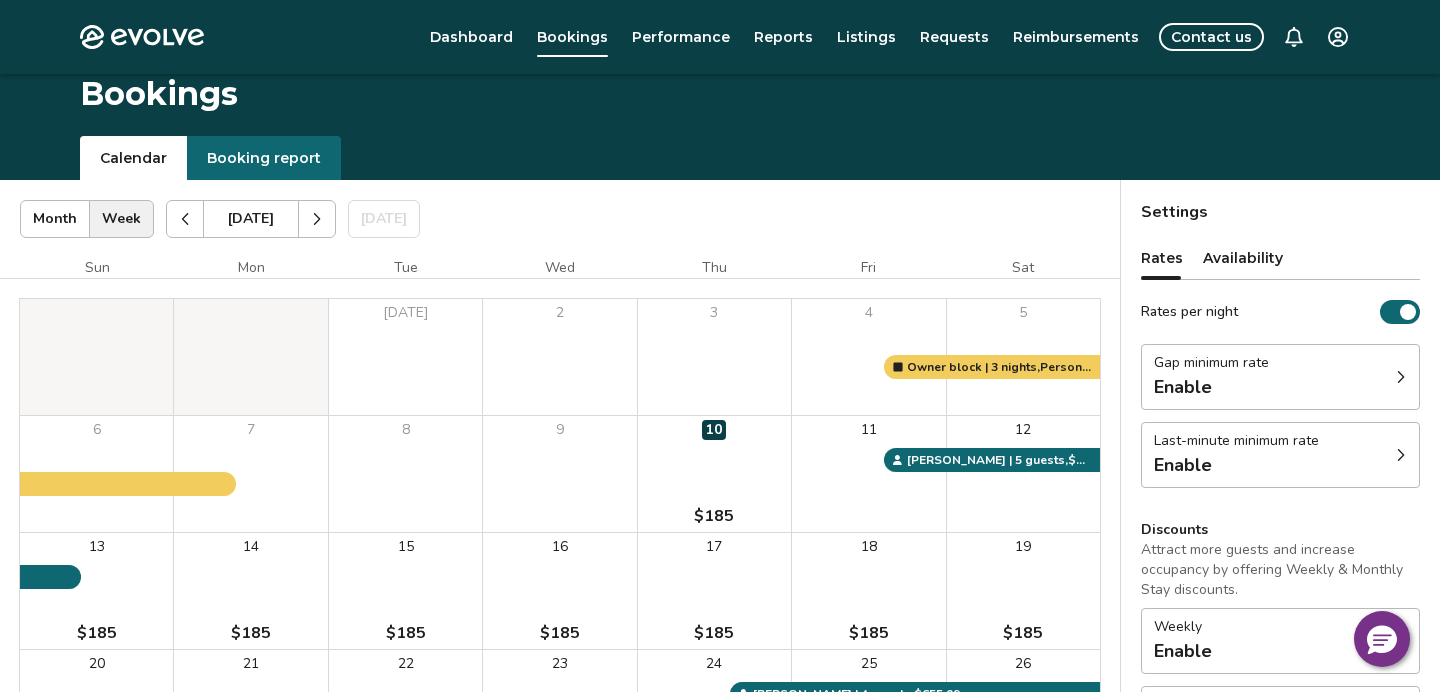scroll, scrollTop: 0, scrollLeft: 0, axis: both 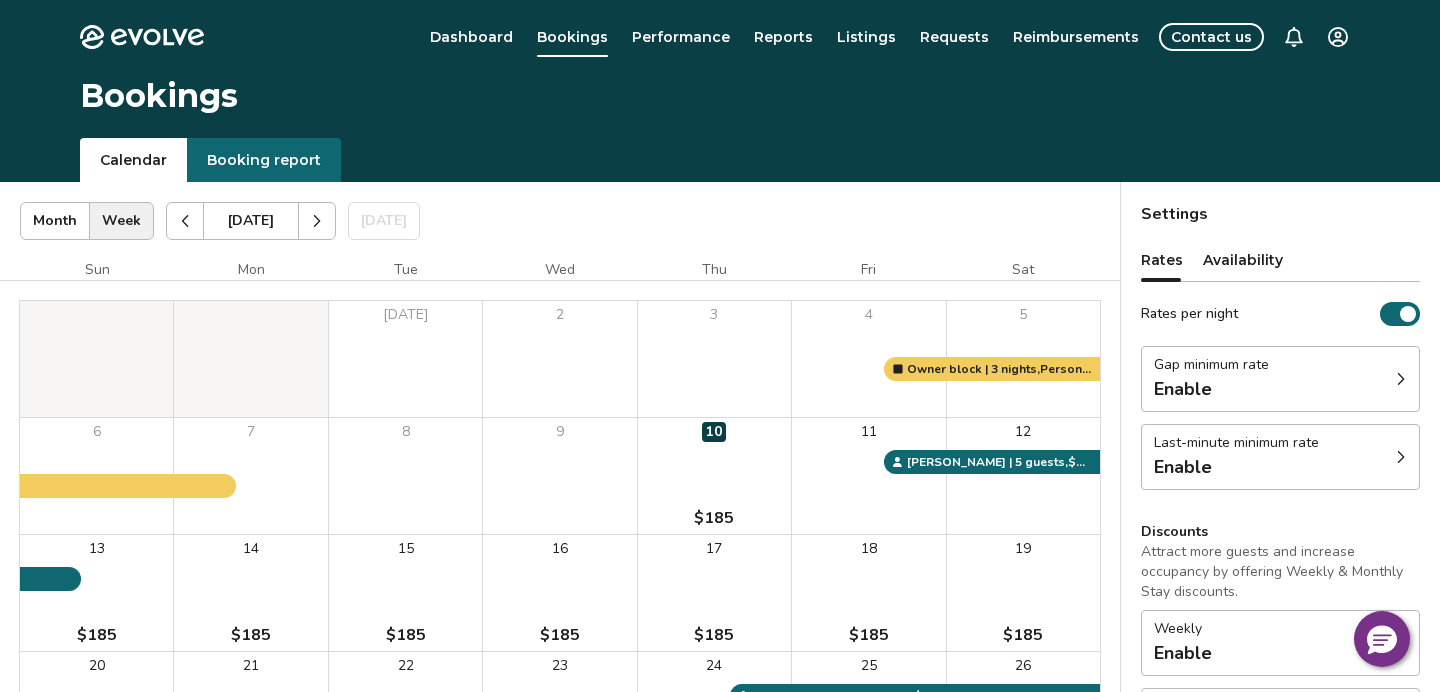 click 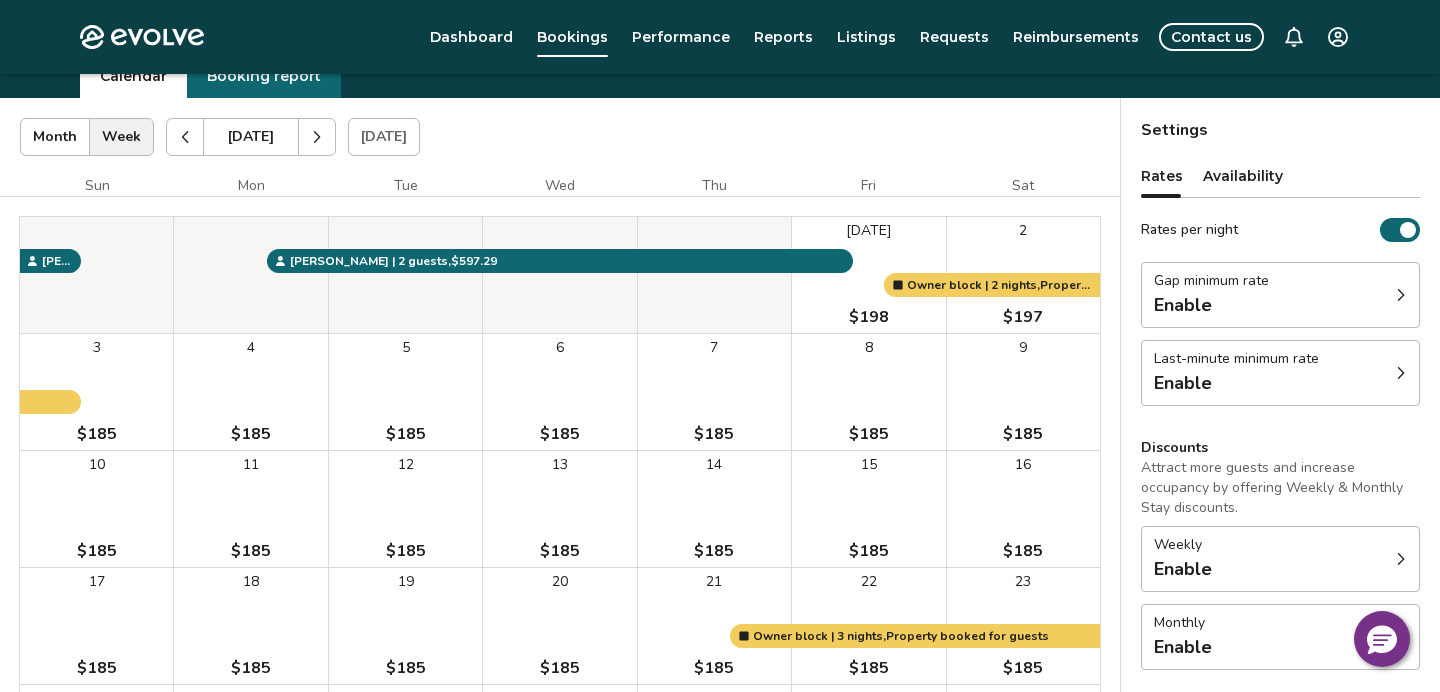 scroll, scrollTop: 0, scrollLeft: 0, axis: both 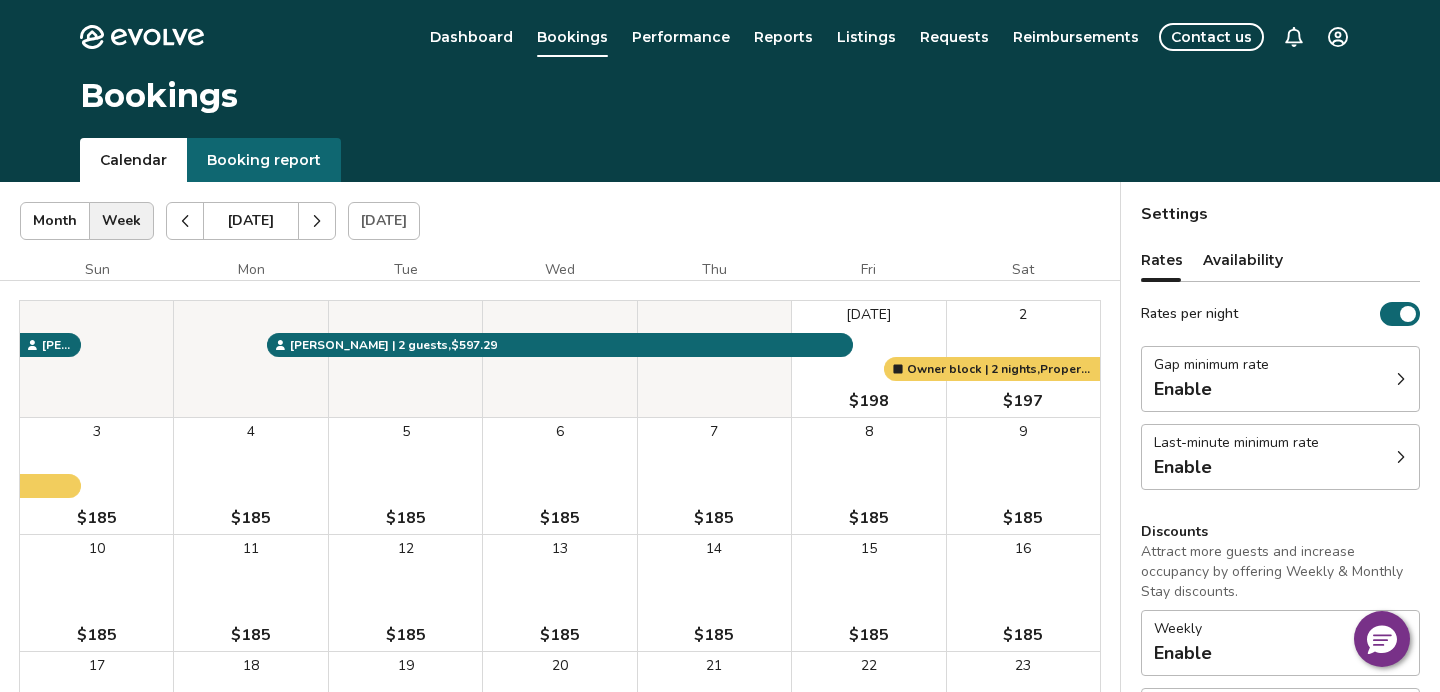 click 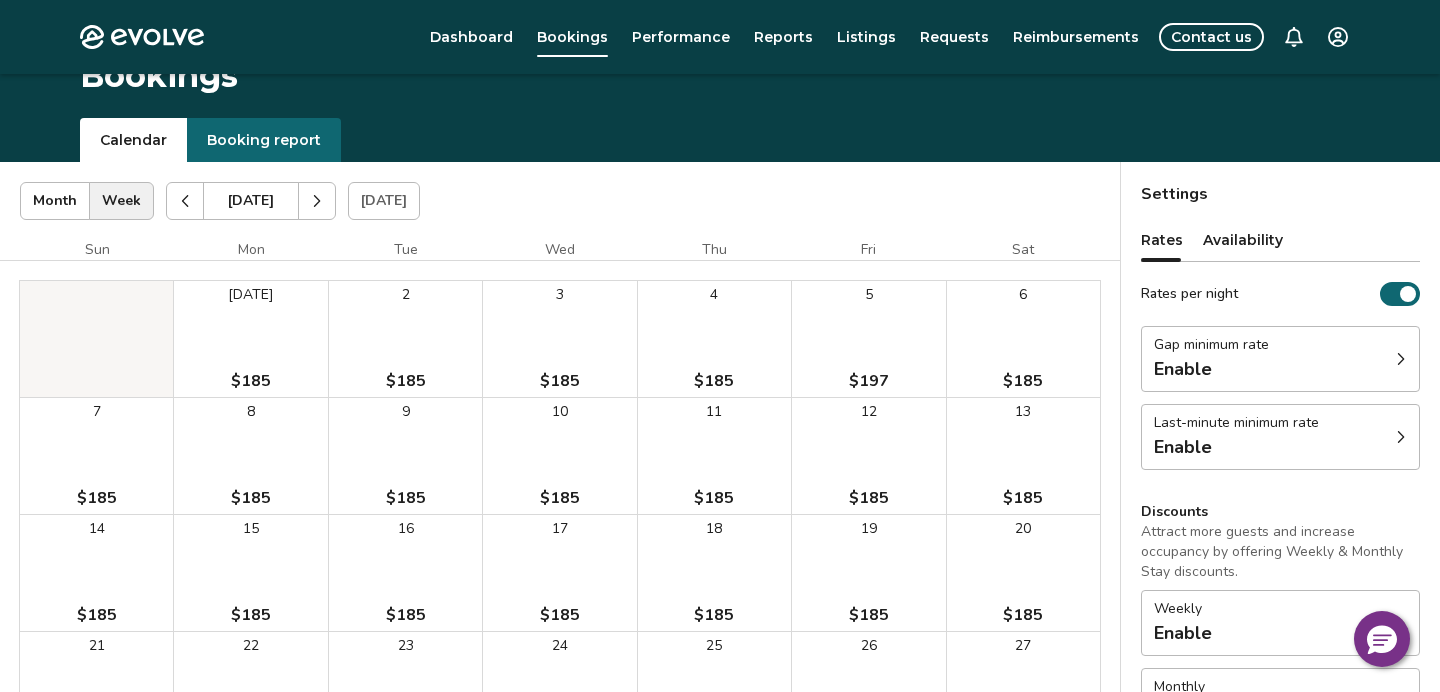 scroll, scrollTop: 0, scrollLeft: 0, axis: both 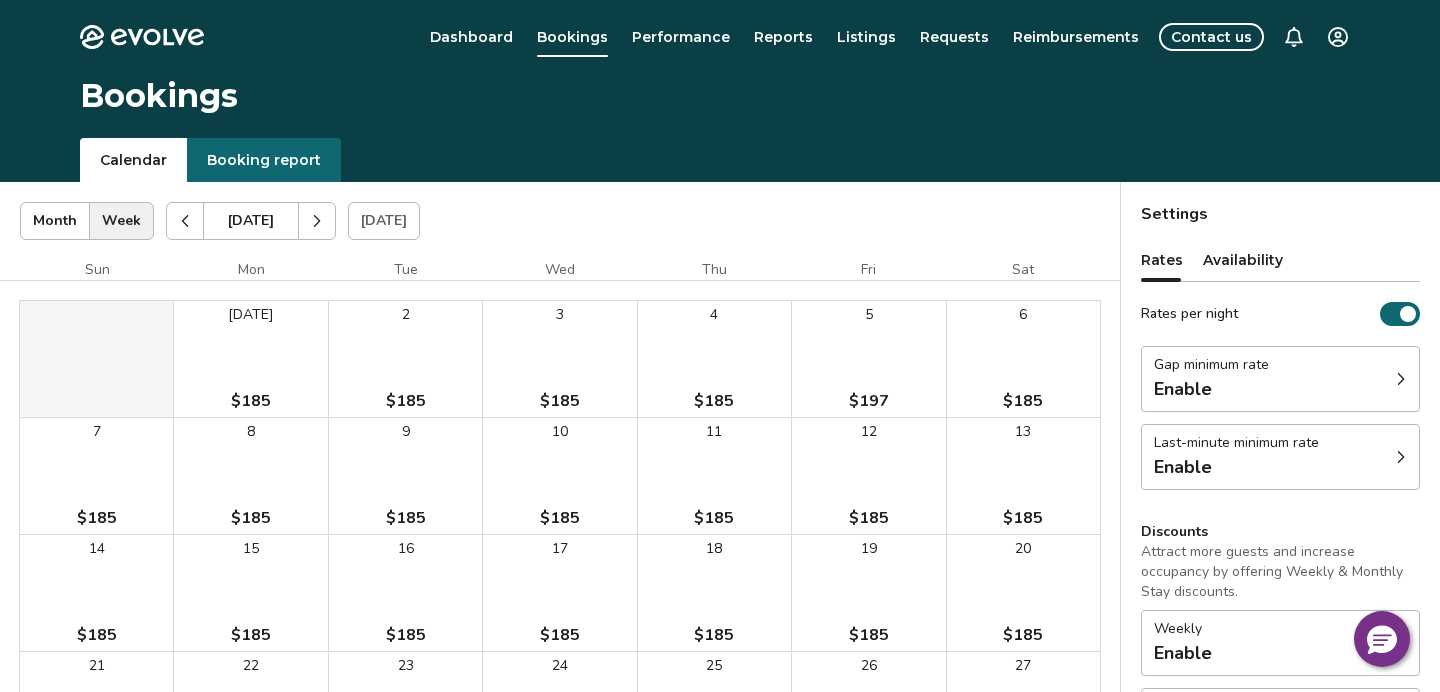 click 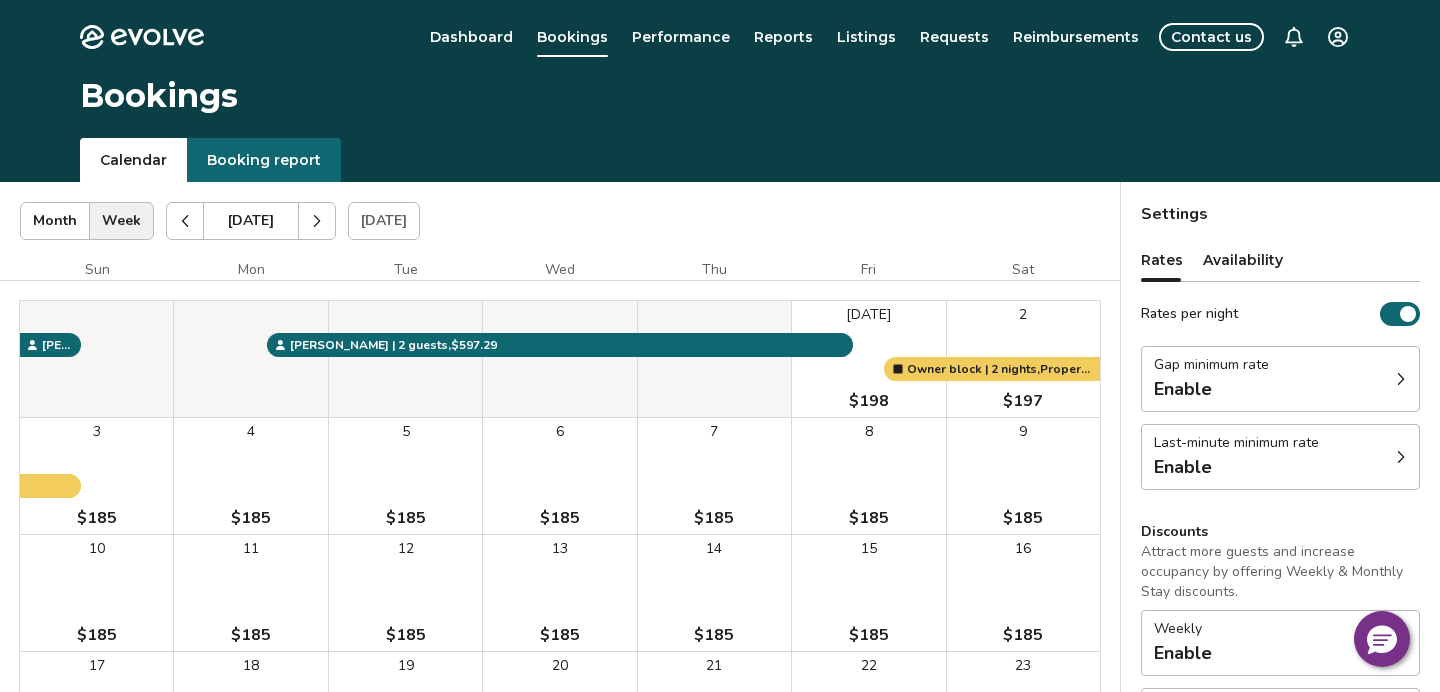 click 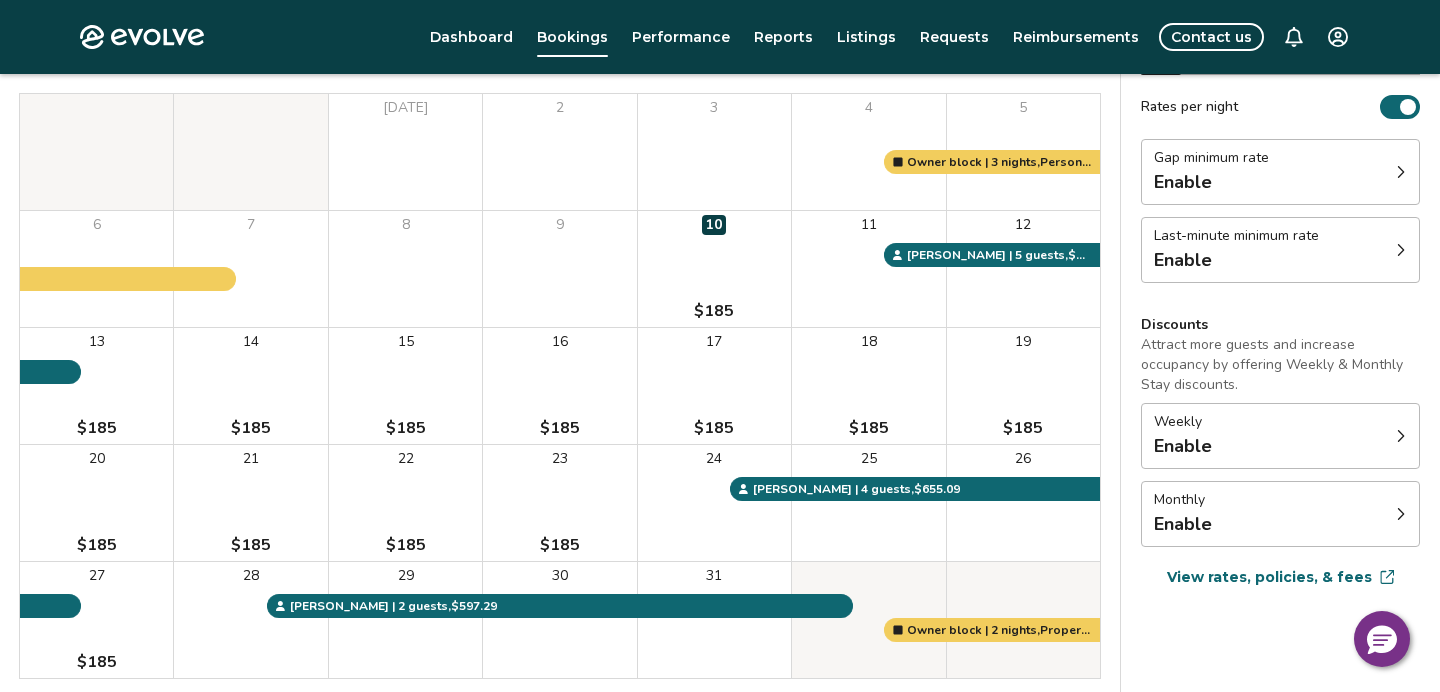 scroll, scrollTop: 210, scrollLeft: 0, axis: vertical 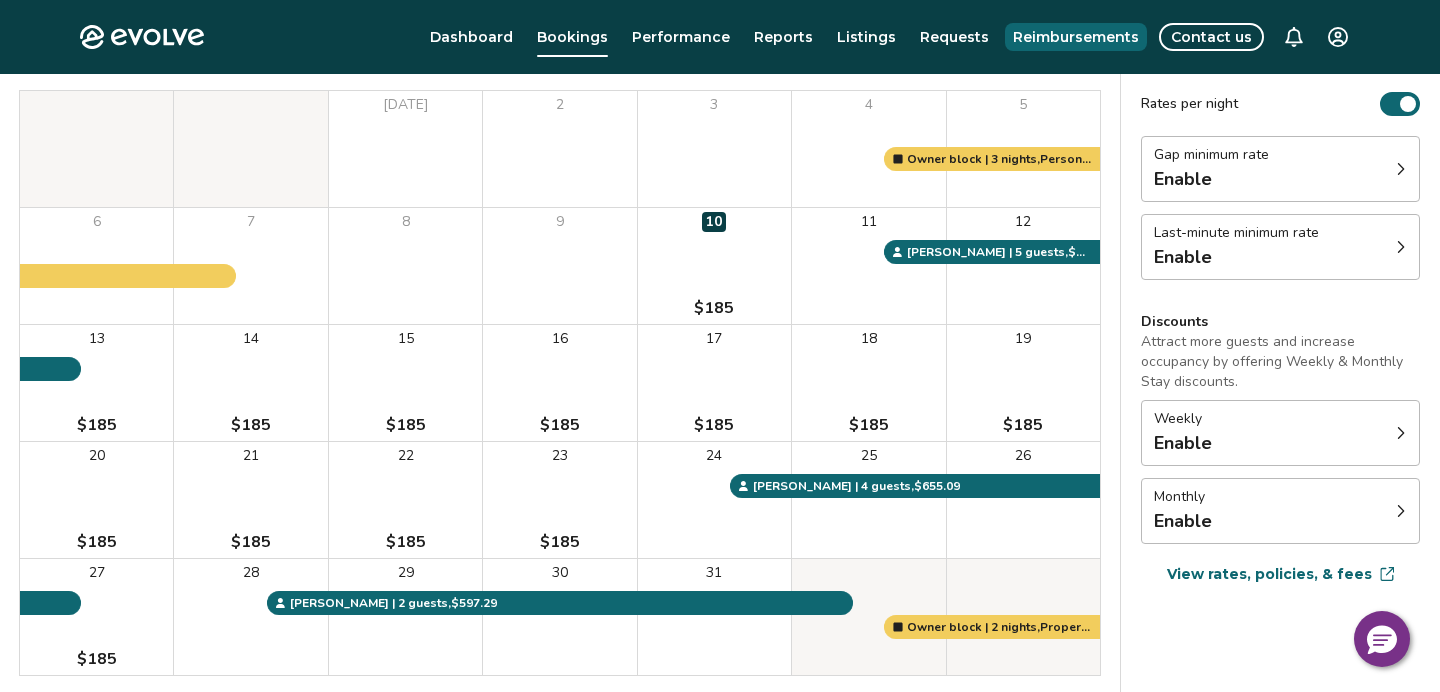 click on "Reimbursements" at bounding box center (1076, 37) 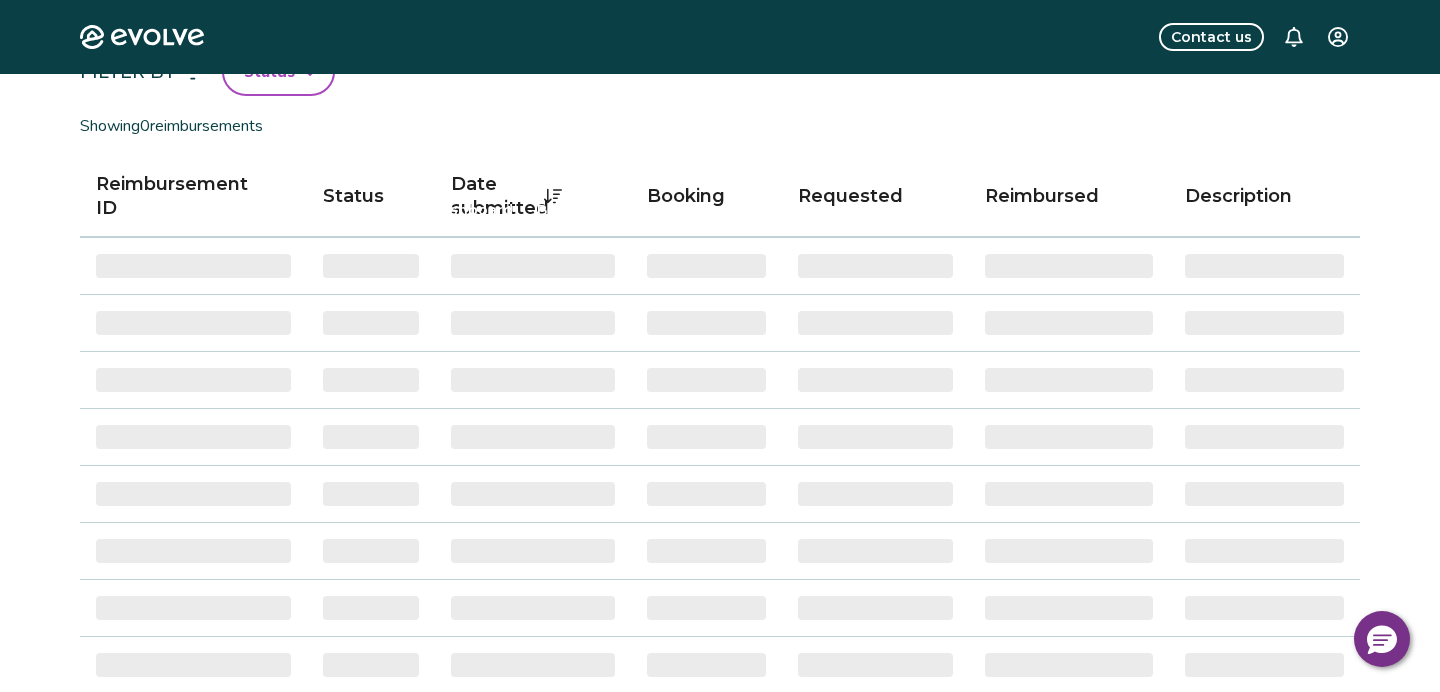 scroll, scrollTop: 0, scrollLeft: 0, axis: both 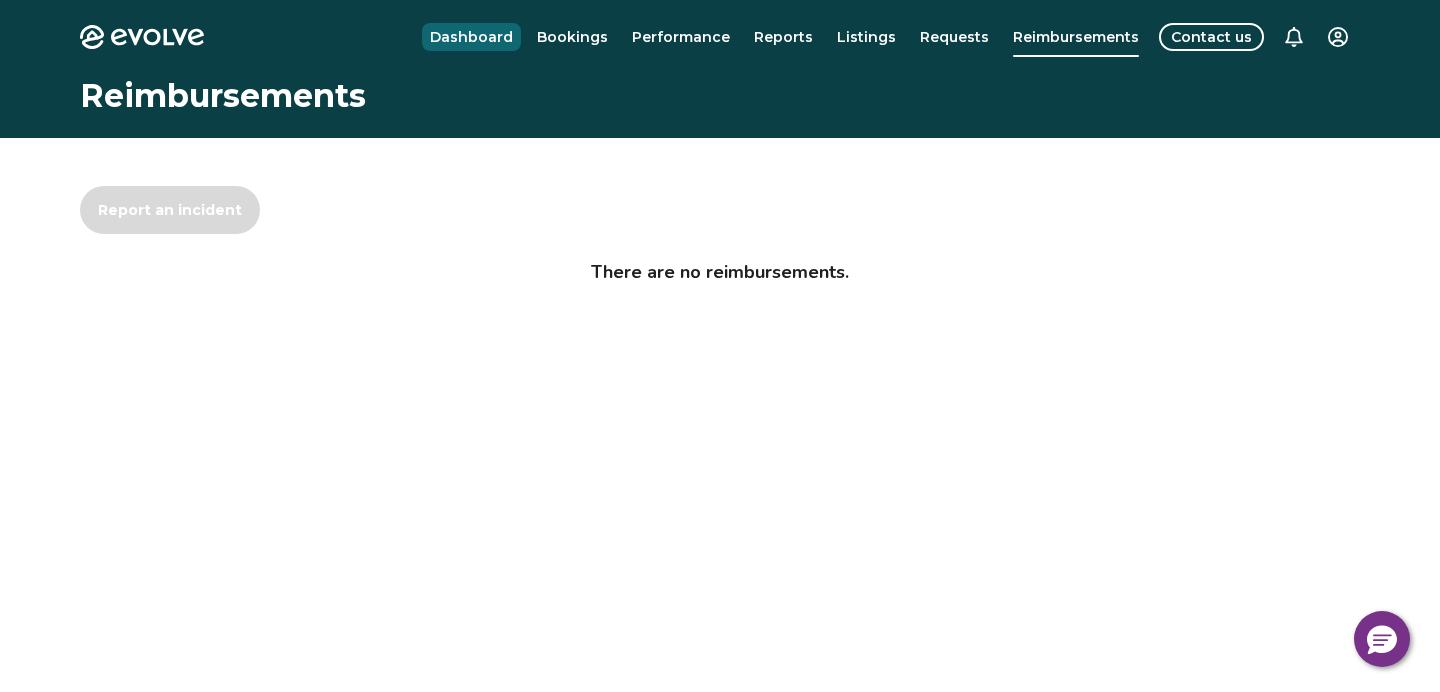 click on "Dashboard" at bounding box center [471, 37] 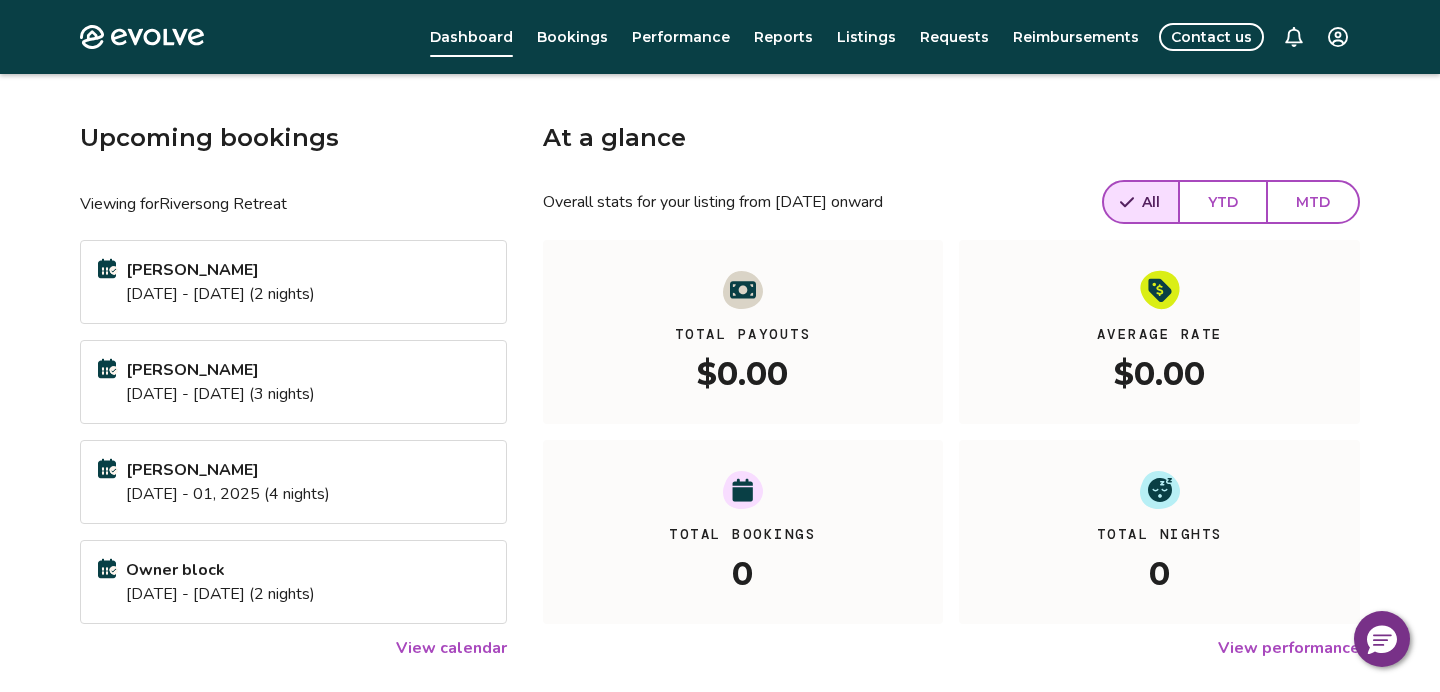 scroll, scrollTop: 0, scrollLeft: 0, axis: both 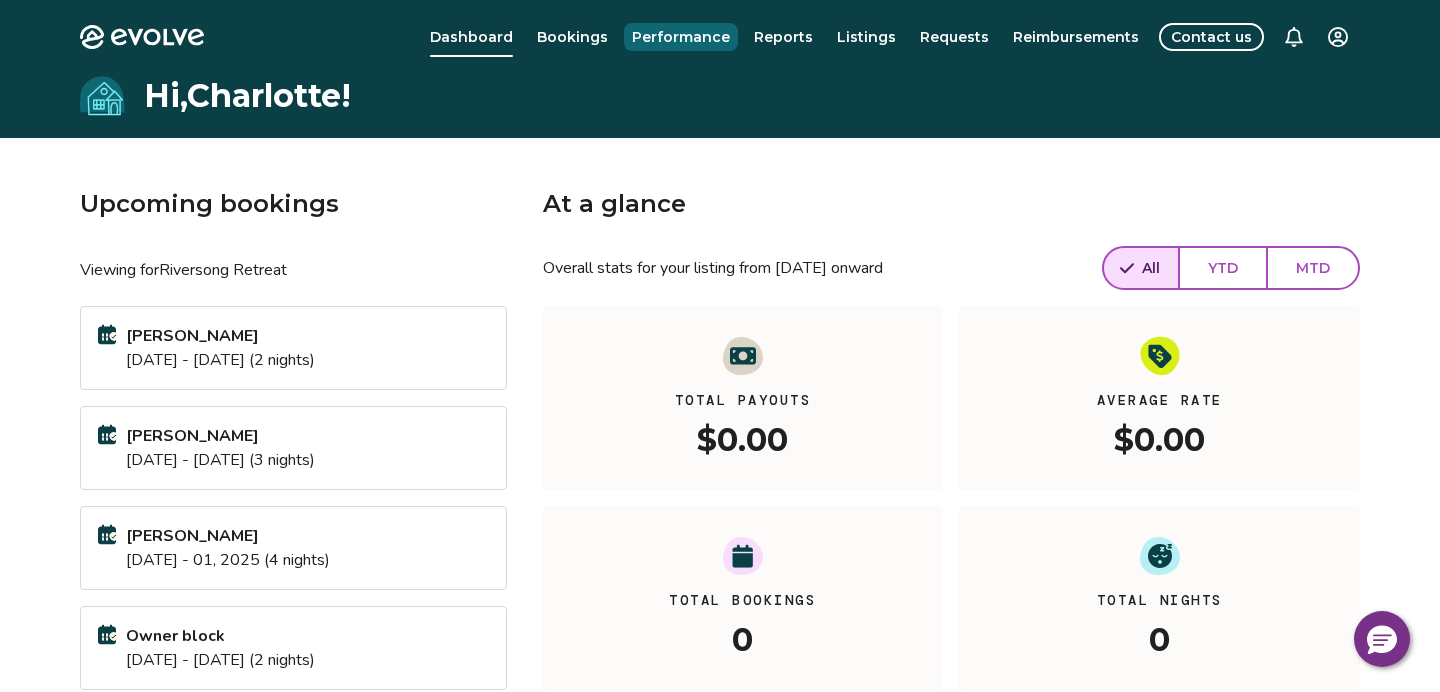 click on "Performance" at bounding box center (681, 37) 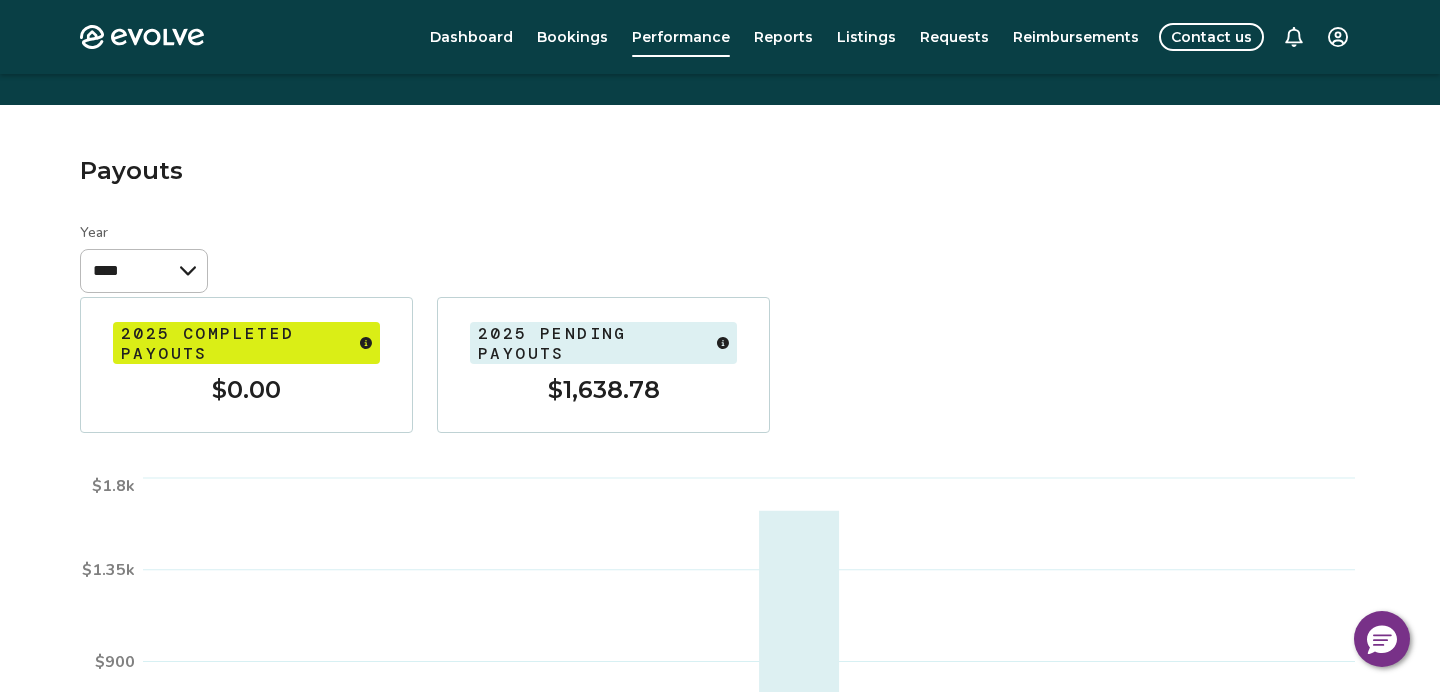 scroll, scrollTop: 0, scrollLeft: 0, axis: both 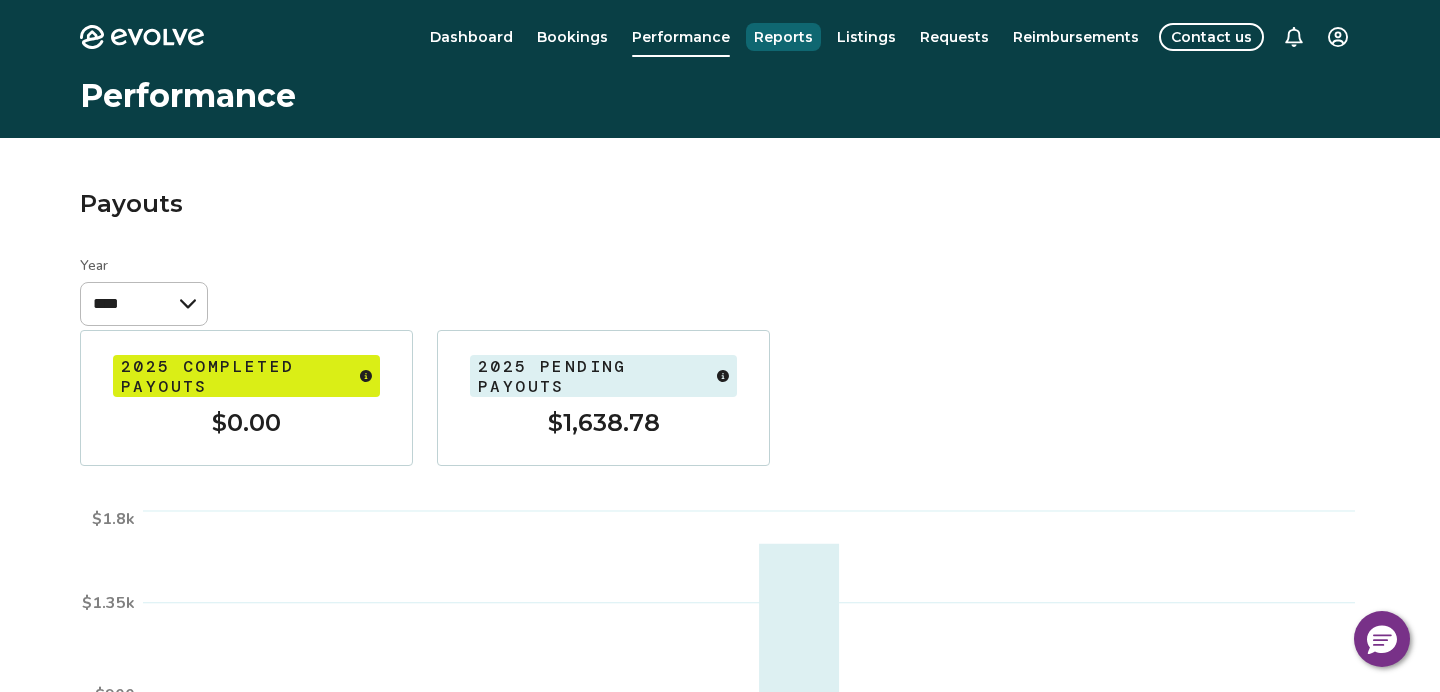 click on "Reports" at bounding box center [783, 37] 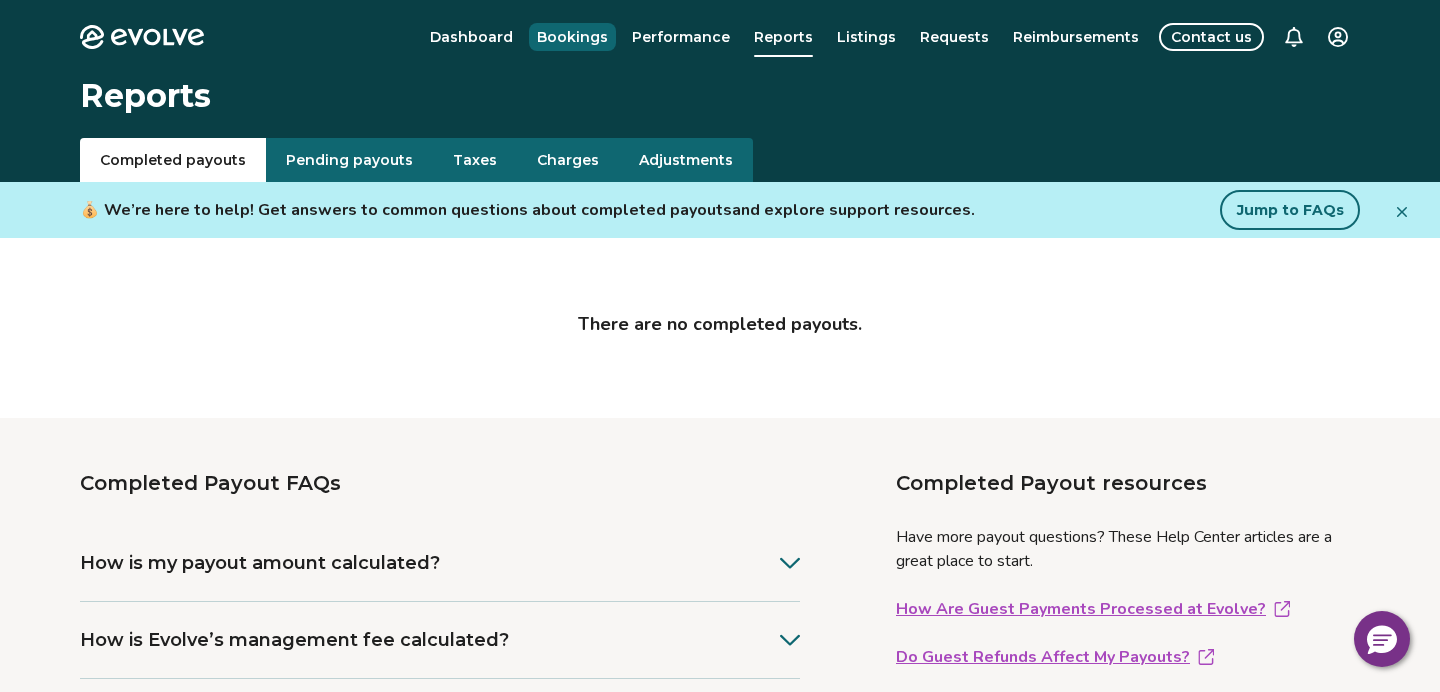 click on "Bookings" at bounding box center (572, 37) 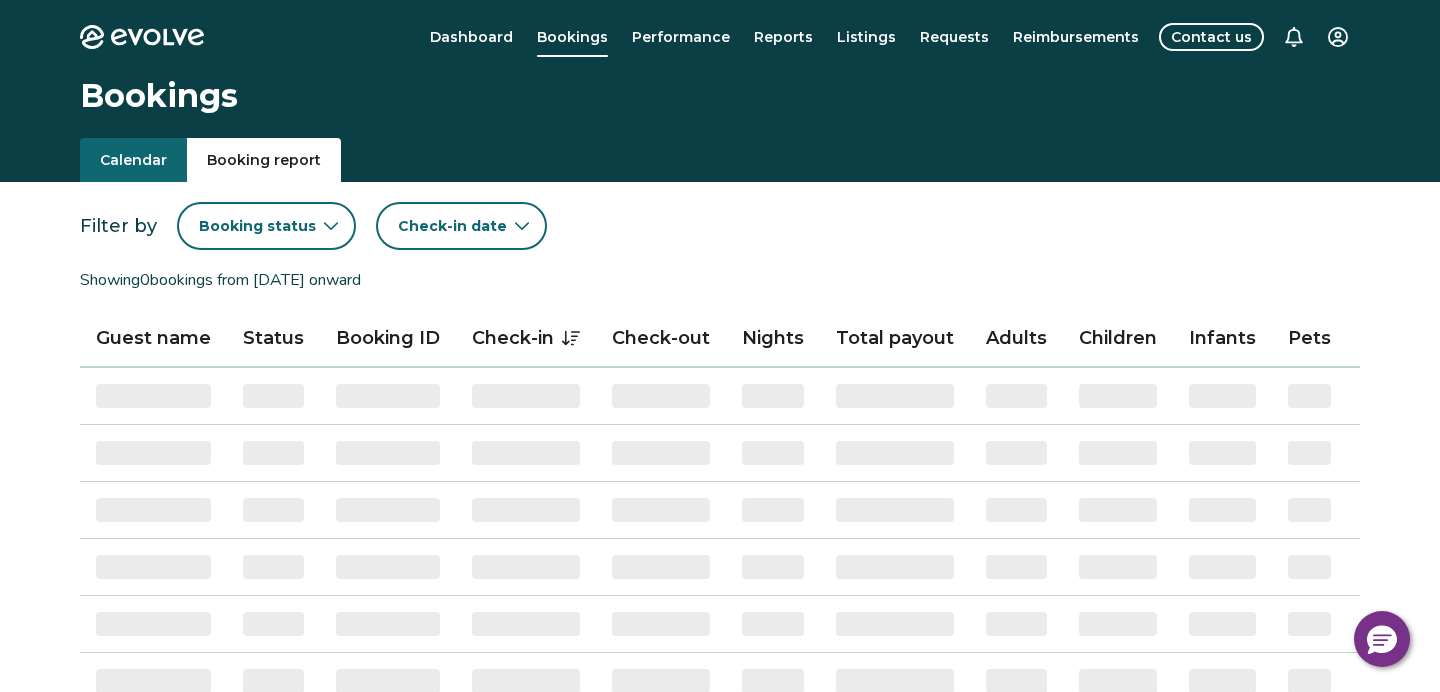 click on "Booking report" at bounding box center [264, 160] 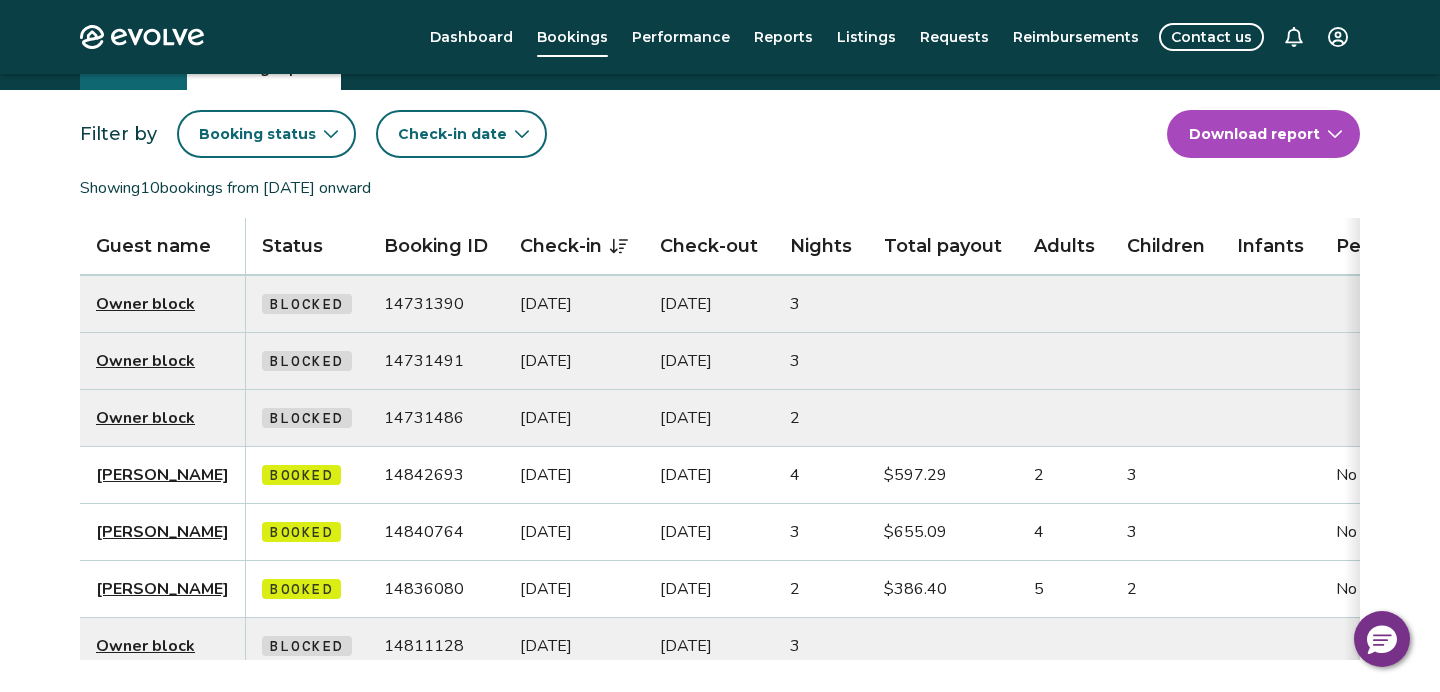 scroll, scrollTop: 96, scrollLeft: 0, axis: vertical 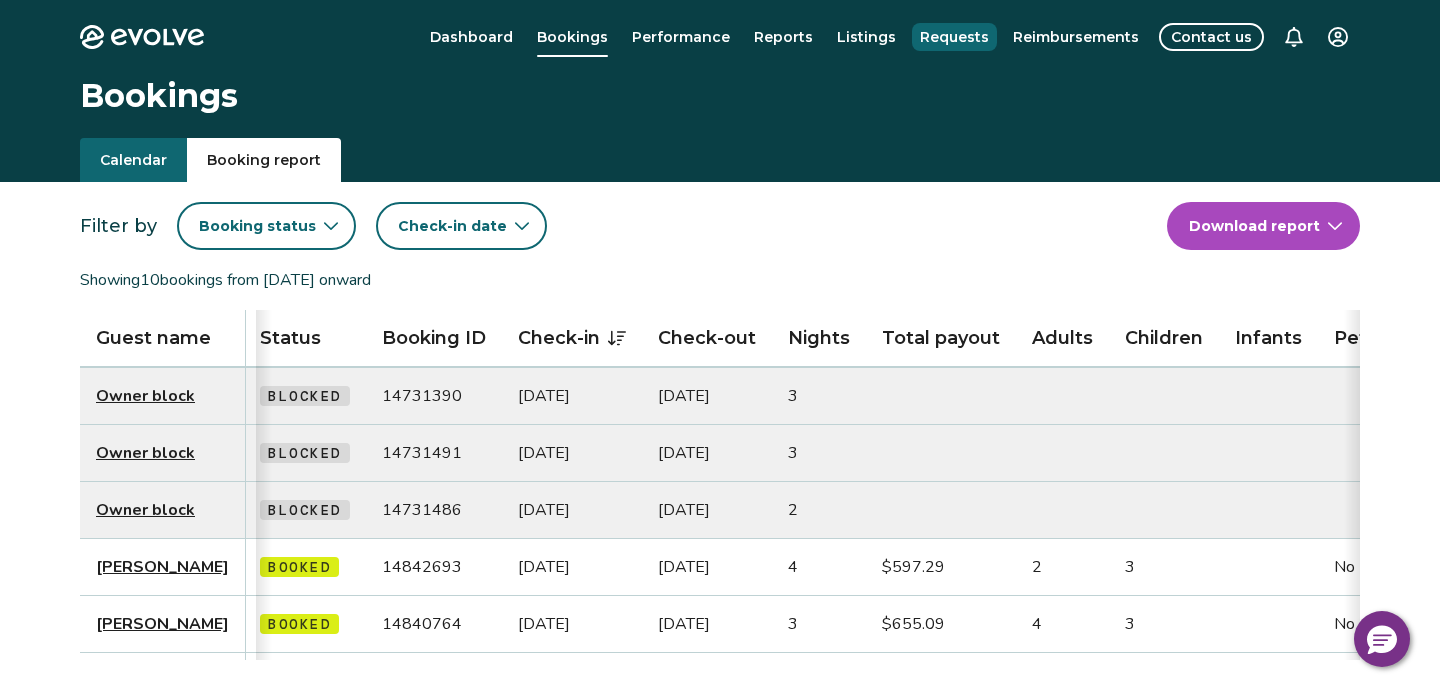 click on "Requests" at bounding box center (954, 37) 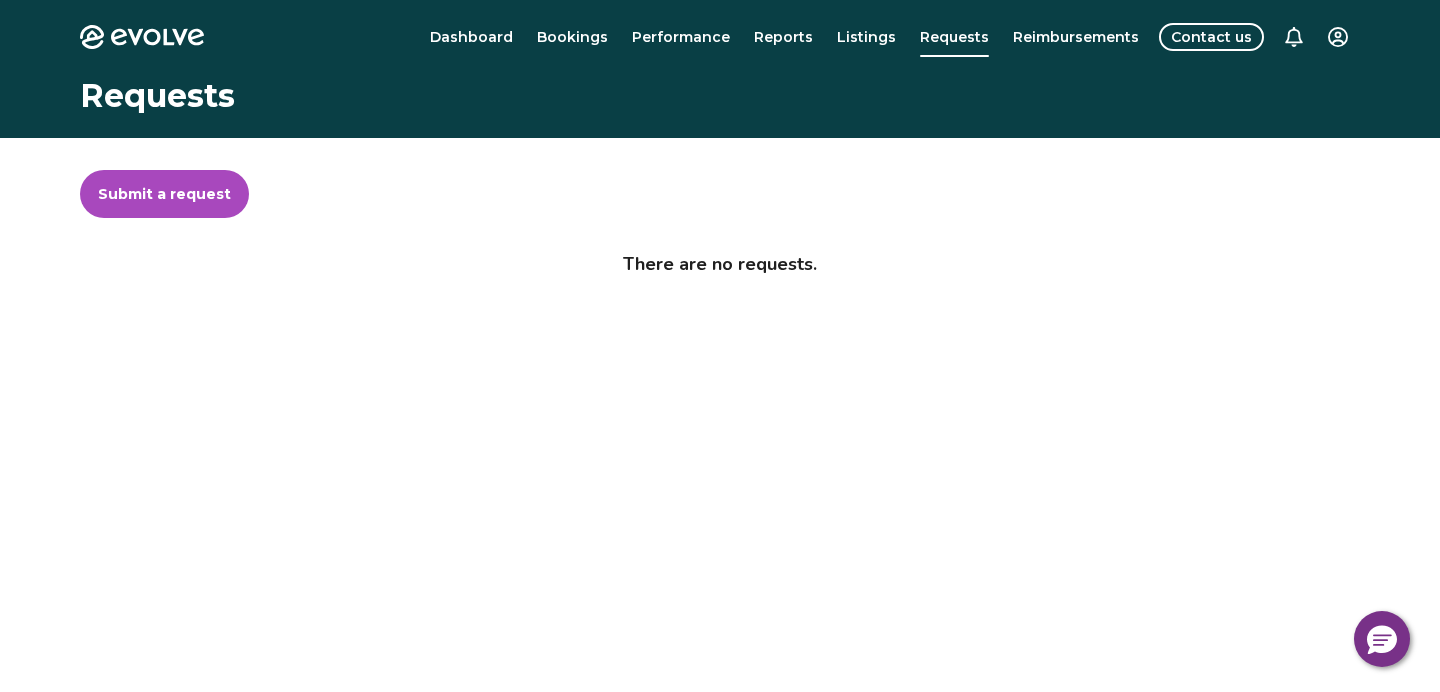 click on "Dashboard" at bounding box center (471, 37) 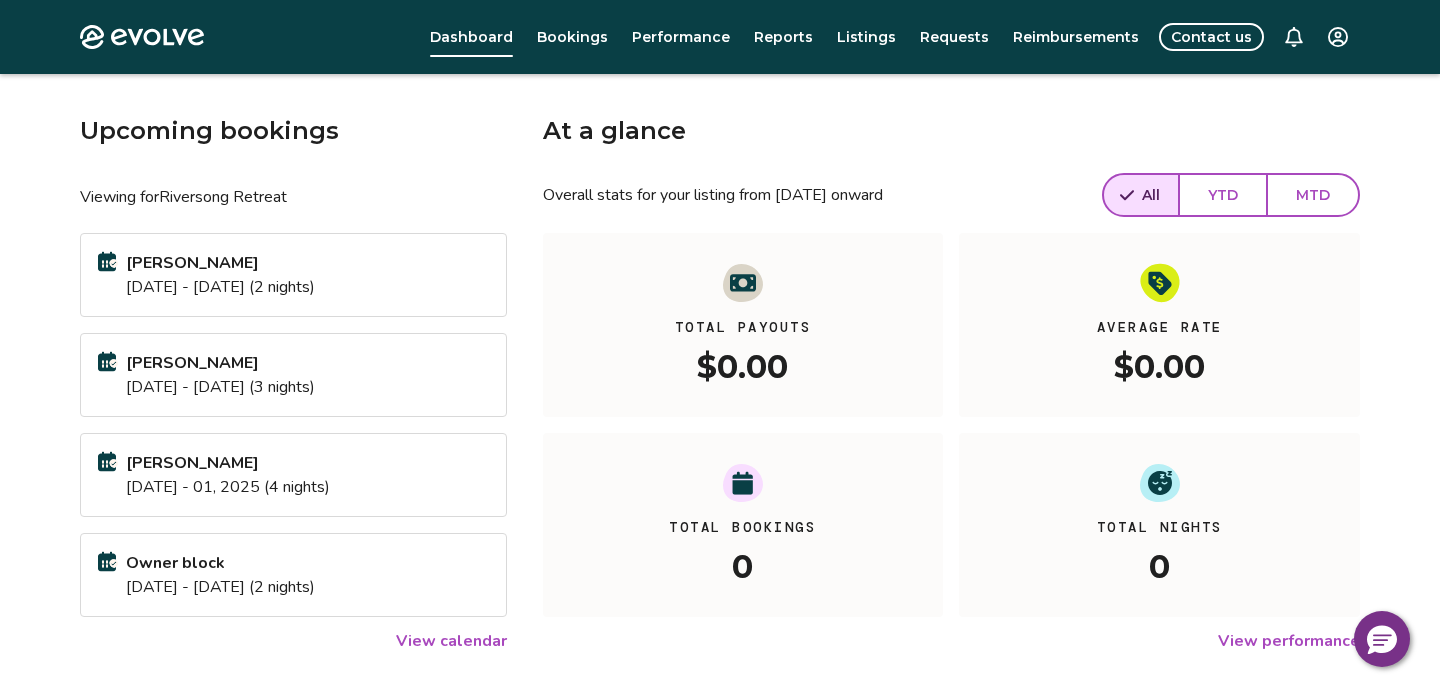 scroll, scrollTop: 0, scrollLeft: 0, axis: both 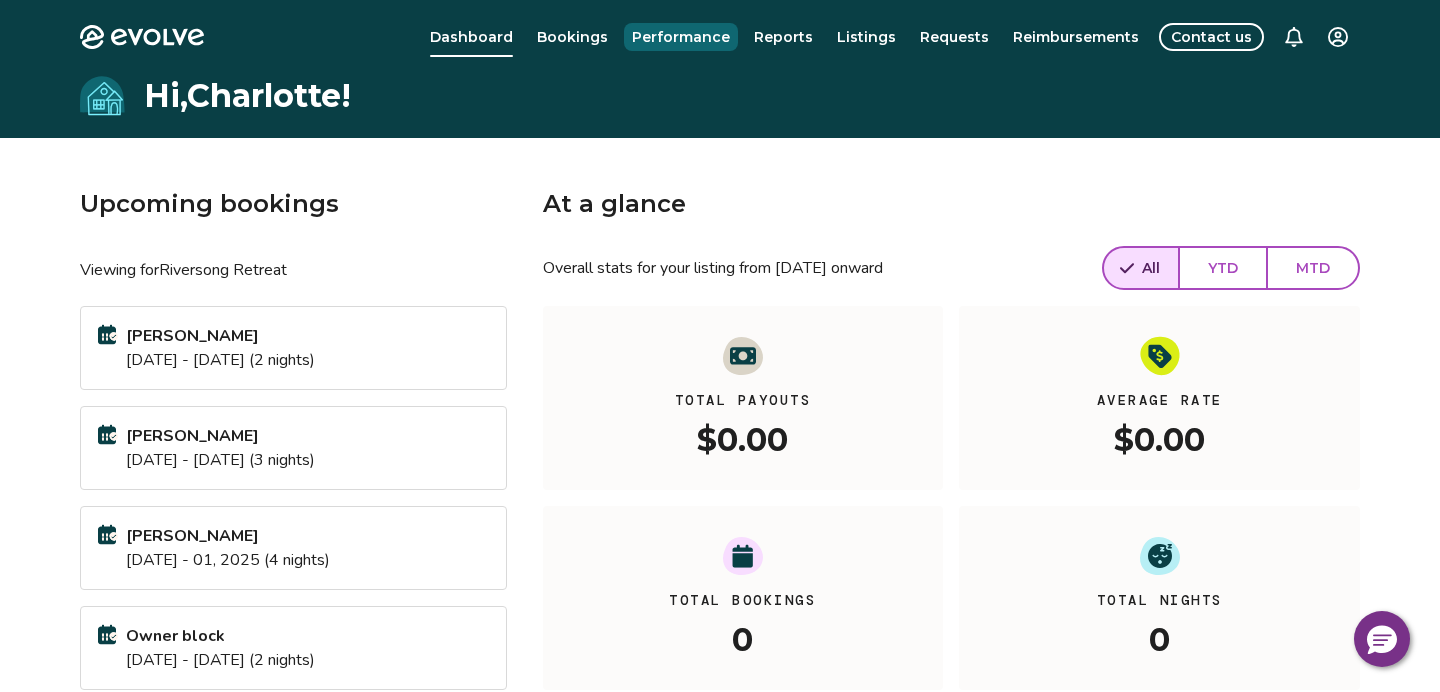 click on "Performance" at bounding box center [681, 37] 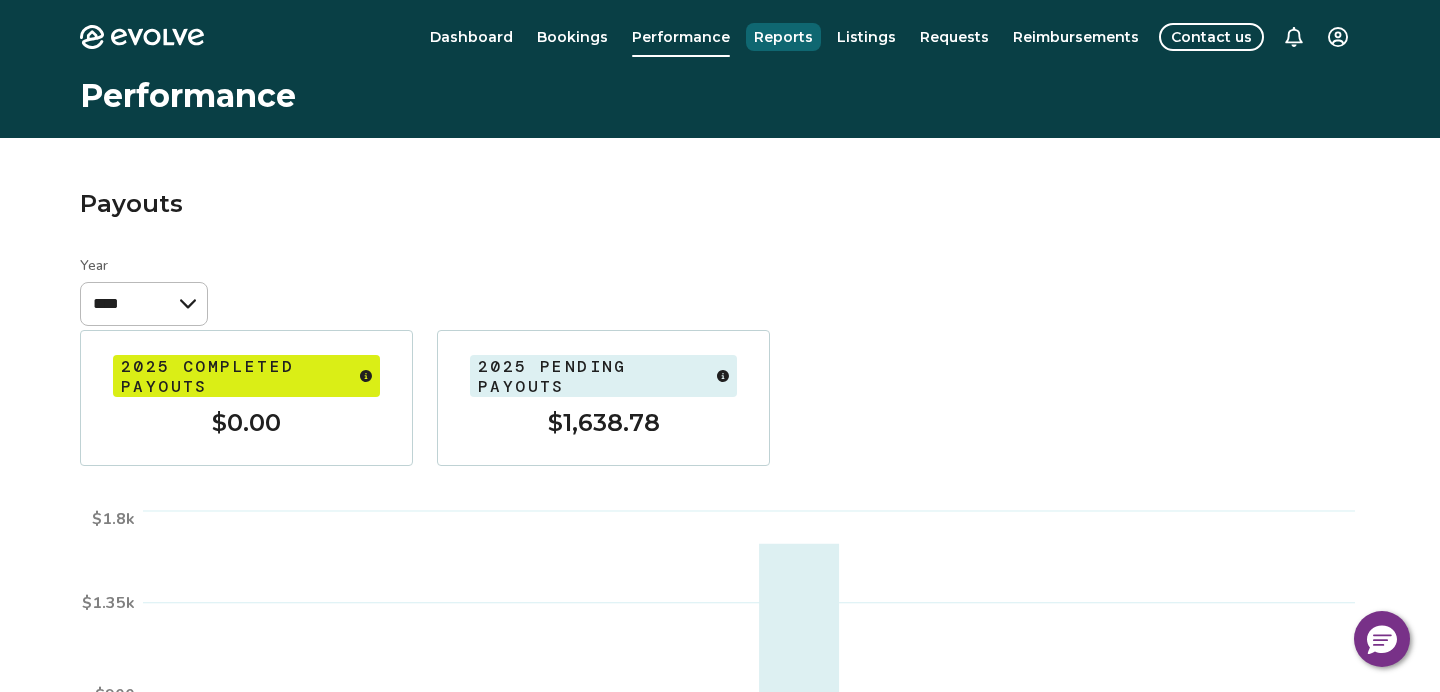 click on "Reports" at bounding box center [783, 37] 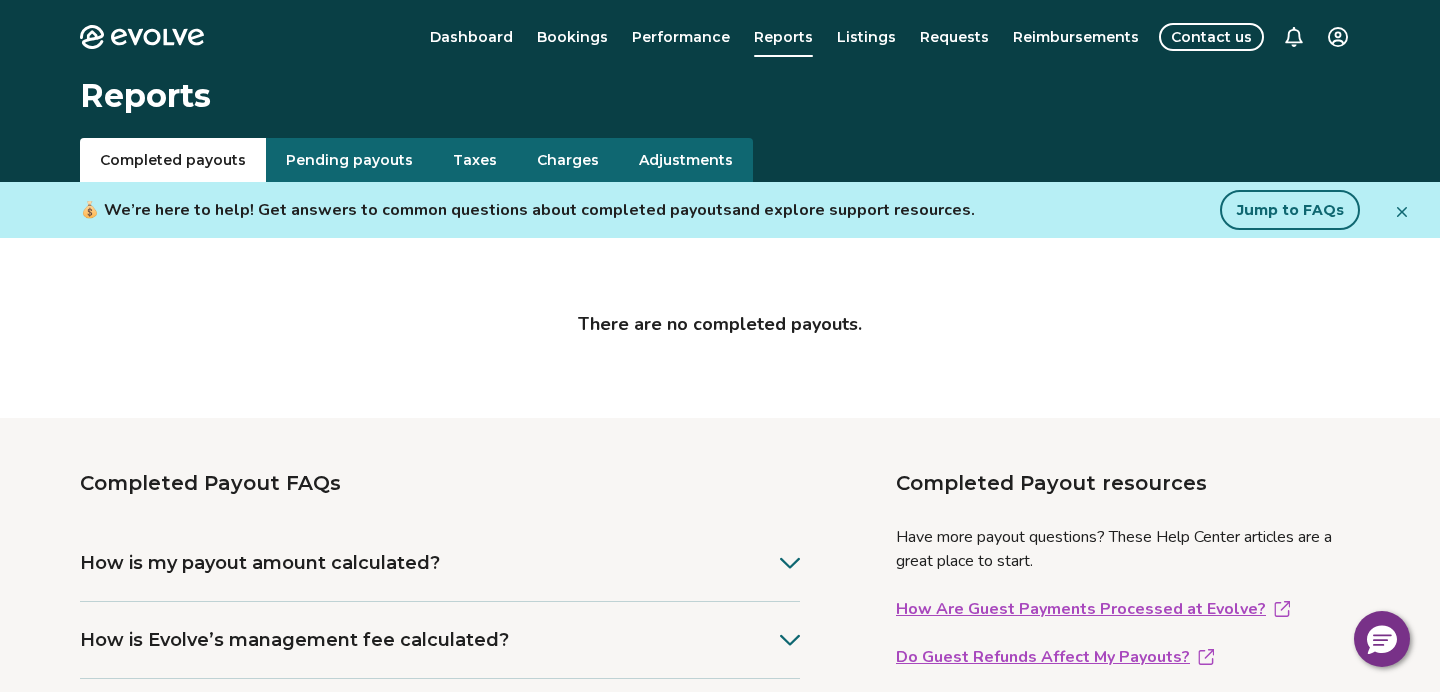 click on "Charges" at bounding box center [568, 160] 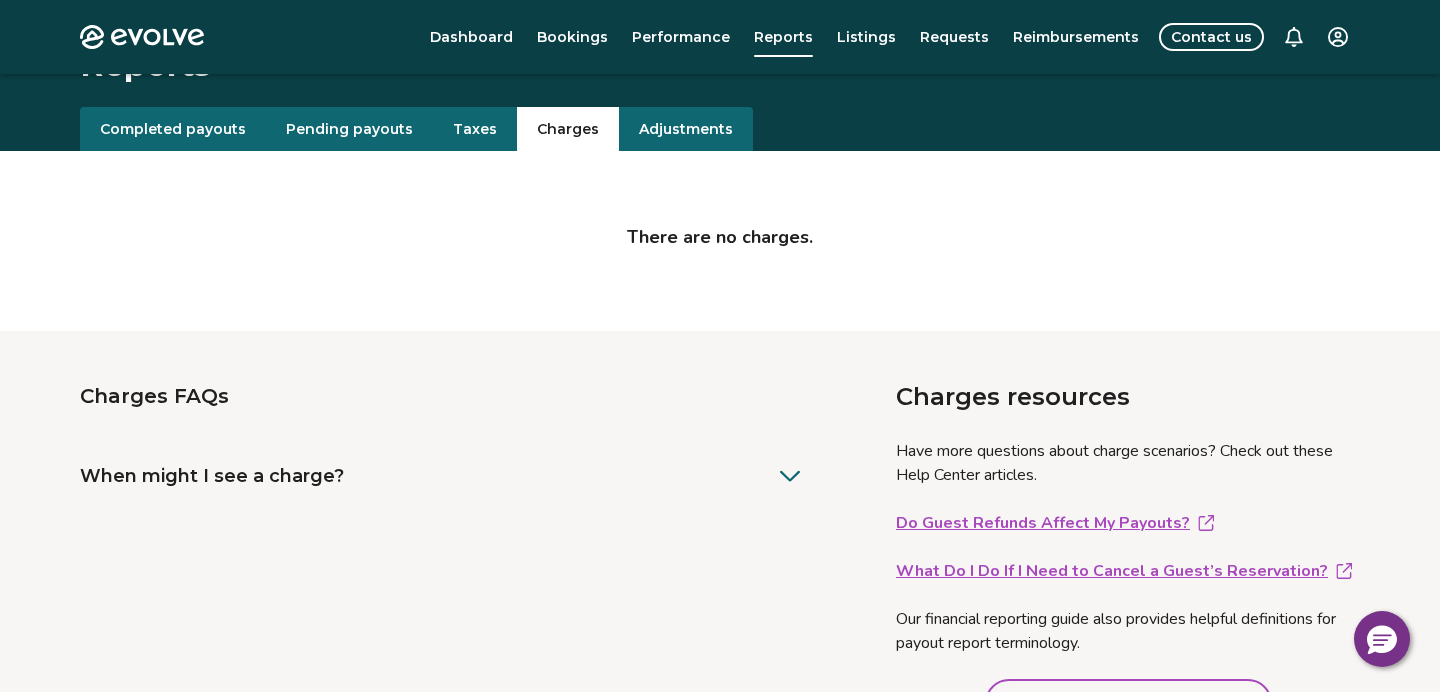 scroll, scrollTop: 35, scrollLeft: 0, axis: vertical 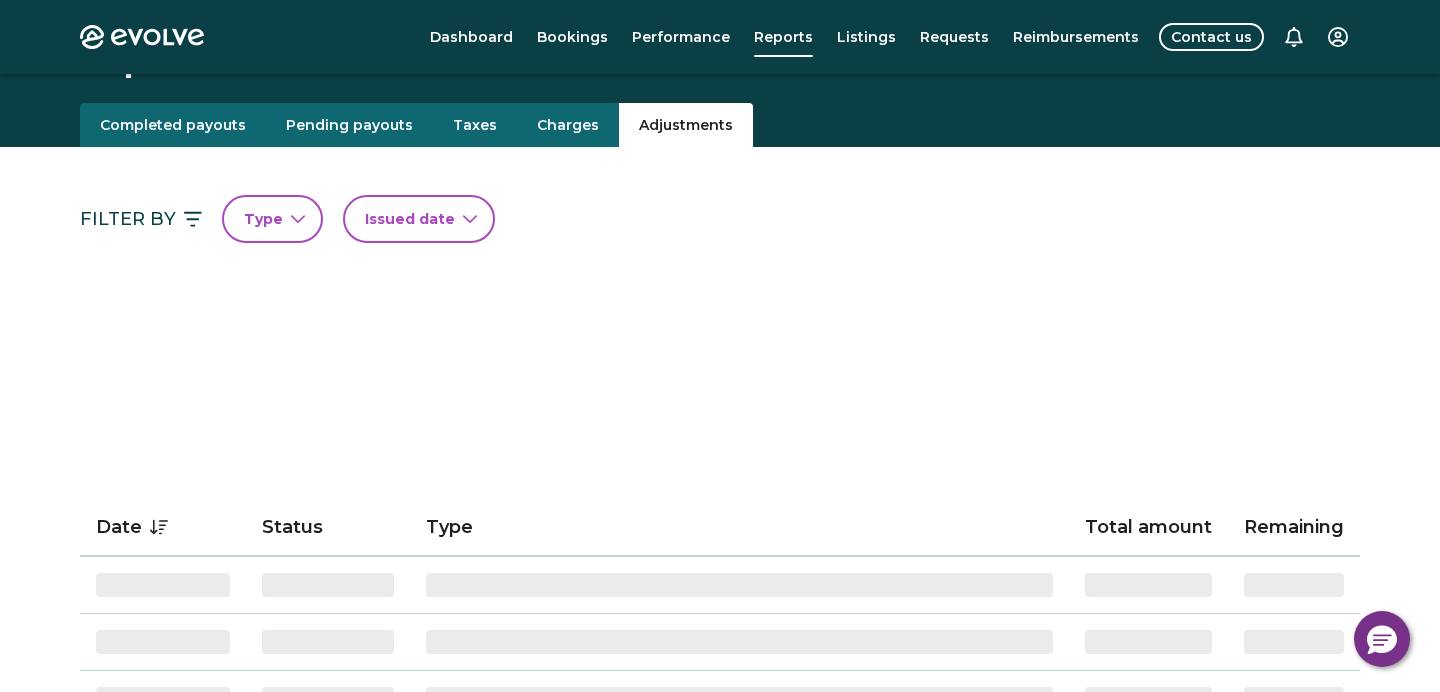 click on "Adjustments" at bounding box center (686, 125) 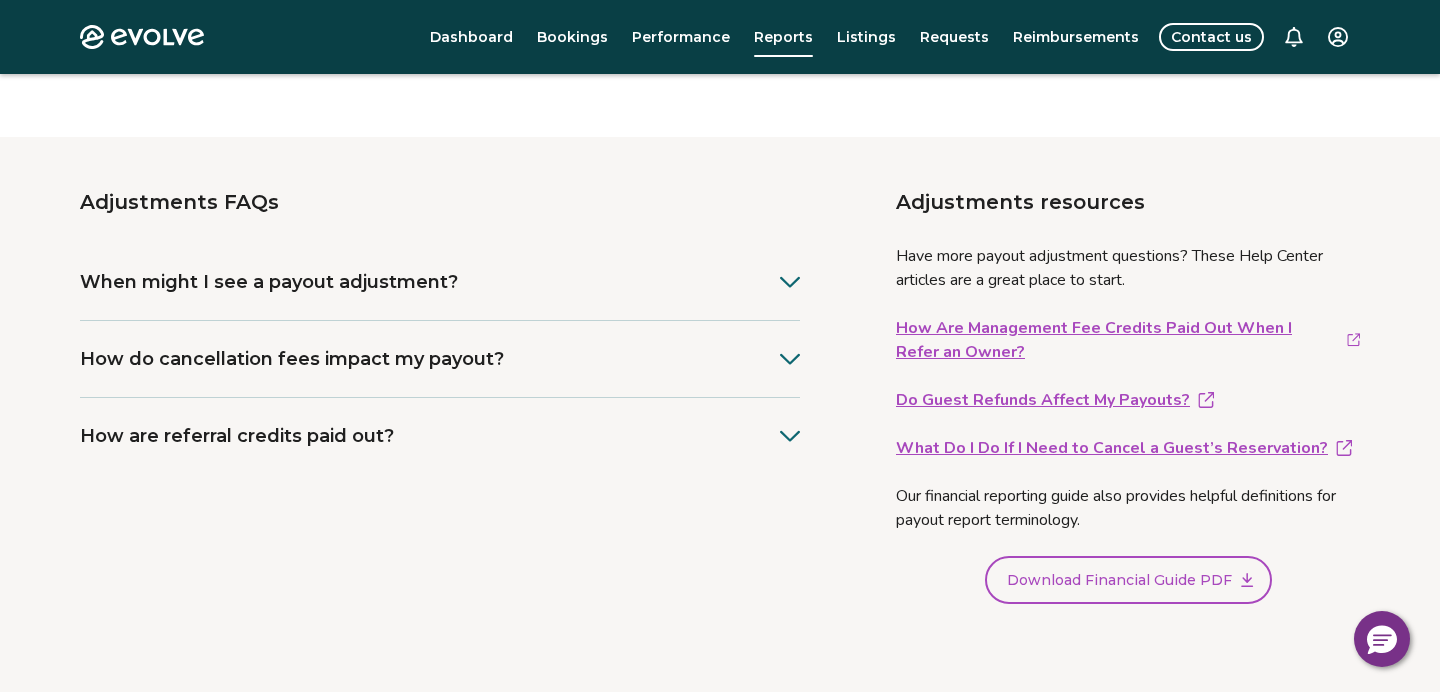 scroll, scrollTop: 226, scrollLeft: 0, axis: vertical 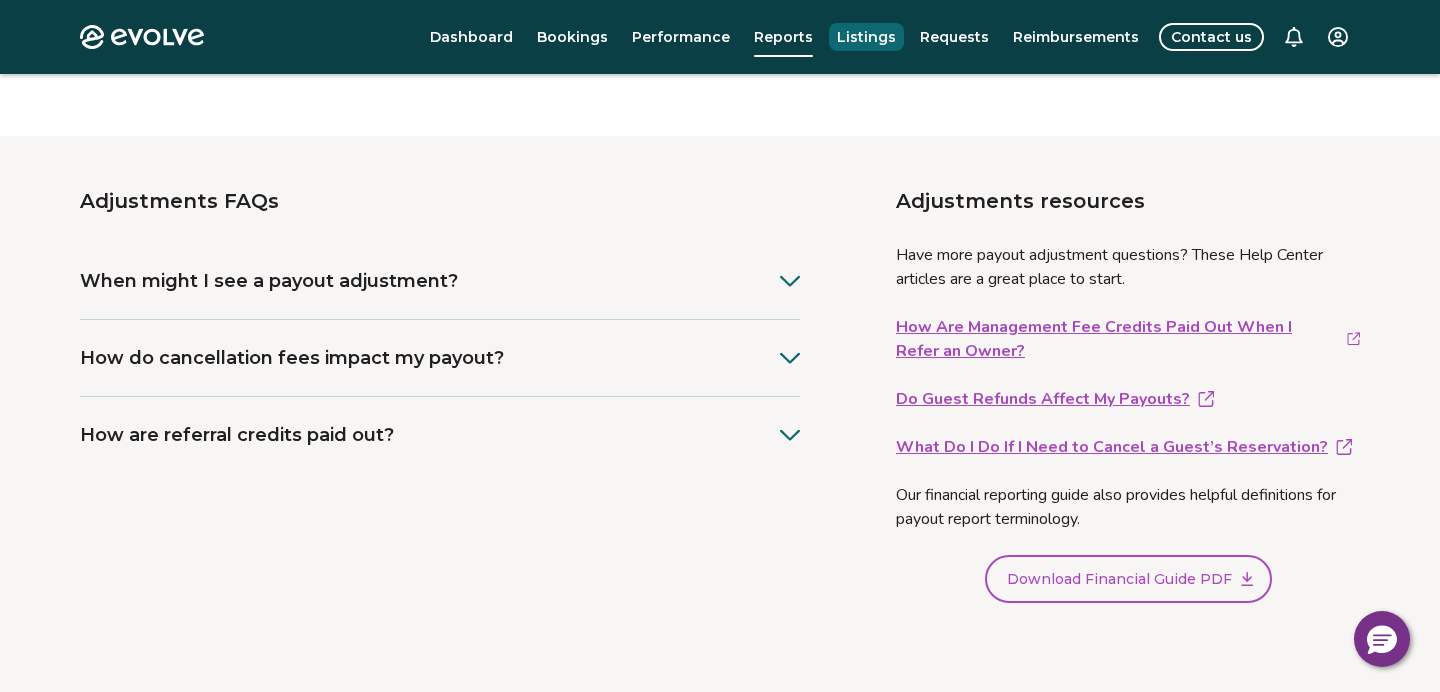 click on "Listings" at bounding box center (866, 37) 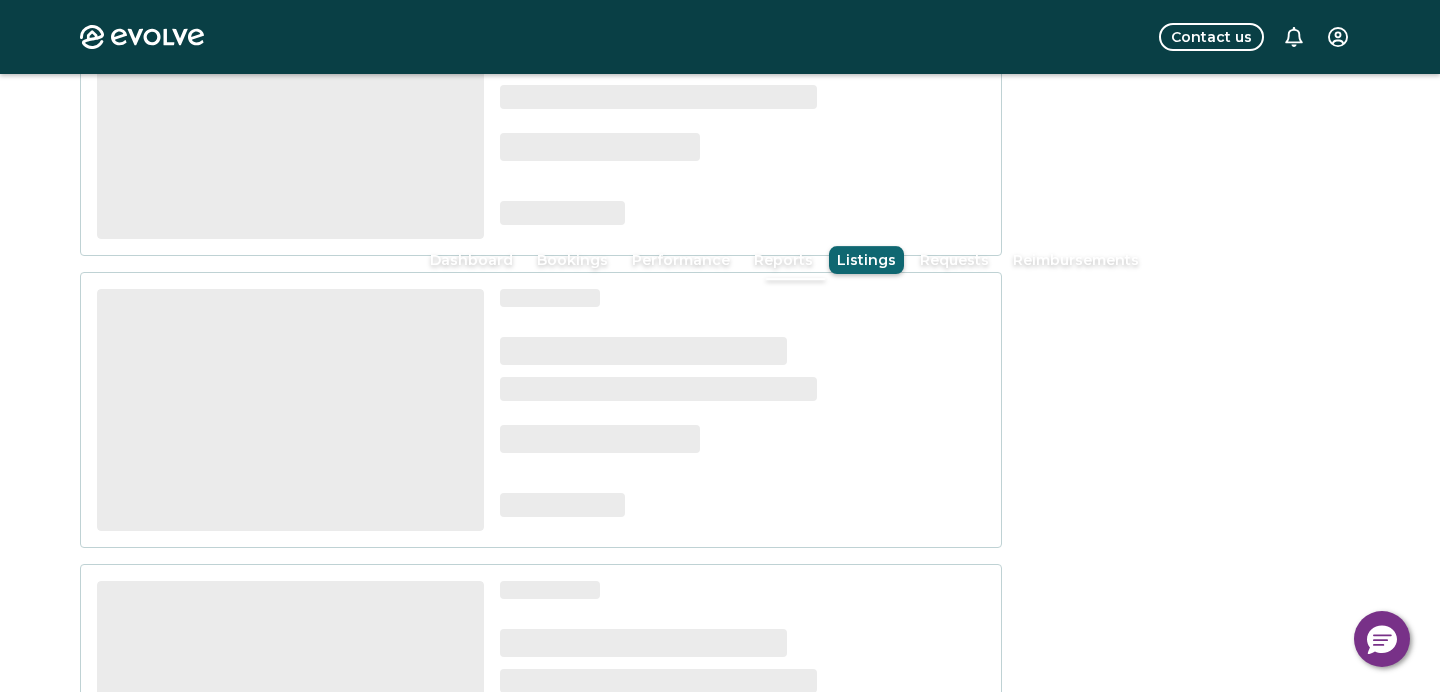 scroll, scrollTop: 0, scrollLeft: 0, axis: both 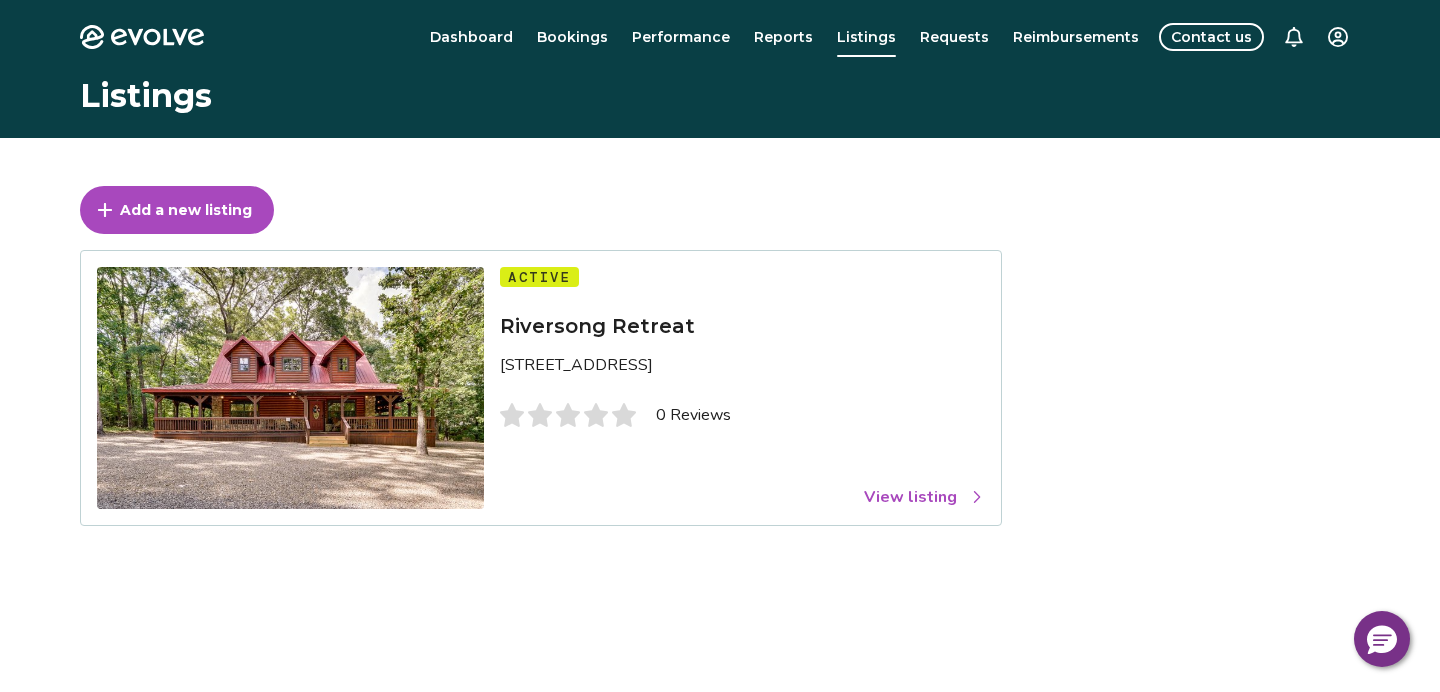click on "View listing" at bounding box center (924, 497) 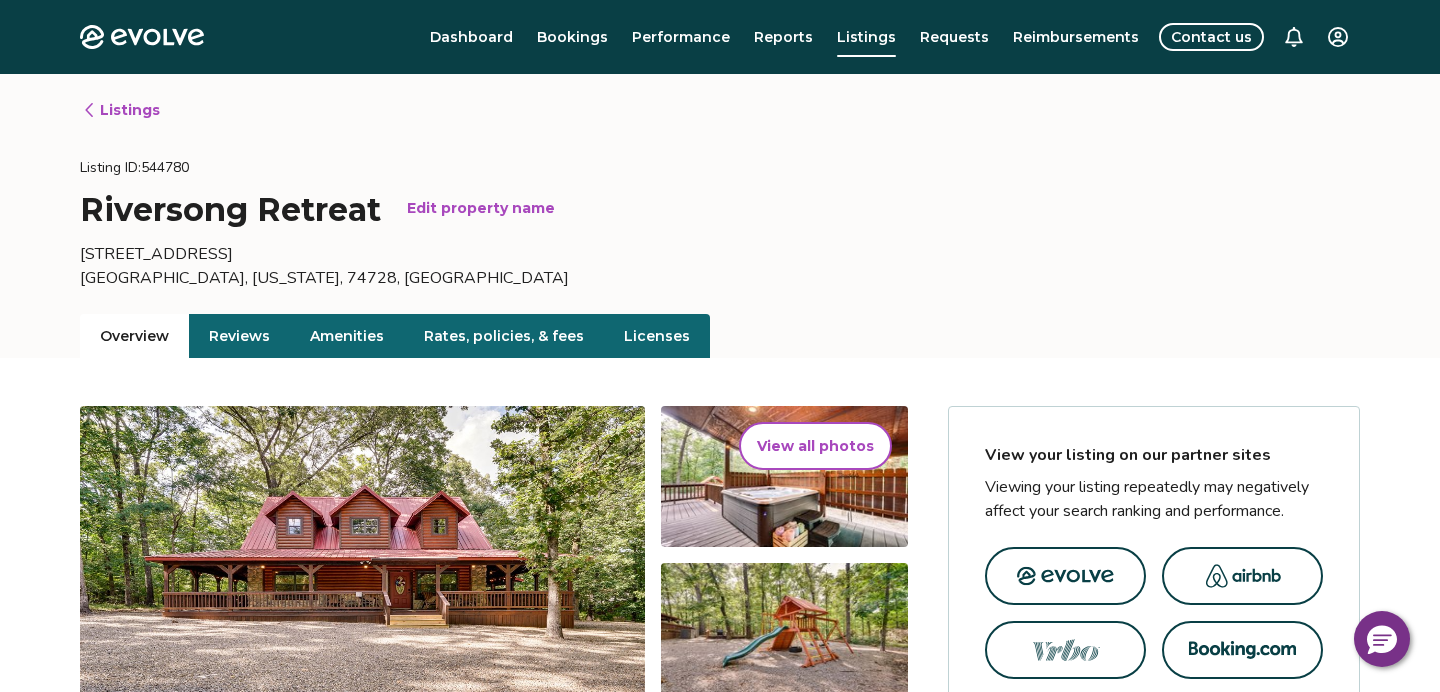 click on "Rates, policies, & fees" at bounding box center [504, 336] 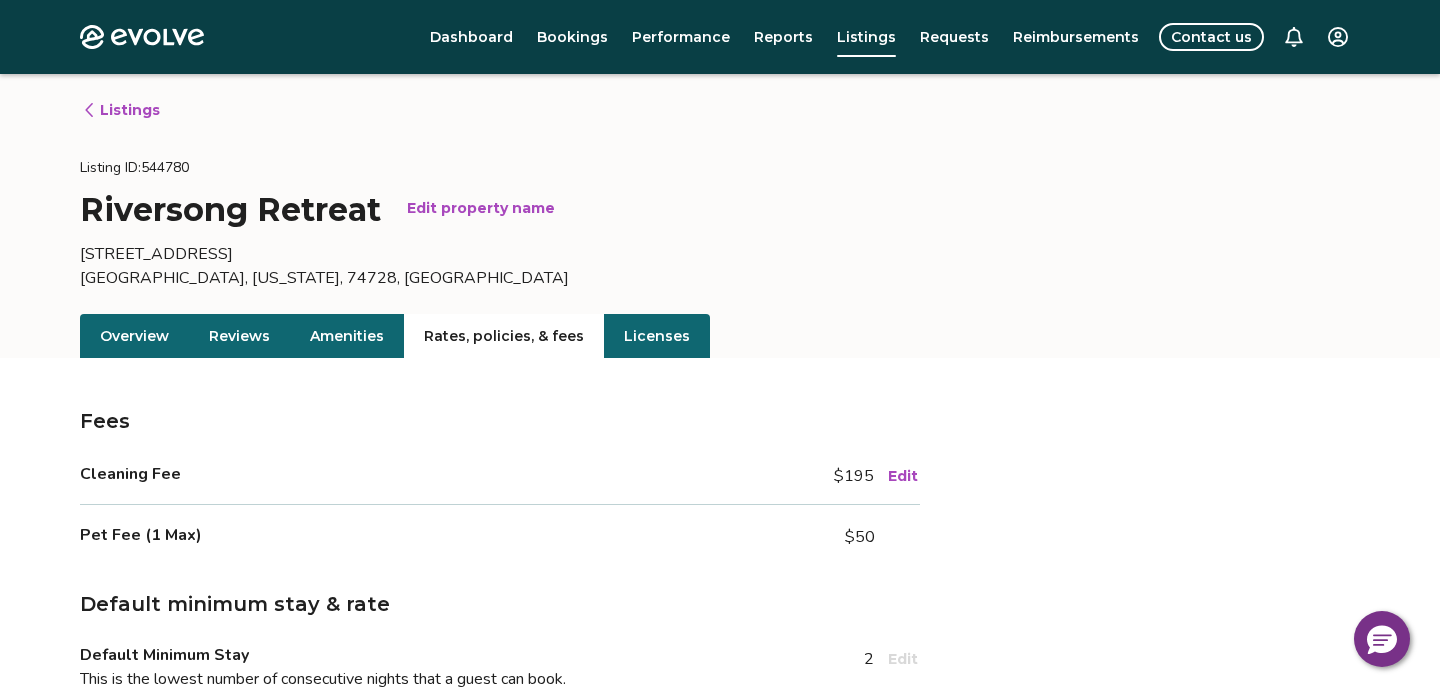 scroll, scrollTop: 3, scrollLeft: 0, axis: vertical 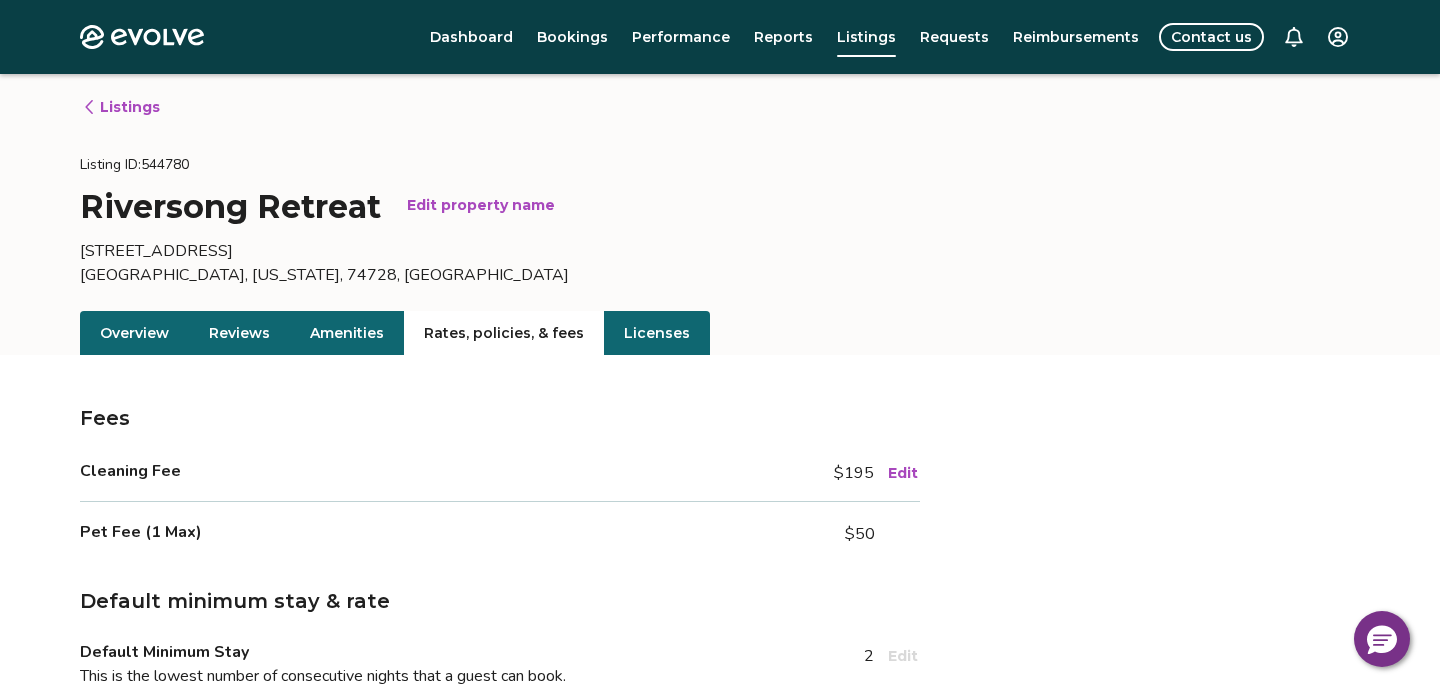 click on "Edit" at bounding box center (903, 473) 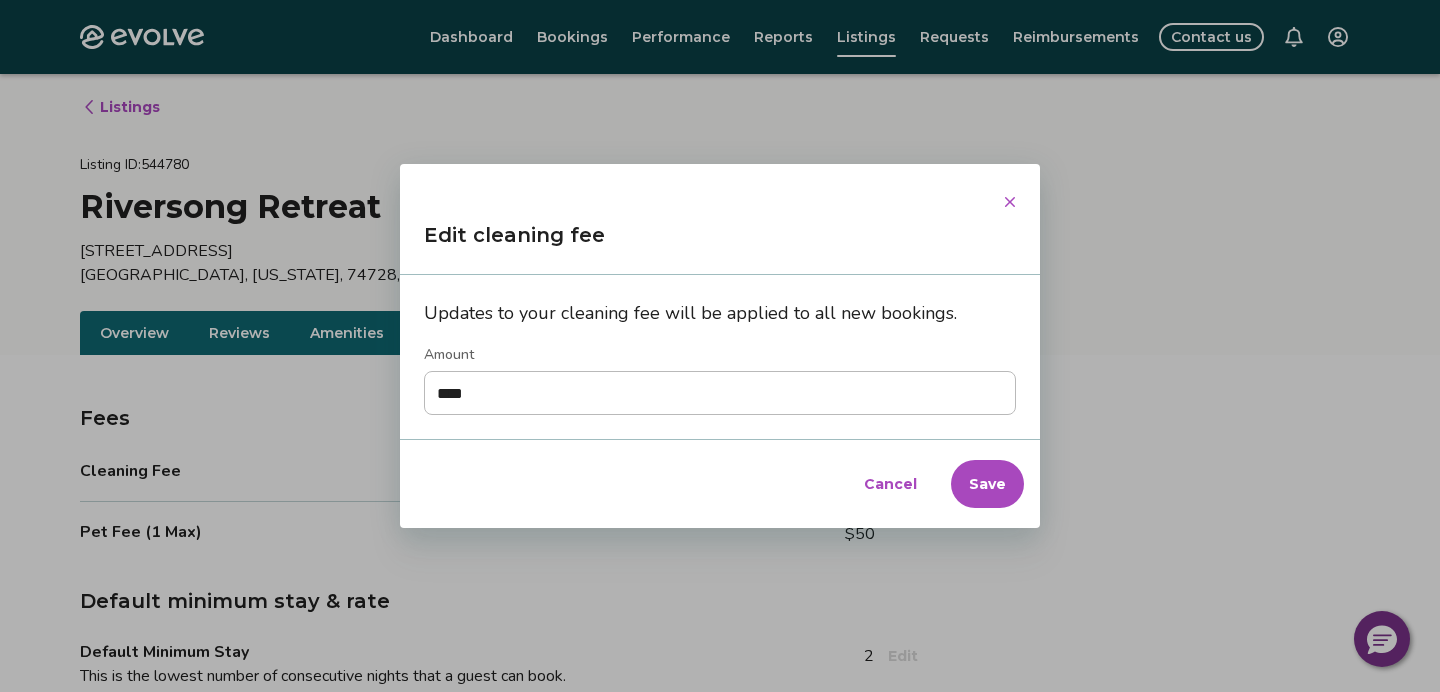 click on "****" at bounding box center [720, 393] 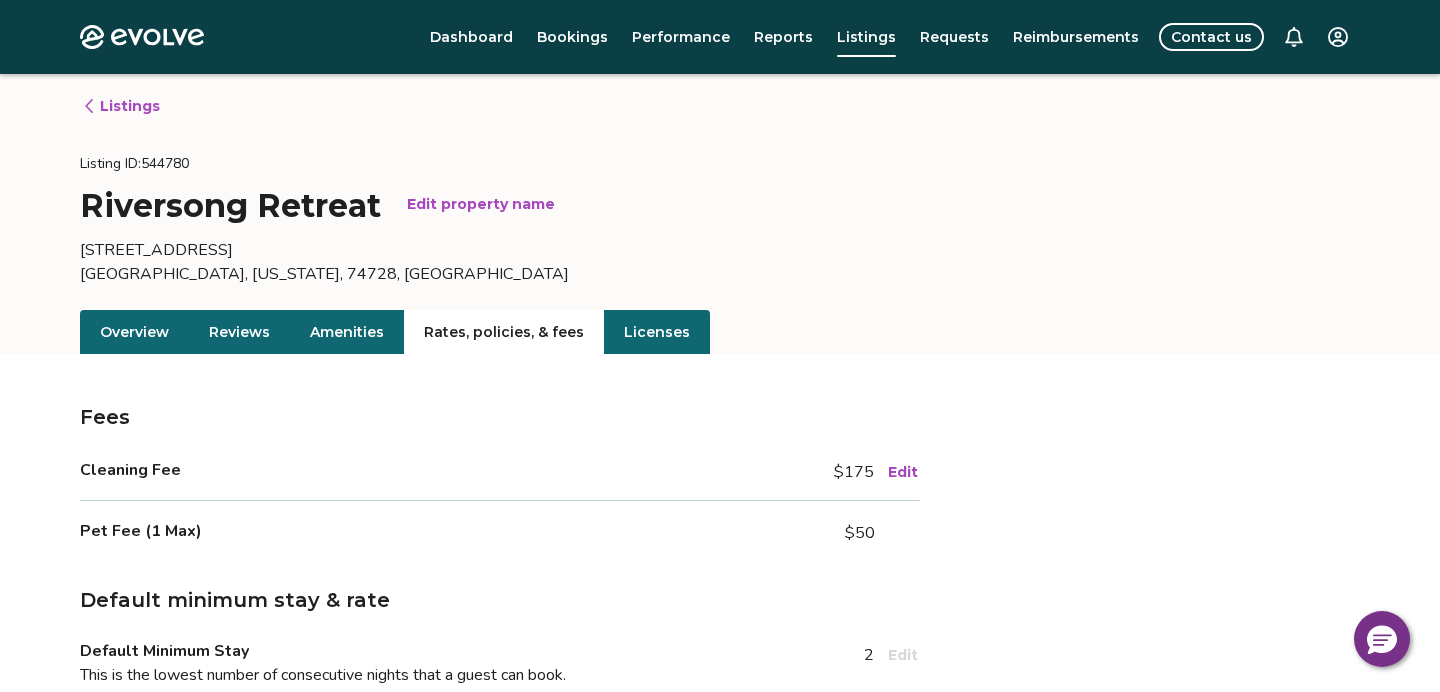 scroll, scrollTop: 0, scrollLeft: 0, axis: both 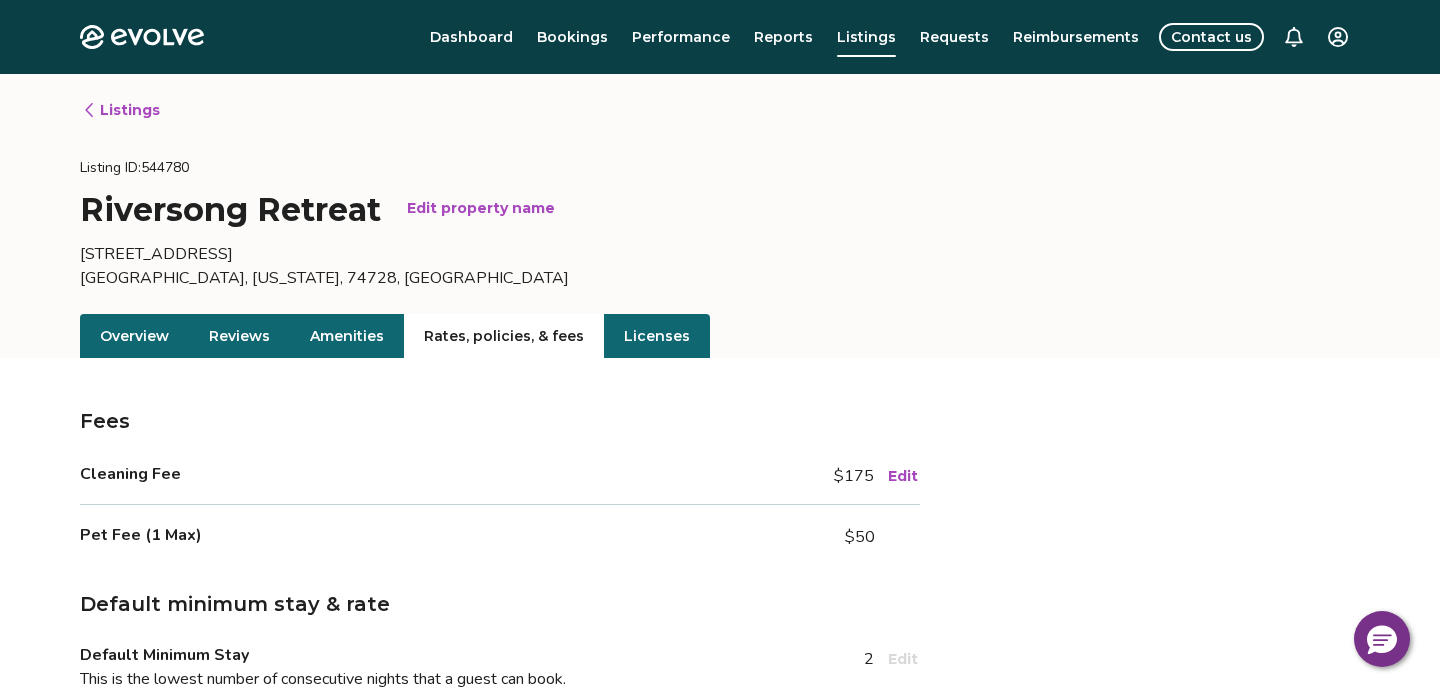click on "Listings" at bounding box center [121, 110] 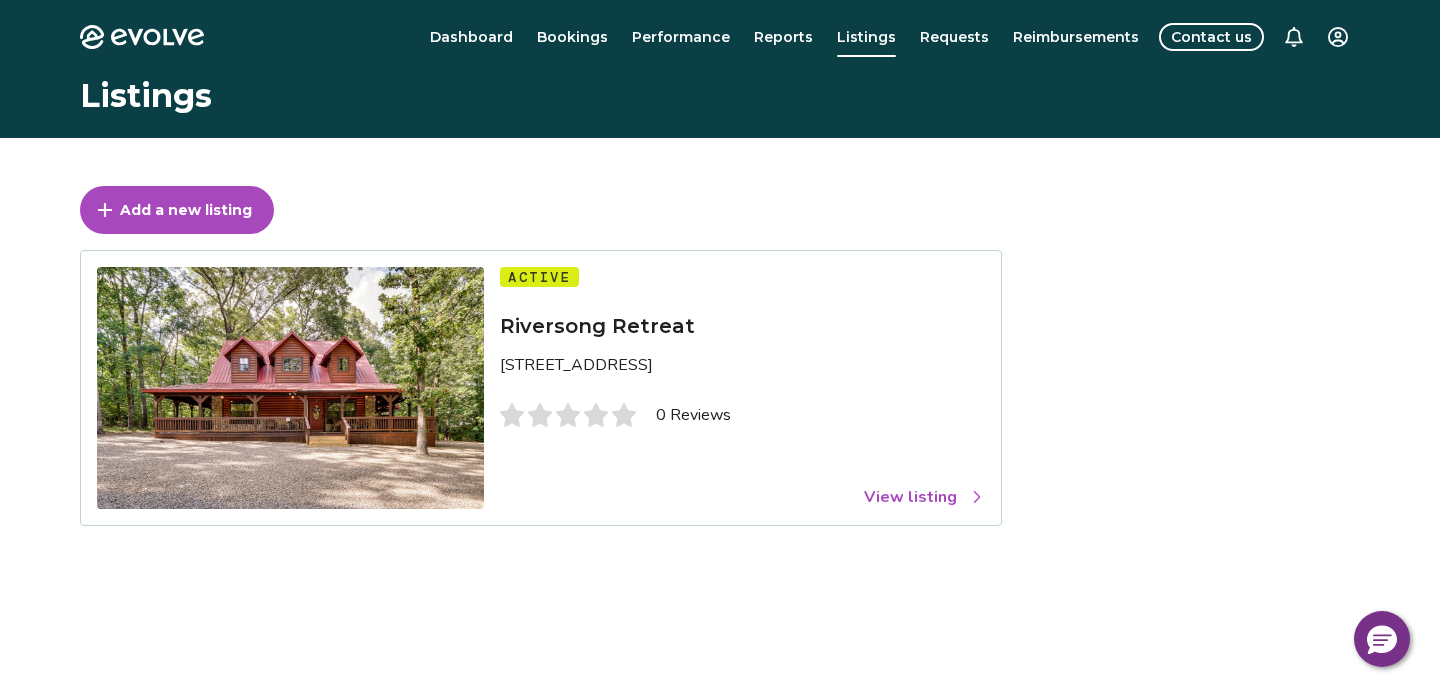 click on "View listing" at bounding box center [924, 497] 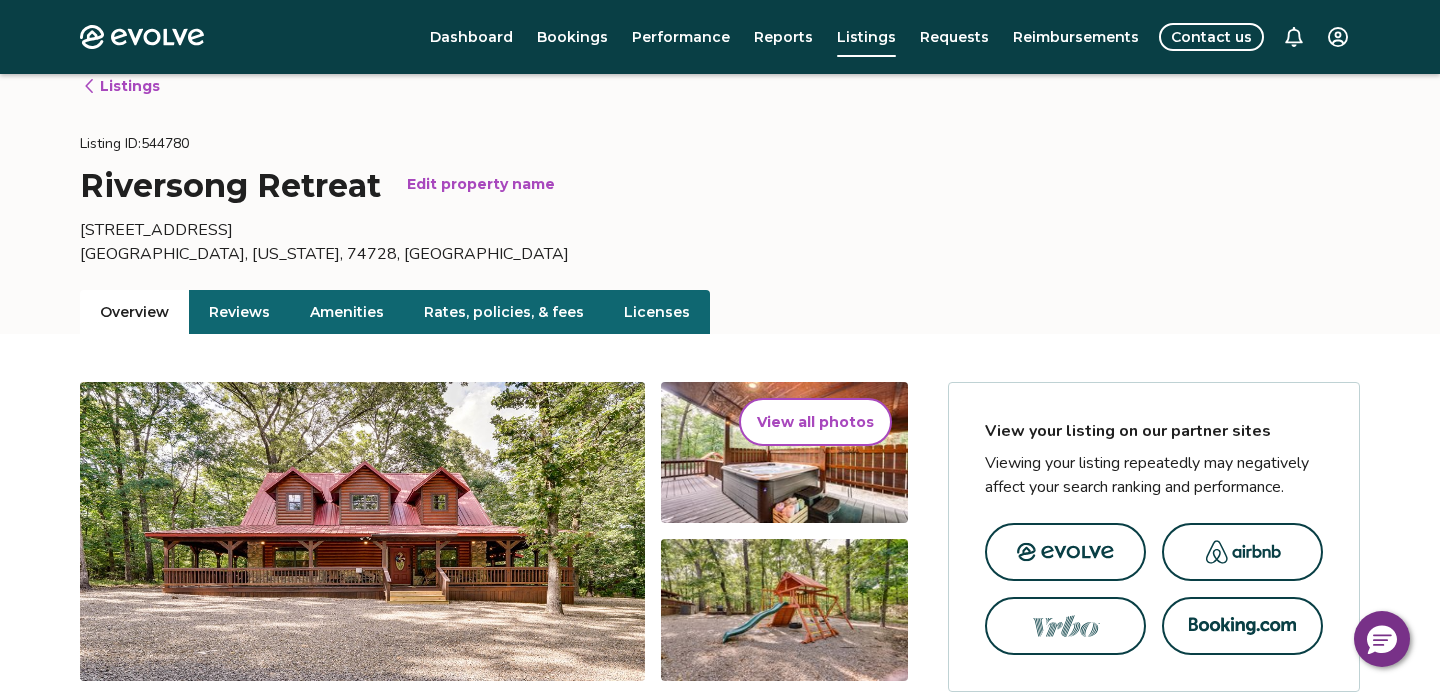 scroll, scrollTop: 0, scrollLeft: 0, axis: both 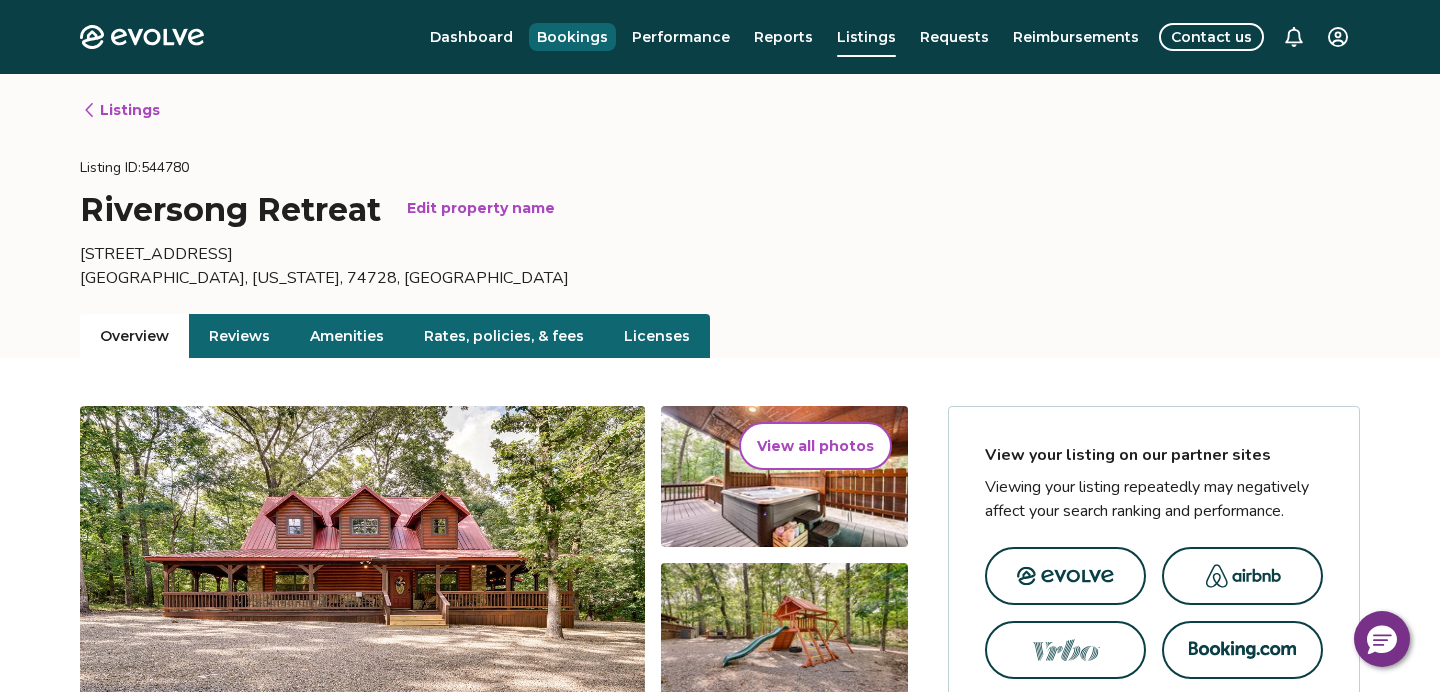 click on "Bookings" at bounding box center [572, 37] 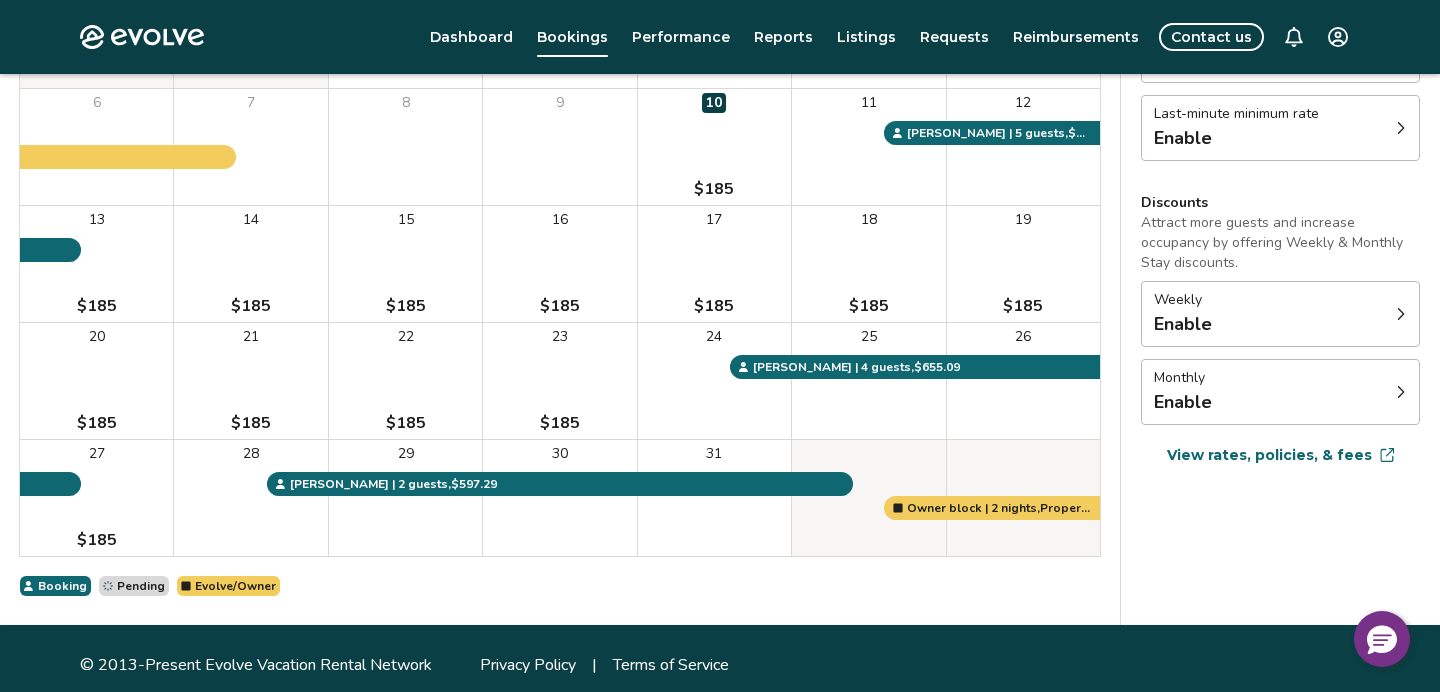 scroll, scrollTop: 330, scrollLeft: 0, axis: vertical 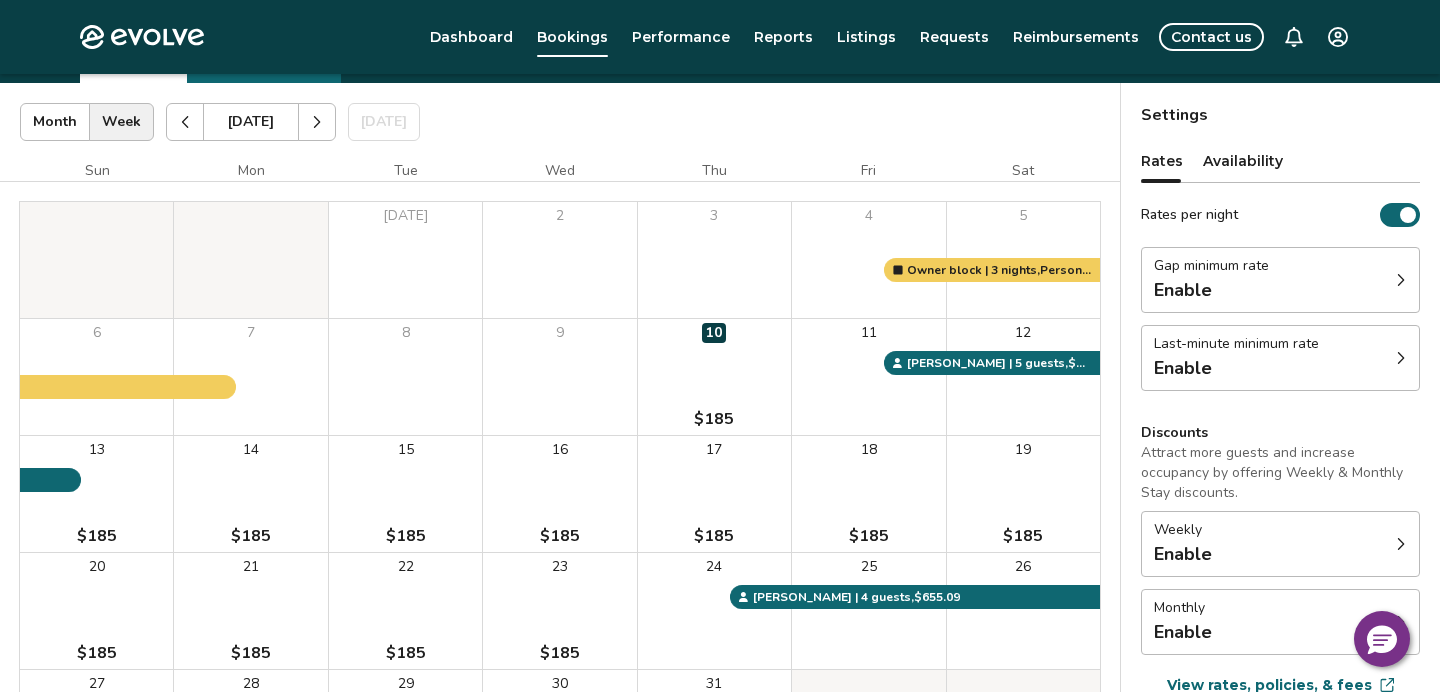 click 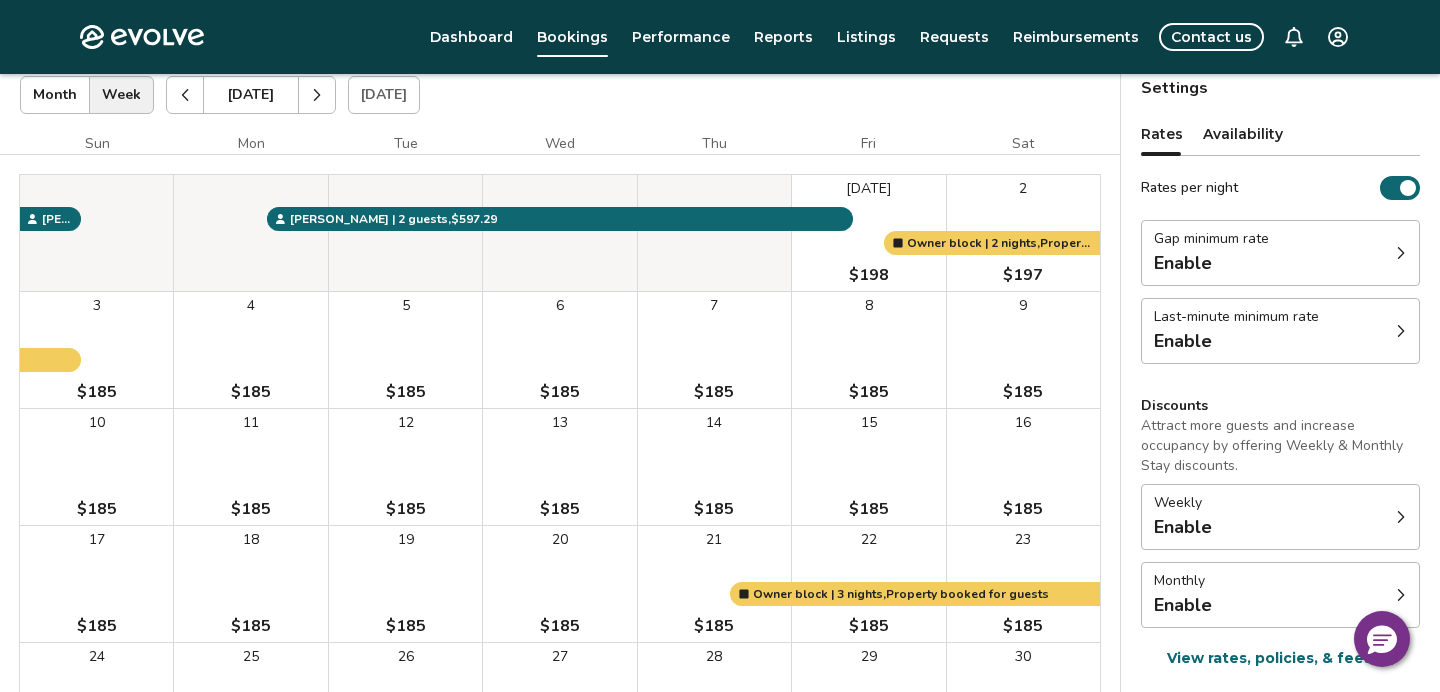 scroll, scrollTop: 118, scrollLeft: 0, axis: vertical 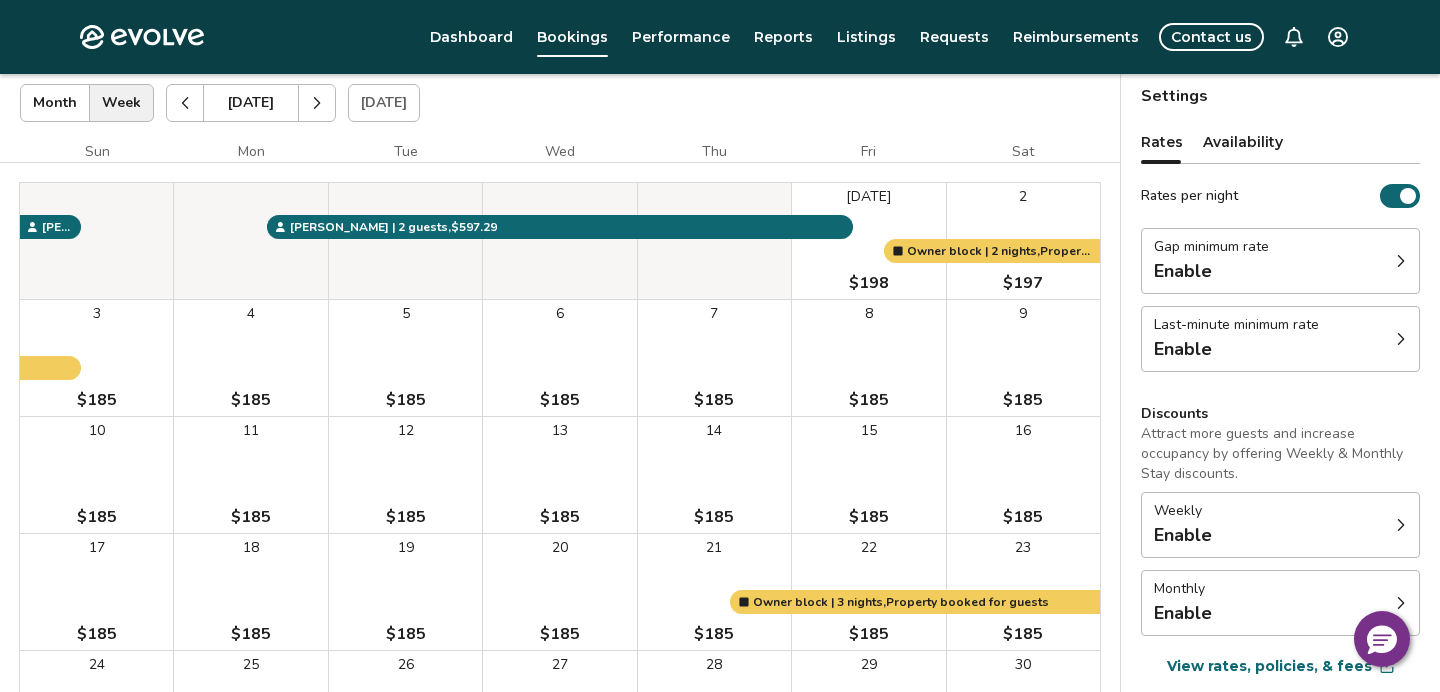 click 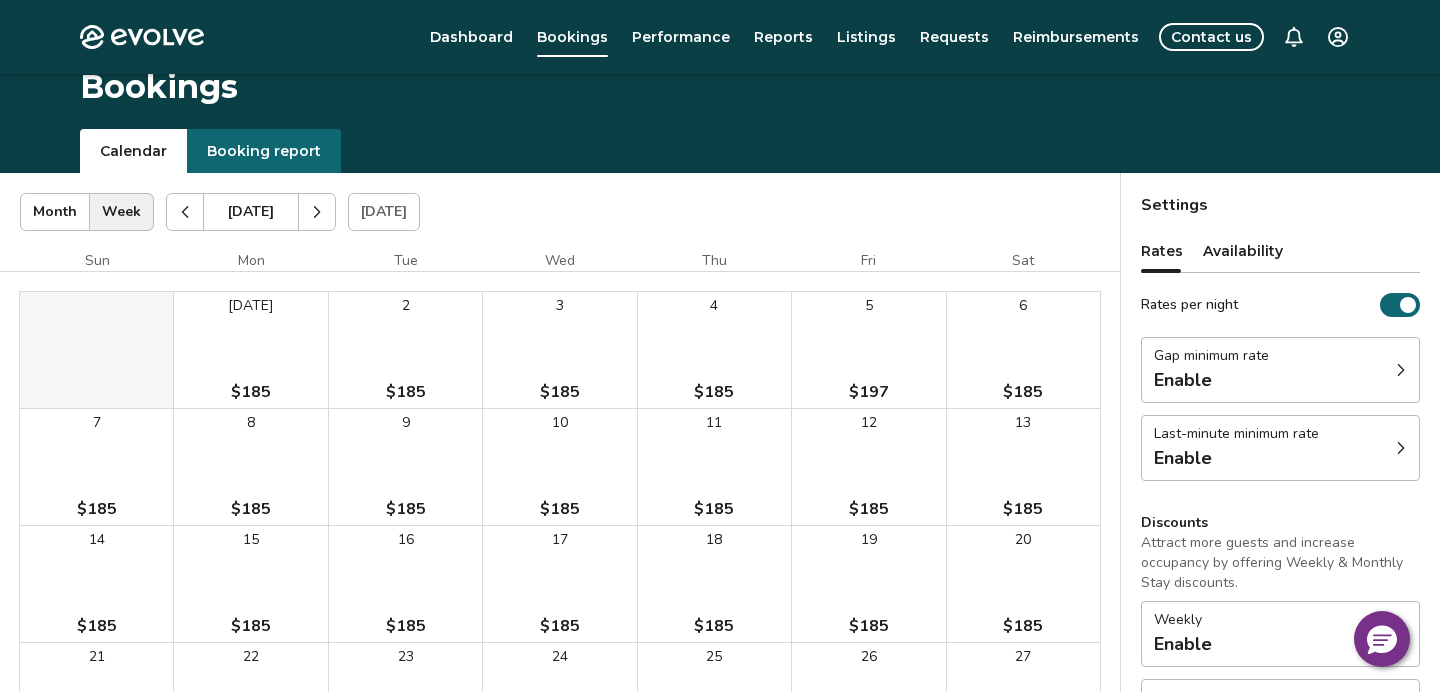 scroll, scrollTop: 8, scrollLeft: 0, axis: vertical 